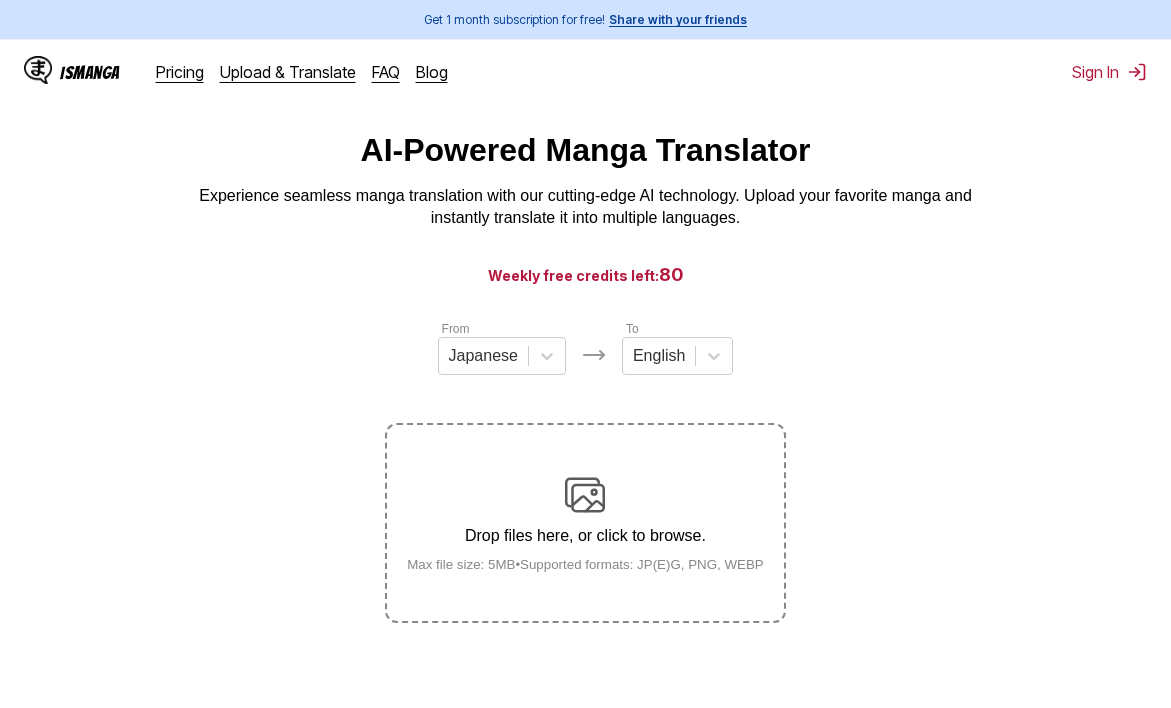 scroll, scrollTop: 0, scrollLeft: 0, axis: both 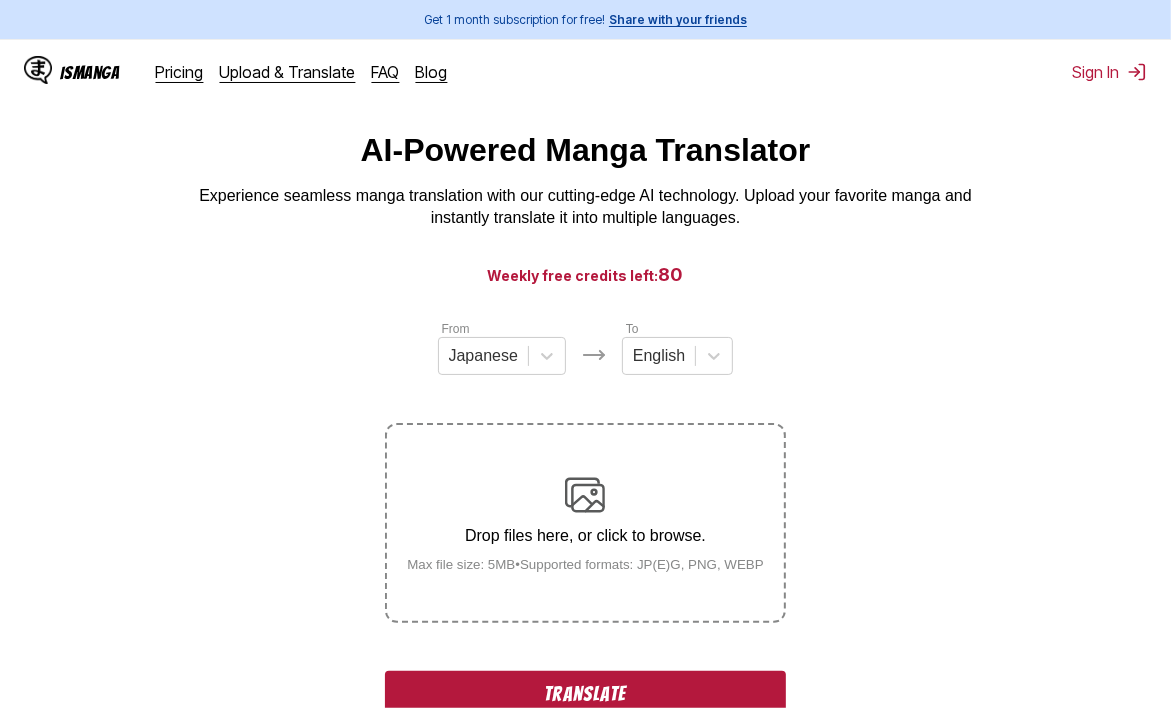 click on "Translate" at bounding box center (585, 694) 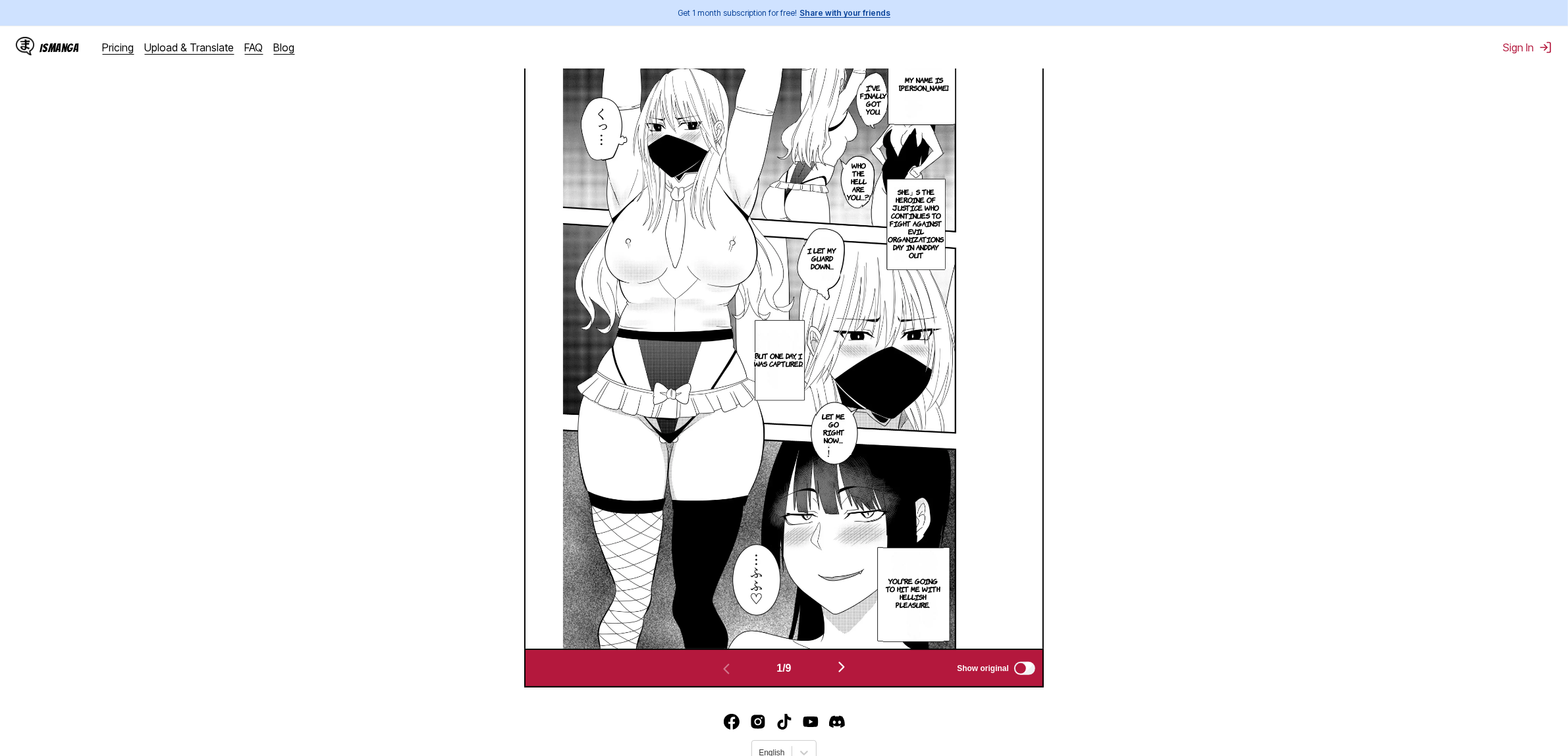 scroll, scrollTop: 165, scrollLeft: 0, axis: vertical 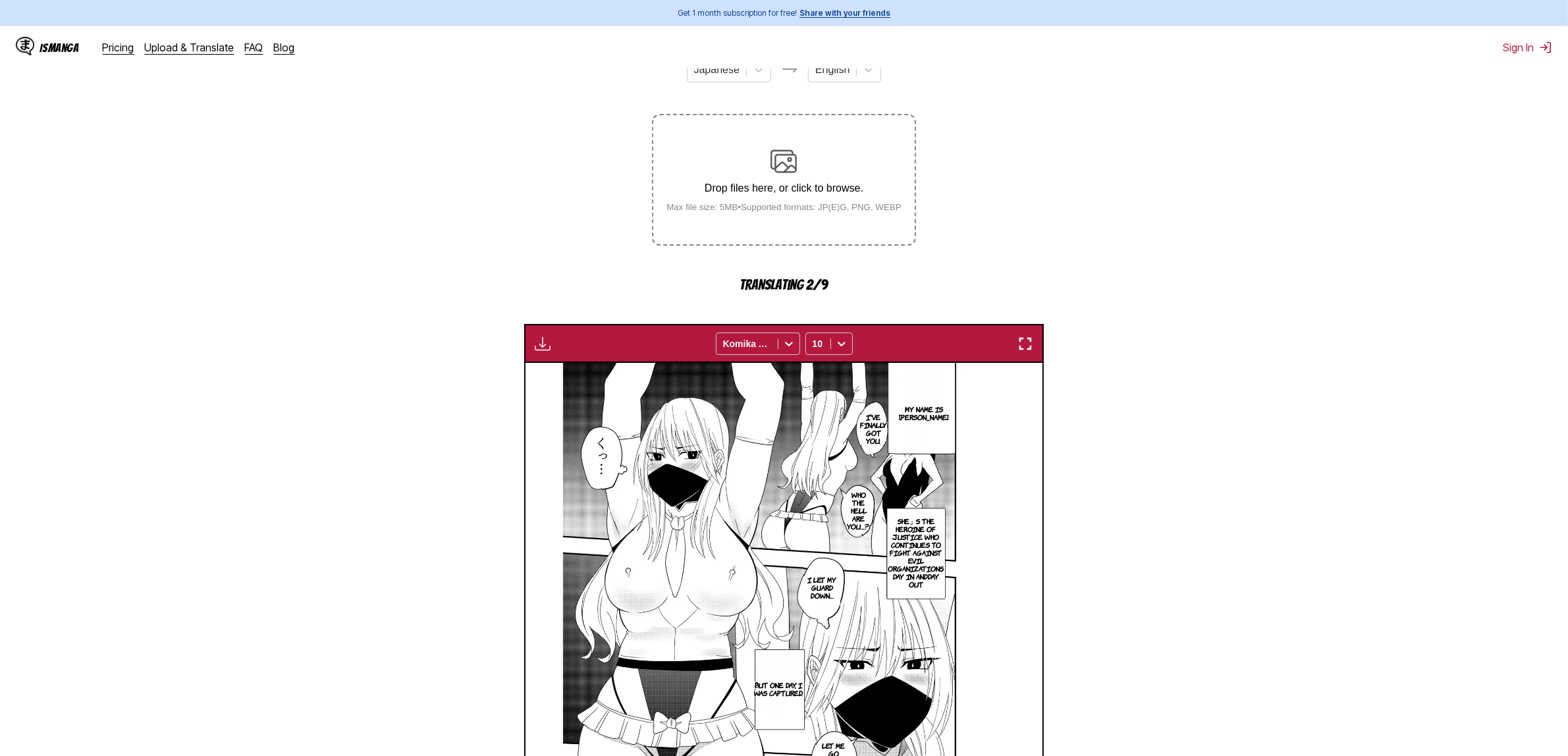 click at bounding box center (1025, 344) 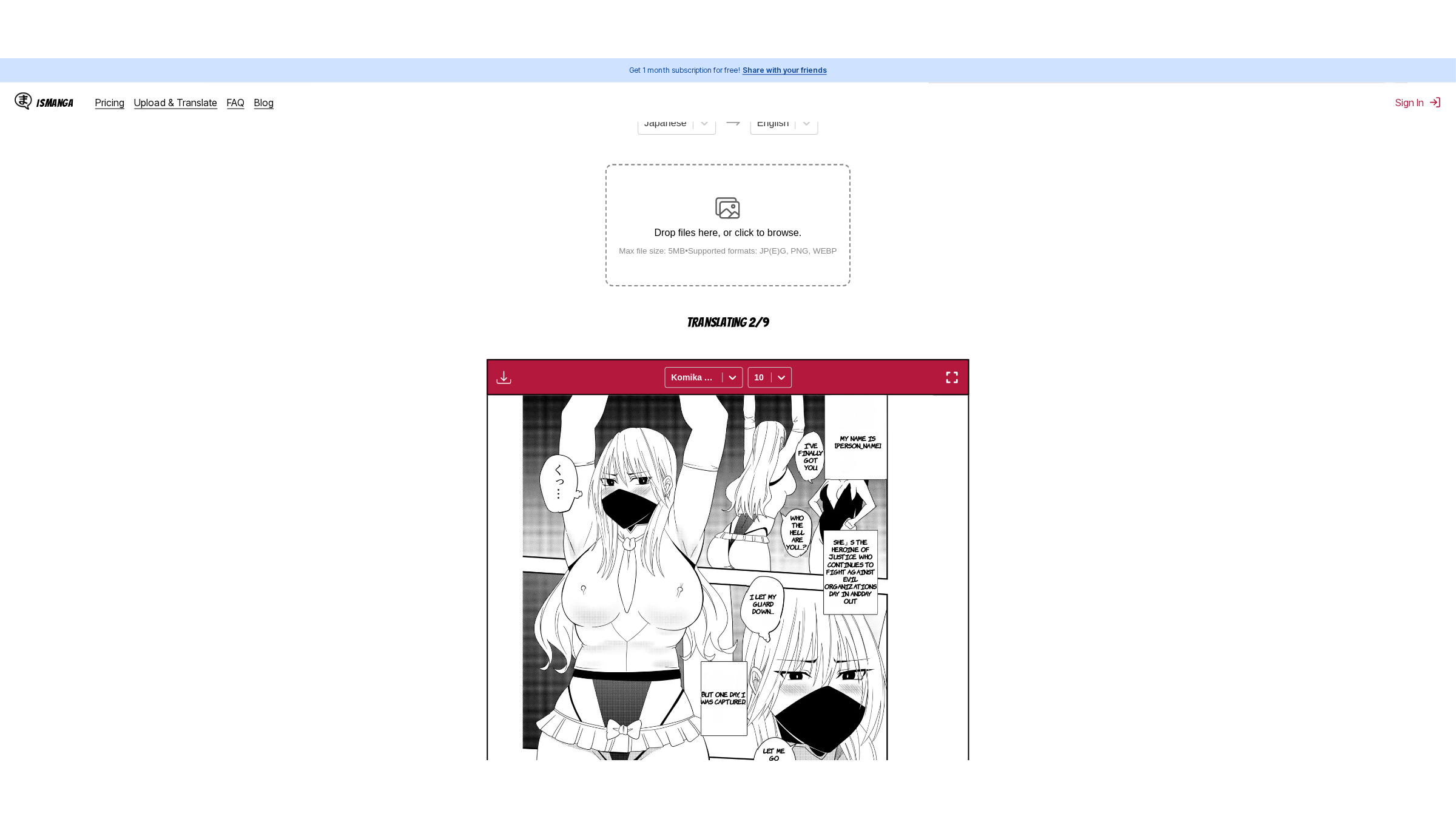 scroll, scrollTop: 111, scrollLeft: 0, axis: vertical 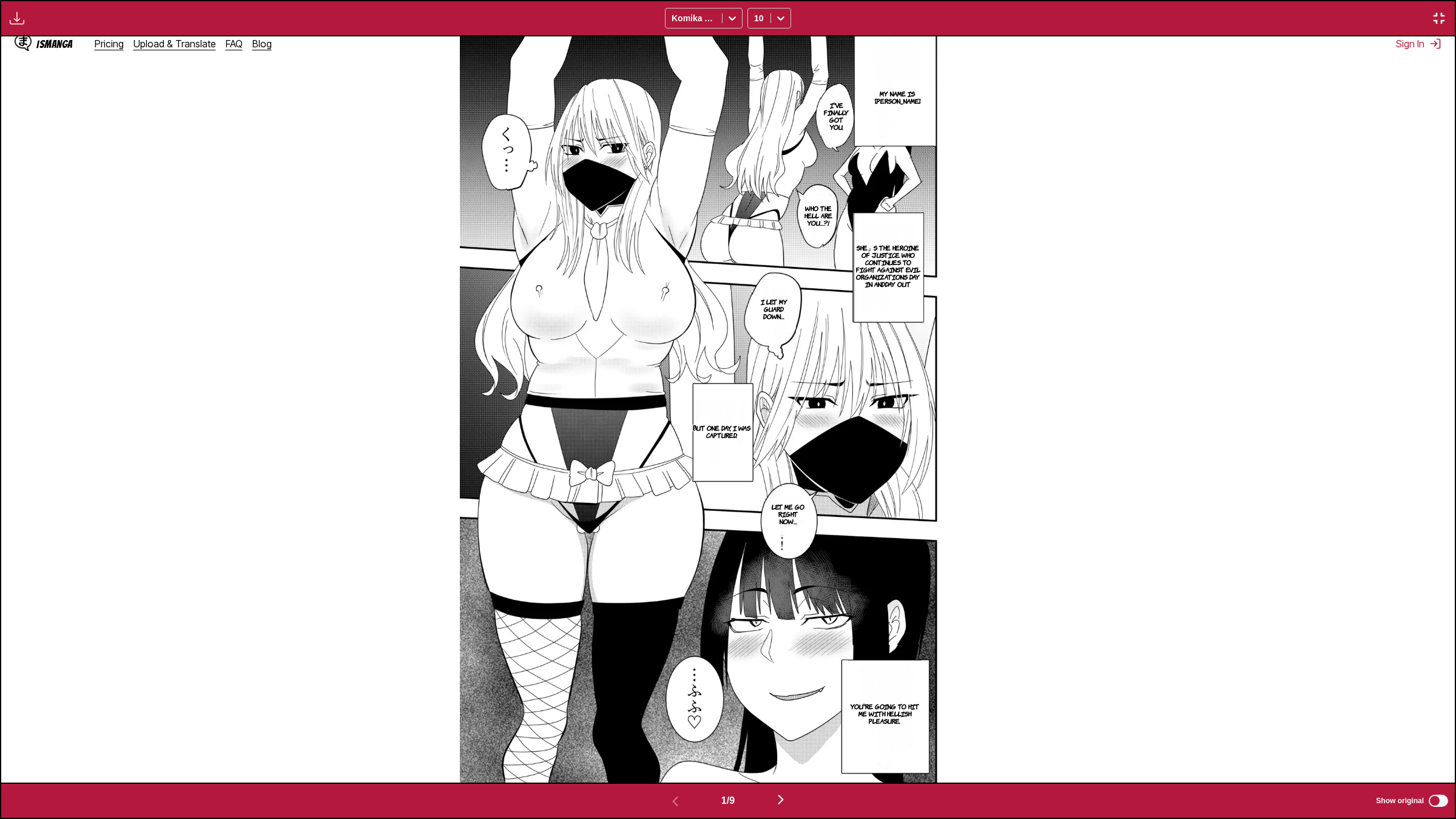 type 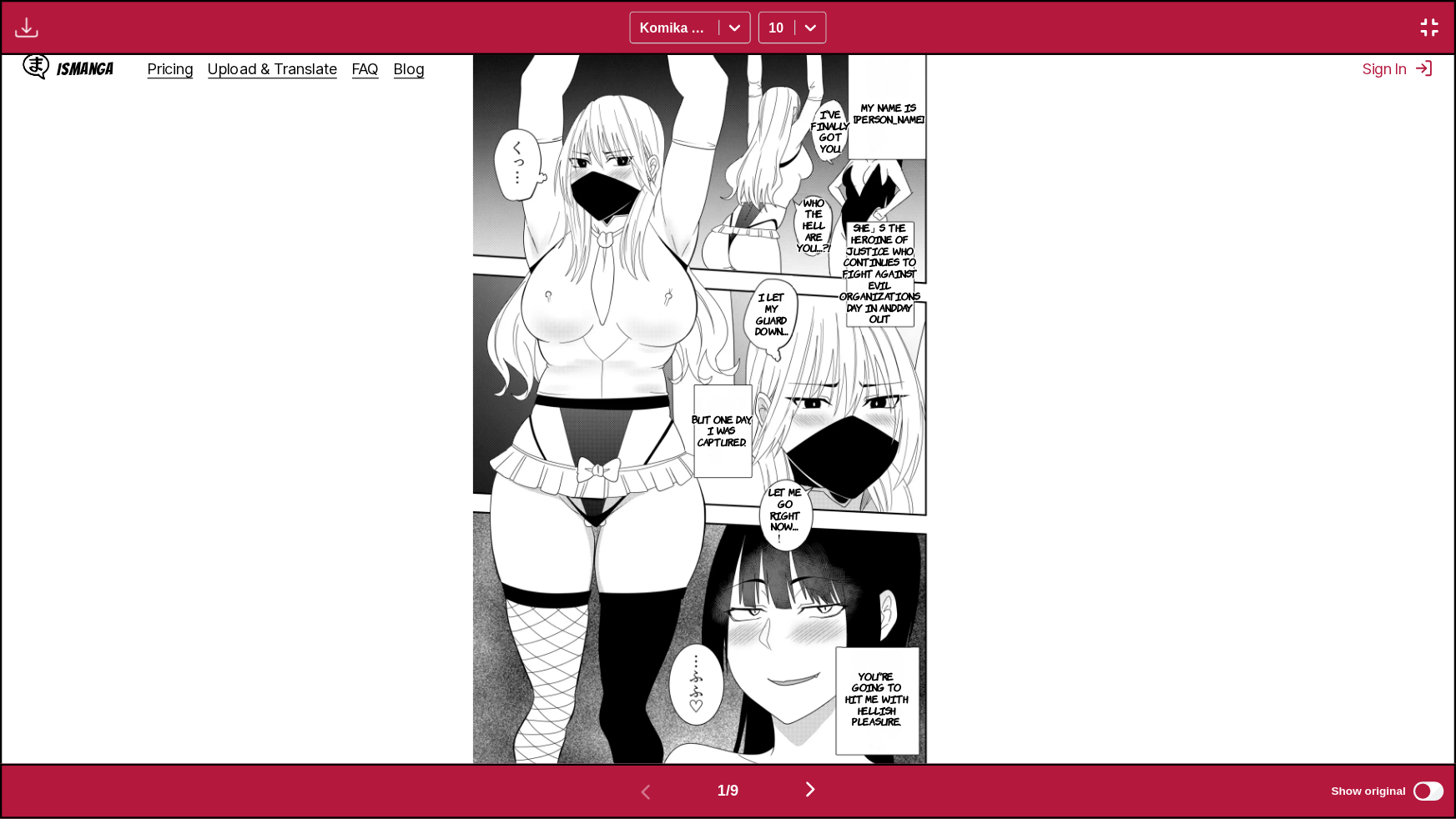 scroll, scrollTop: 152, scrollLeft: 0, axis: vertical 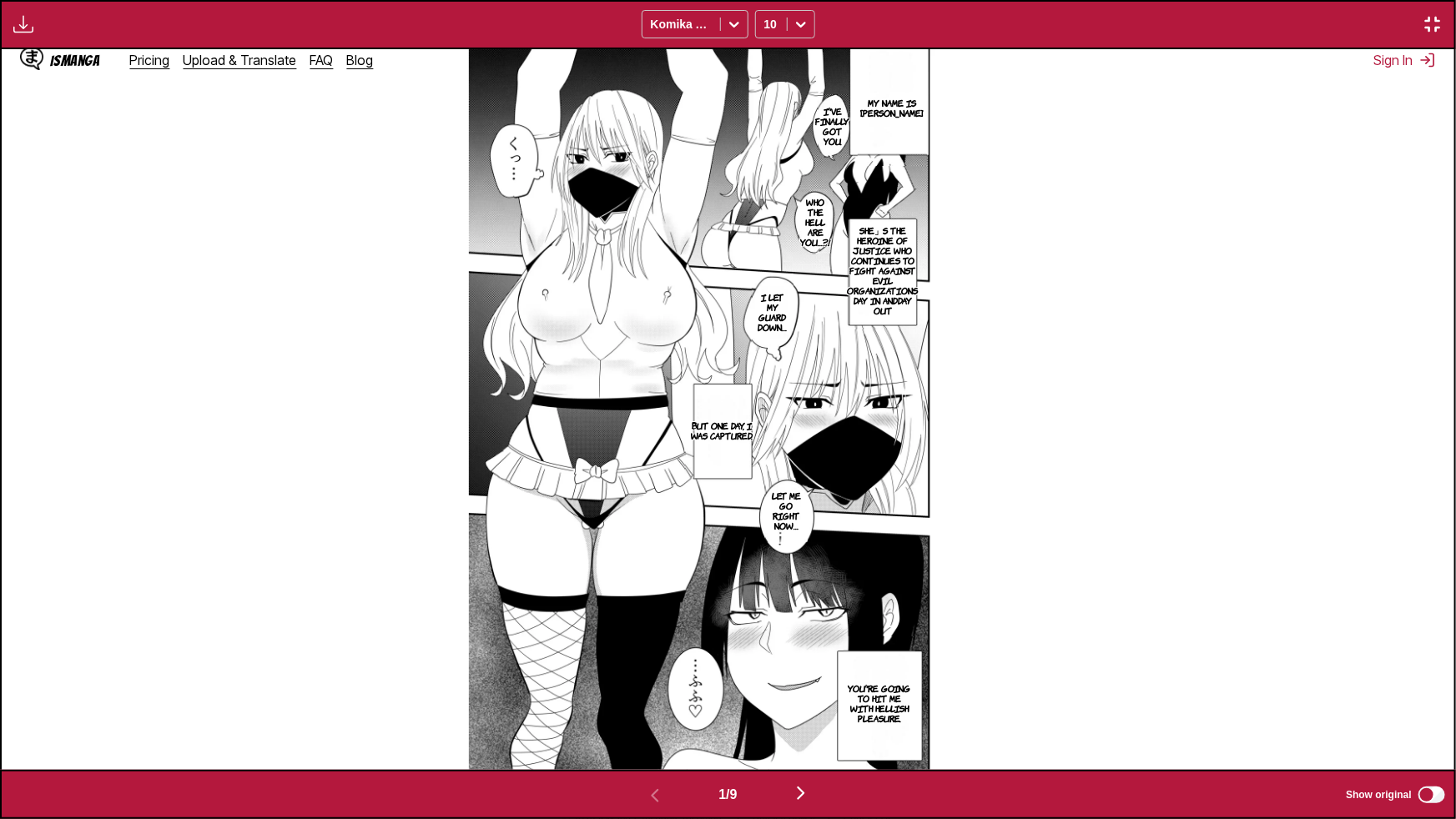 click at bounding box center (801, 793) 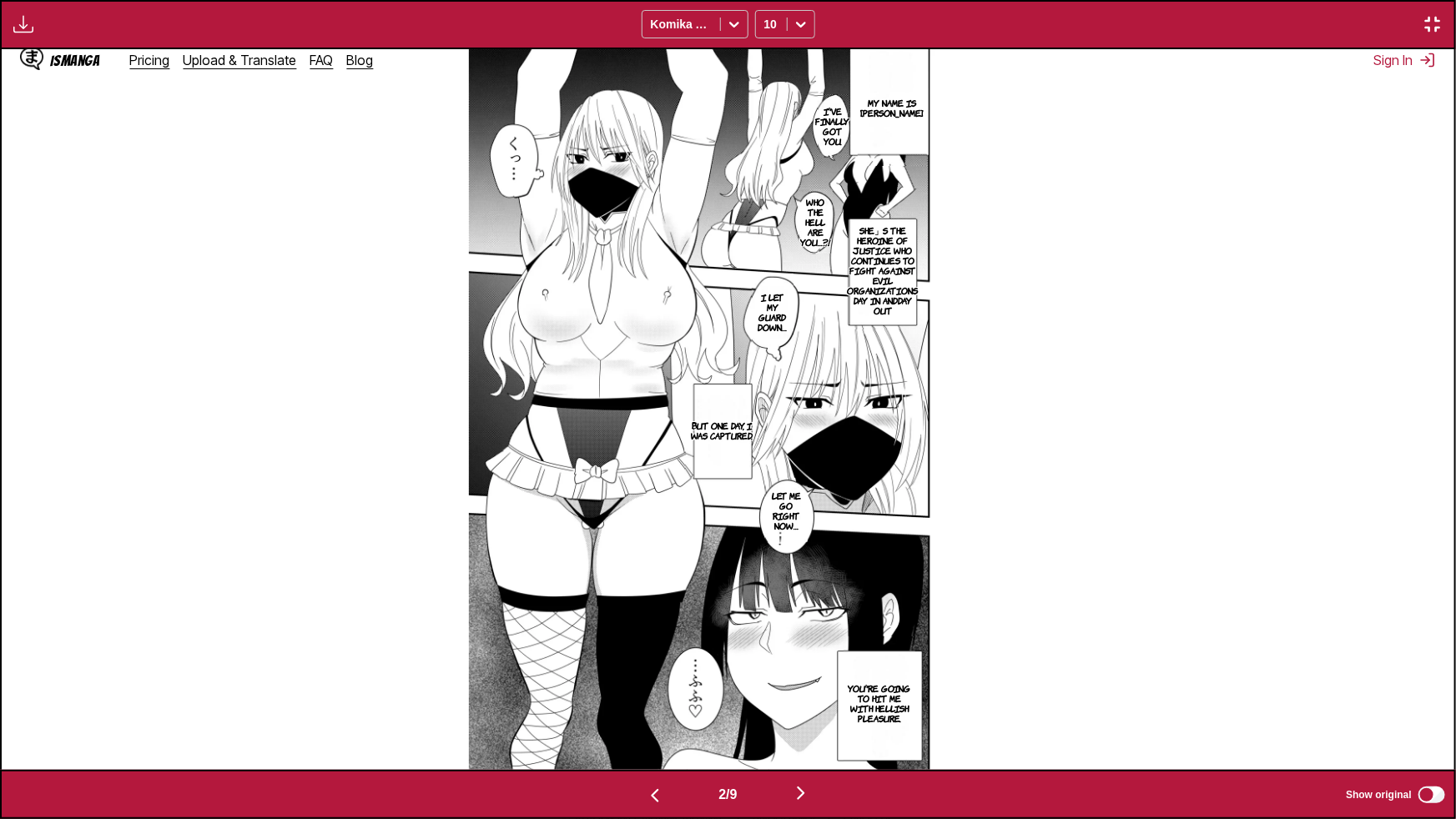 scroll, scrollTop: 0, scrollLeft: 1453, axis: horizontal 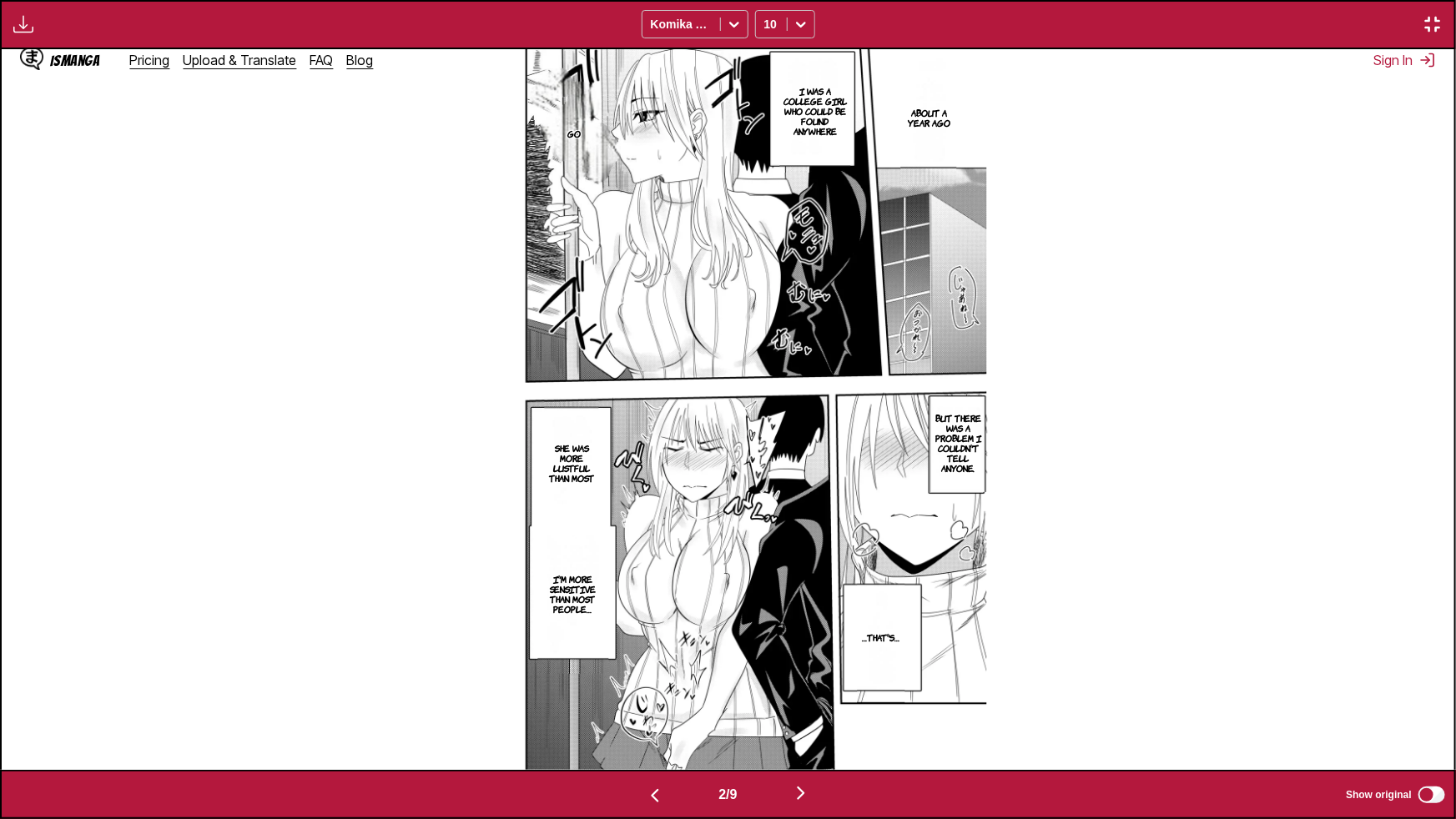 click at bounding box center [801, 793] 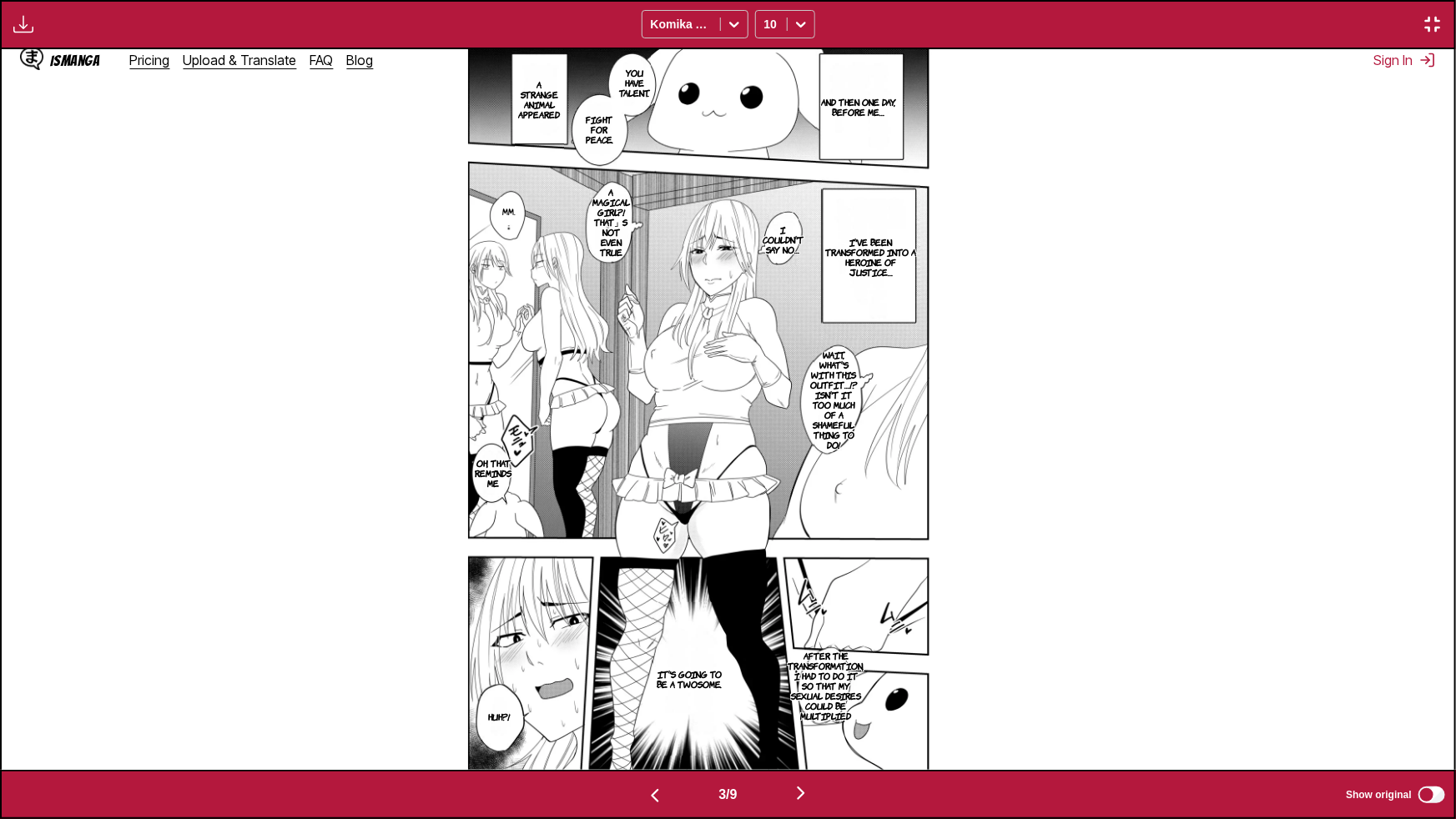 click at bounding box center (801, 793) 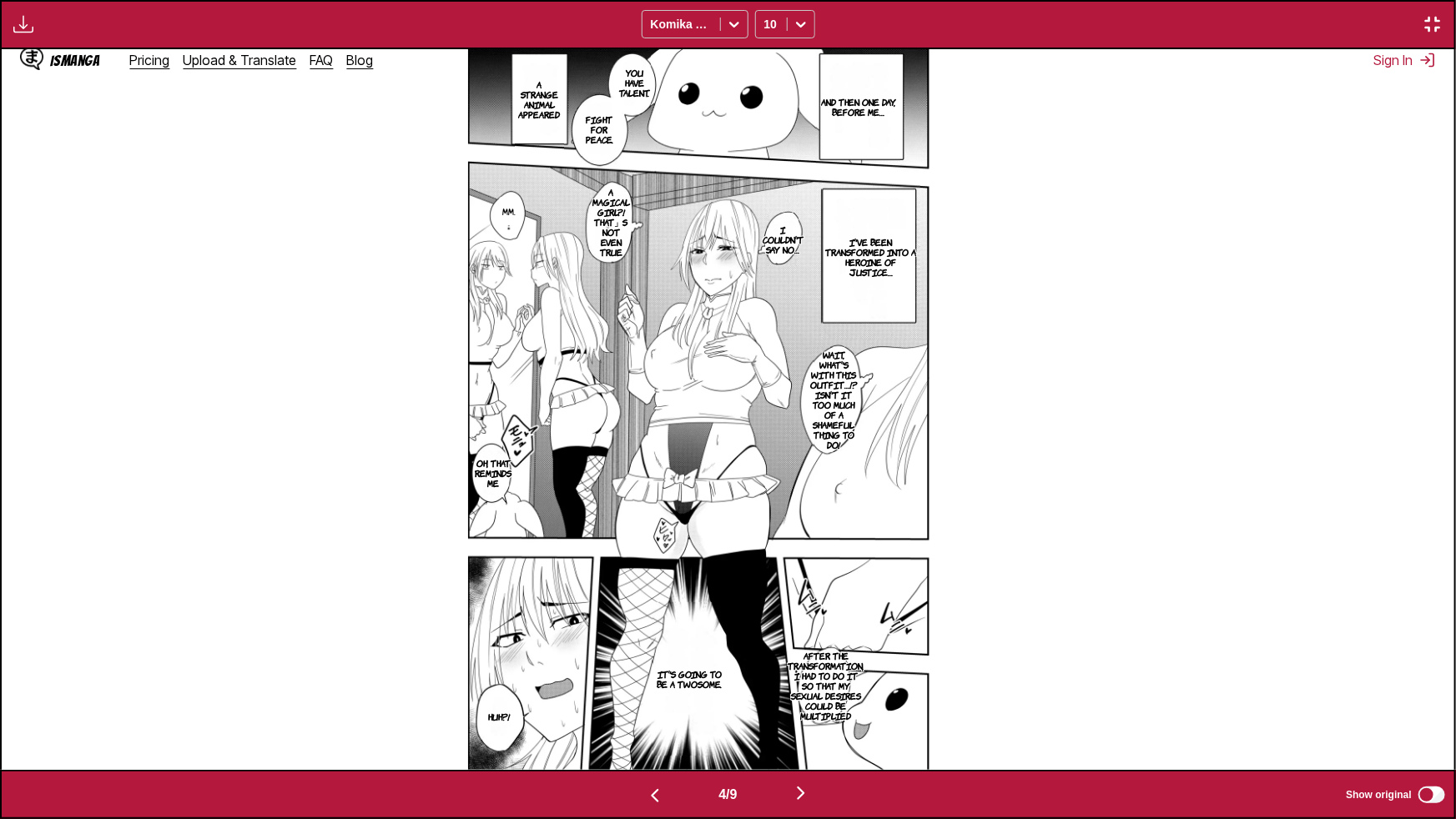 scroll, scrollTop: 0, scrollLeft: 4360, axis: horizontal 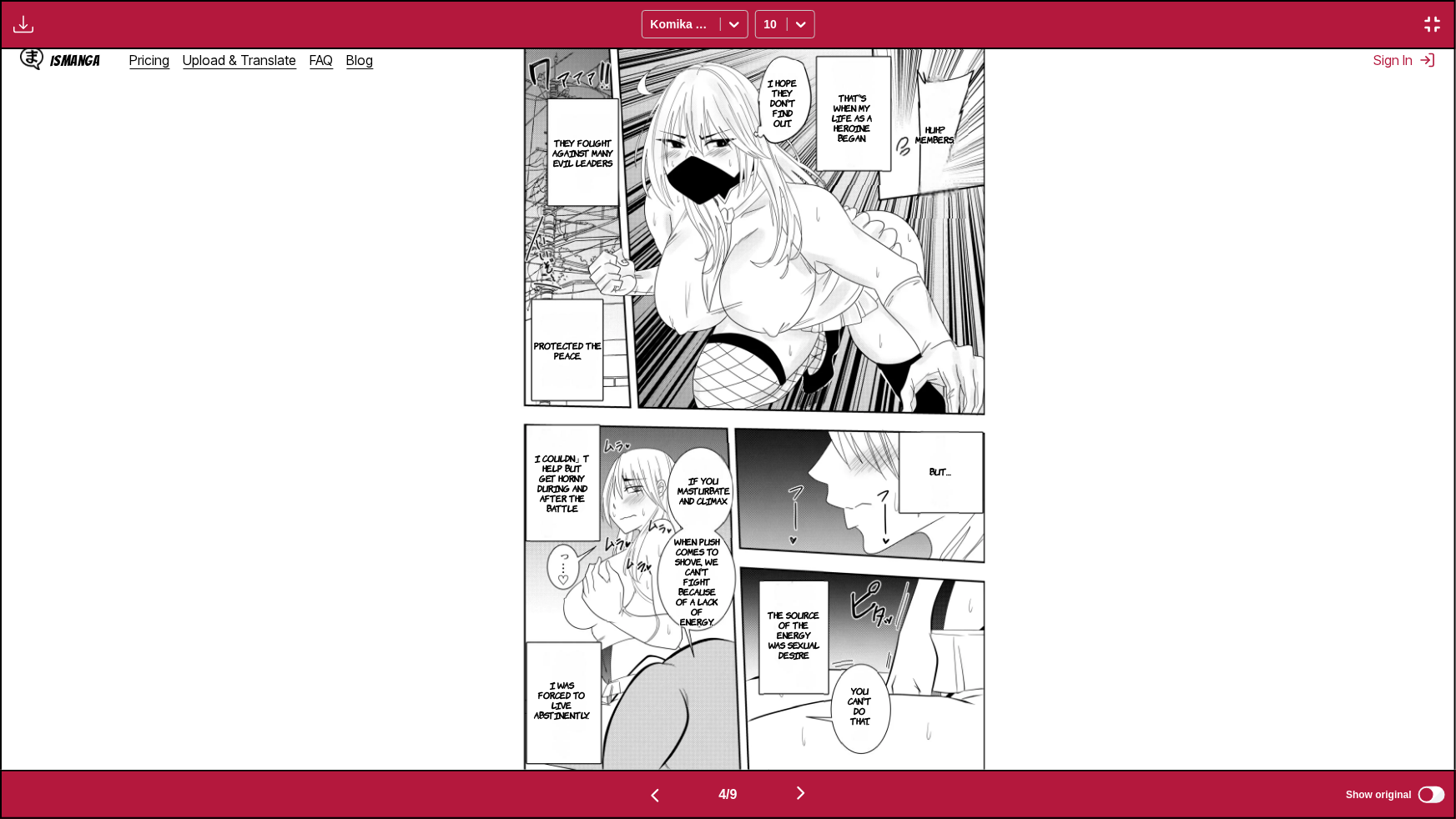 click at bounding box center [801, 794] 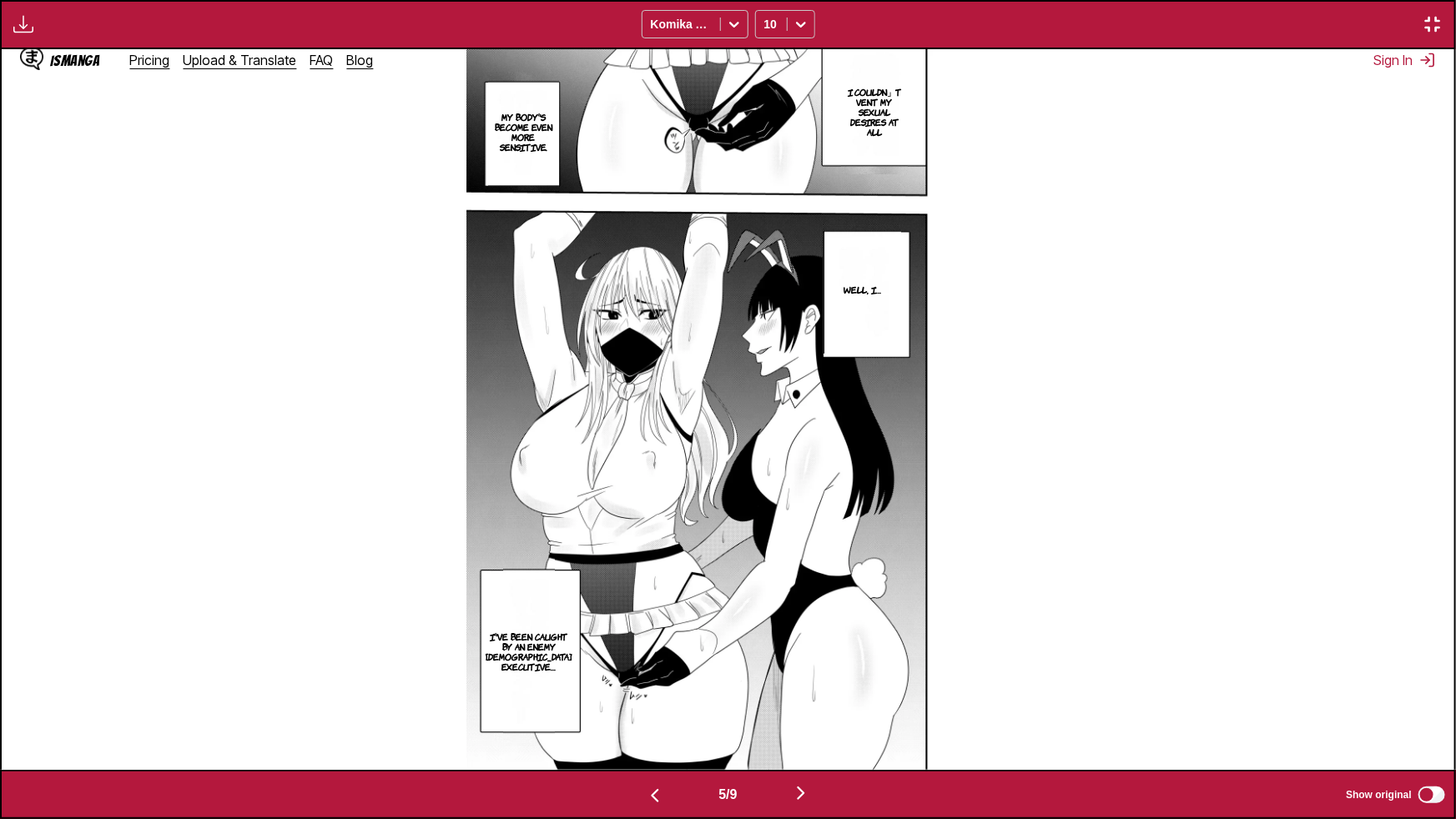 click at bounding box center (801, 793) 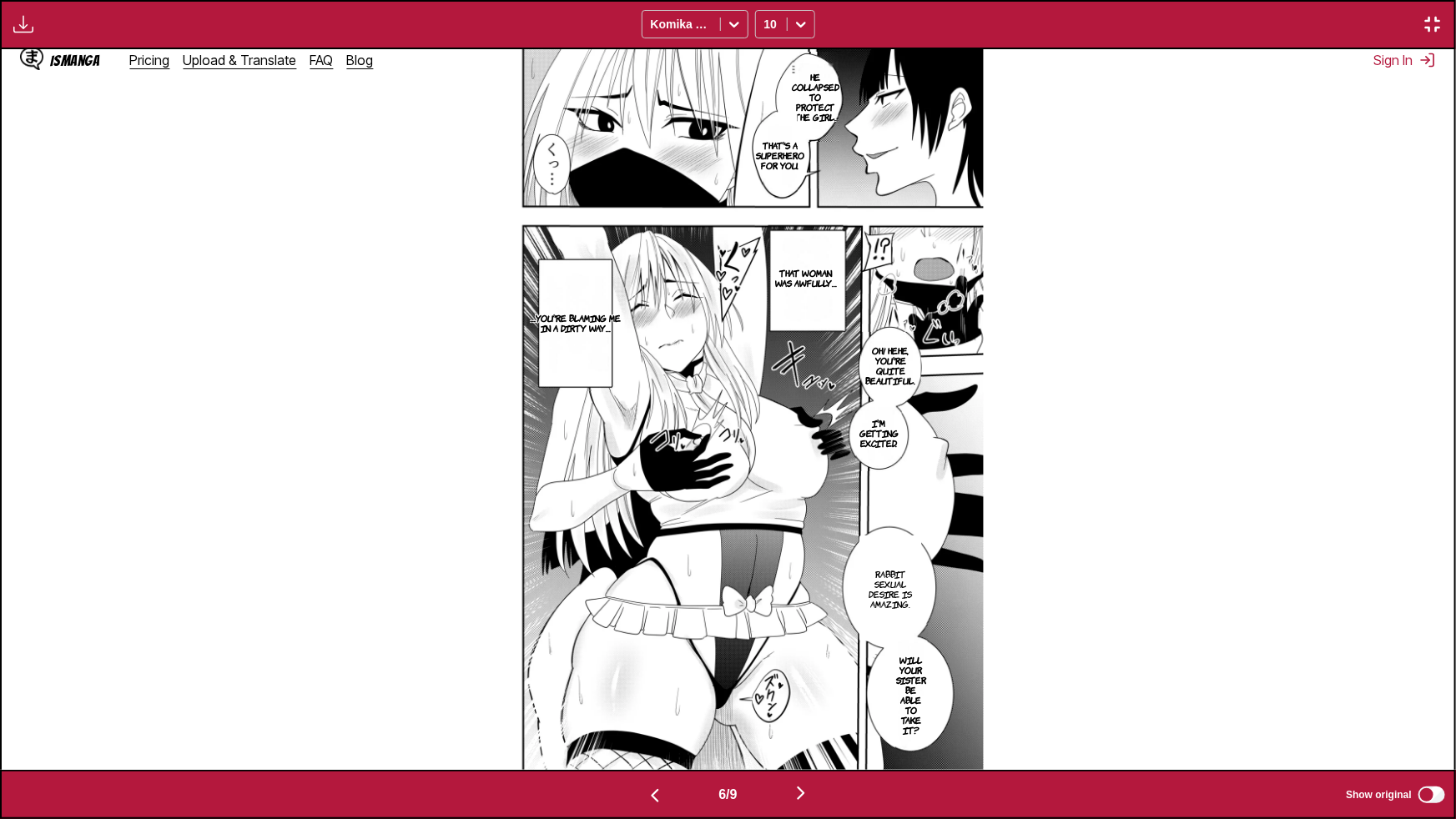 type 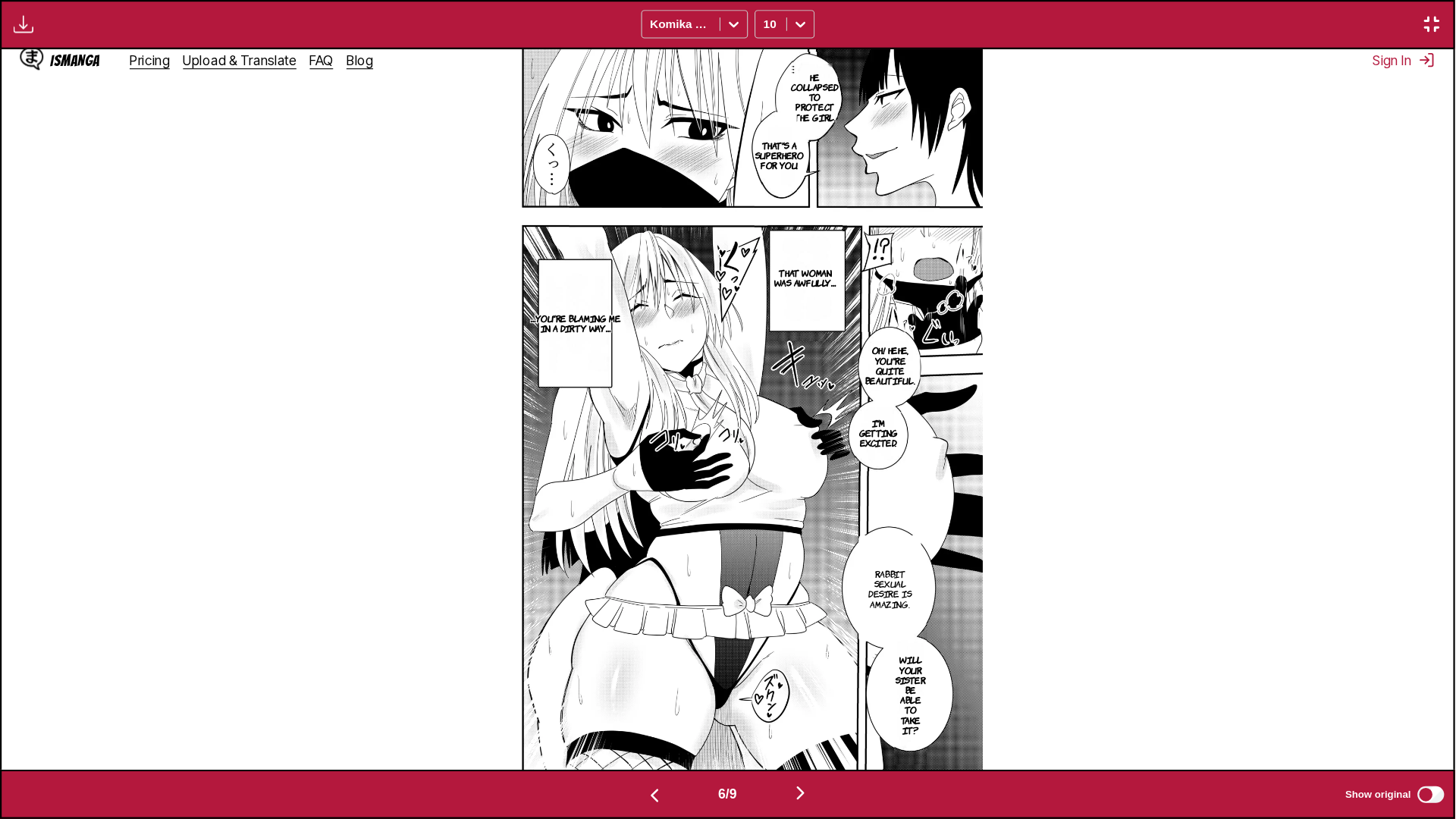 scroll, scrollTop: 139, scrollLeft: 0, axis: vertical 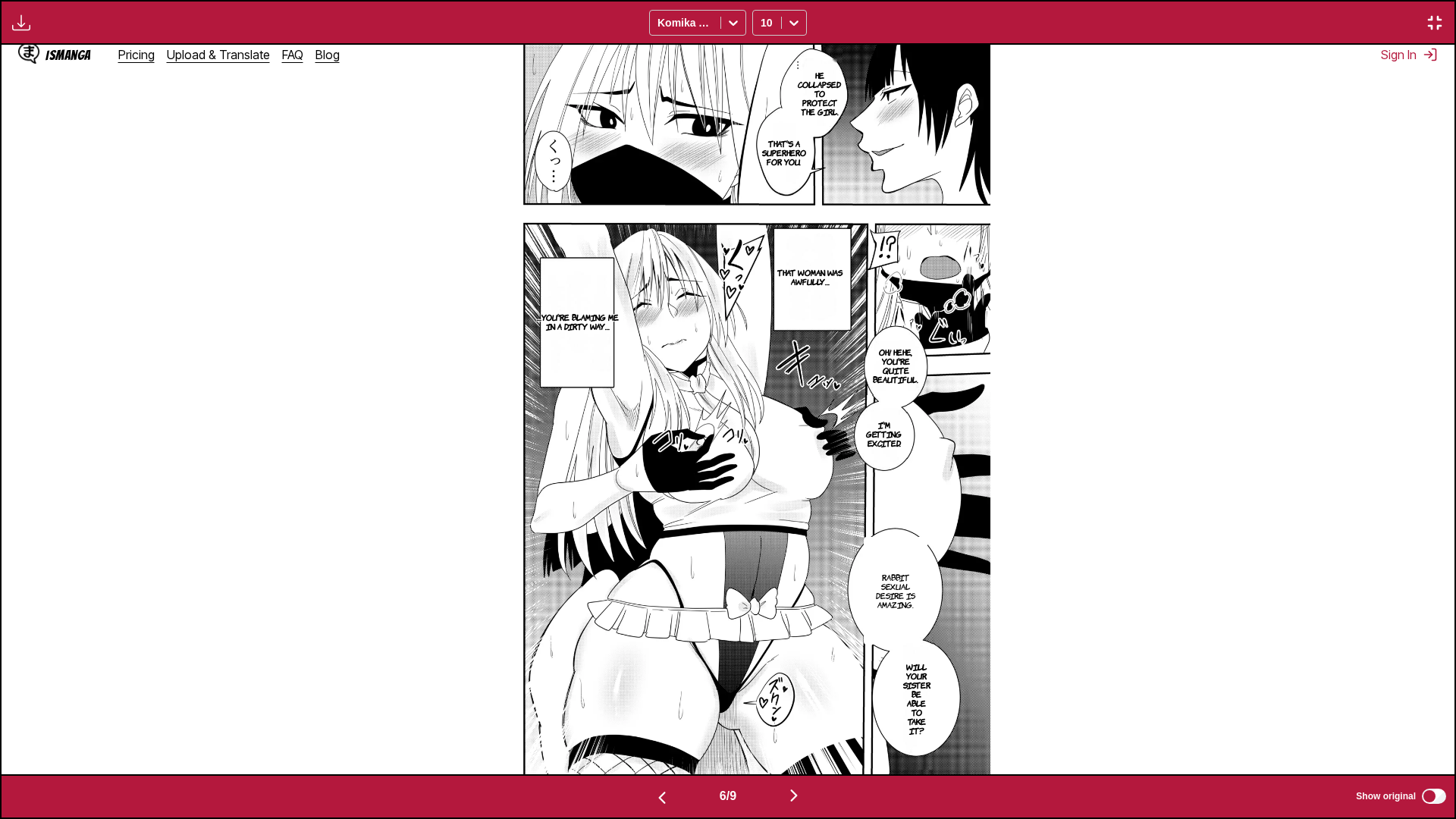 click at bounding box center (794, 795) 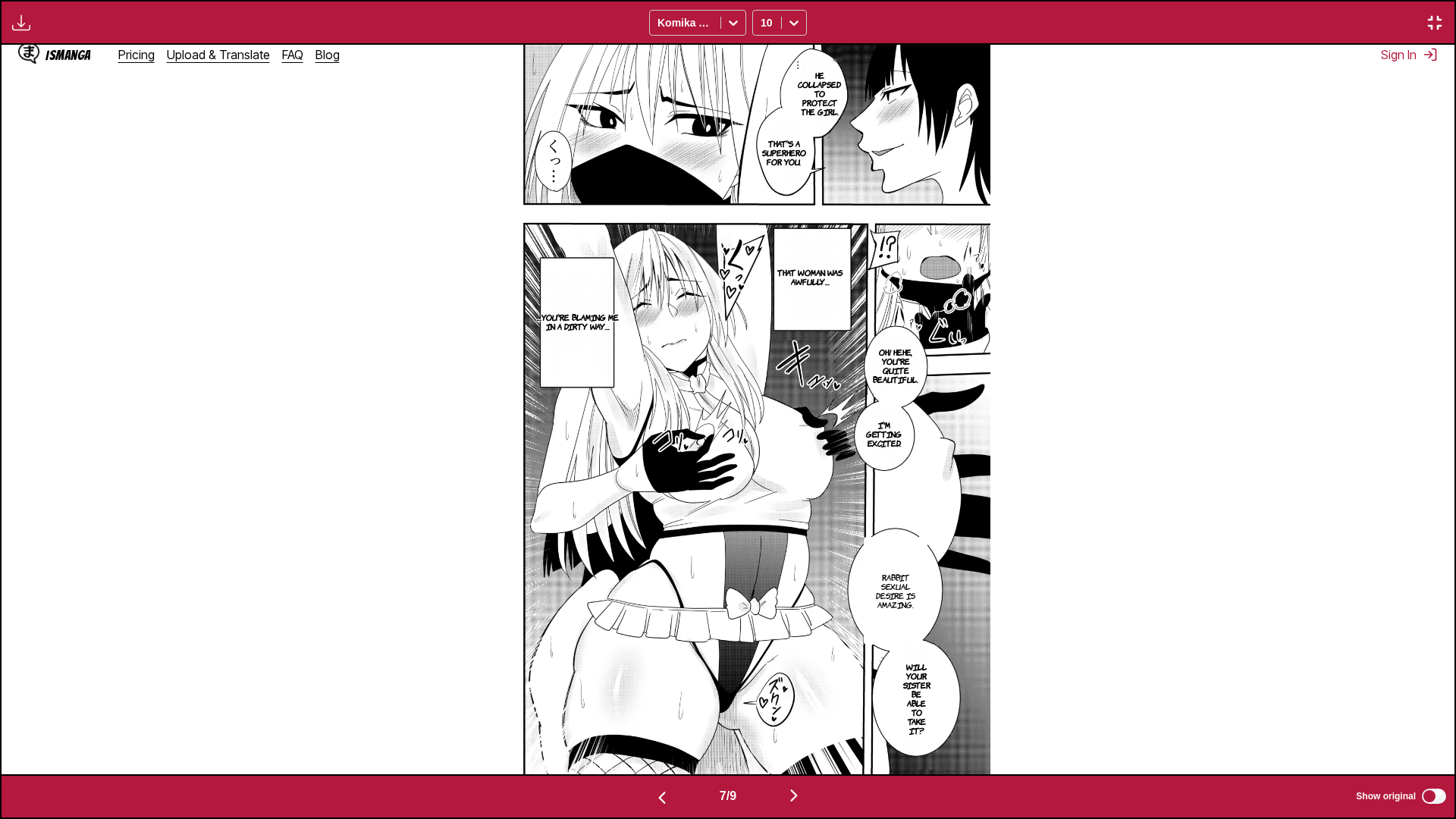 scroll, scrollTop: 0, scrollLeft: 8718, axis: horizontal 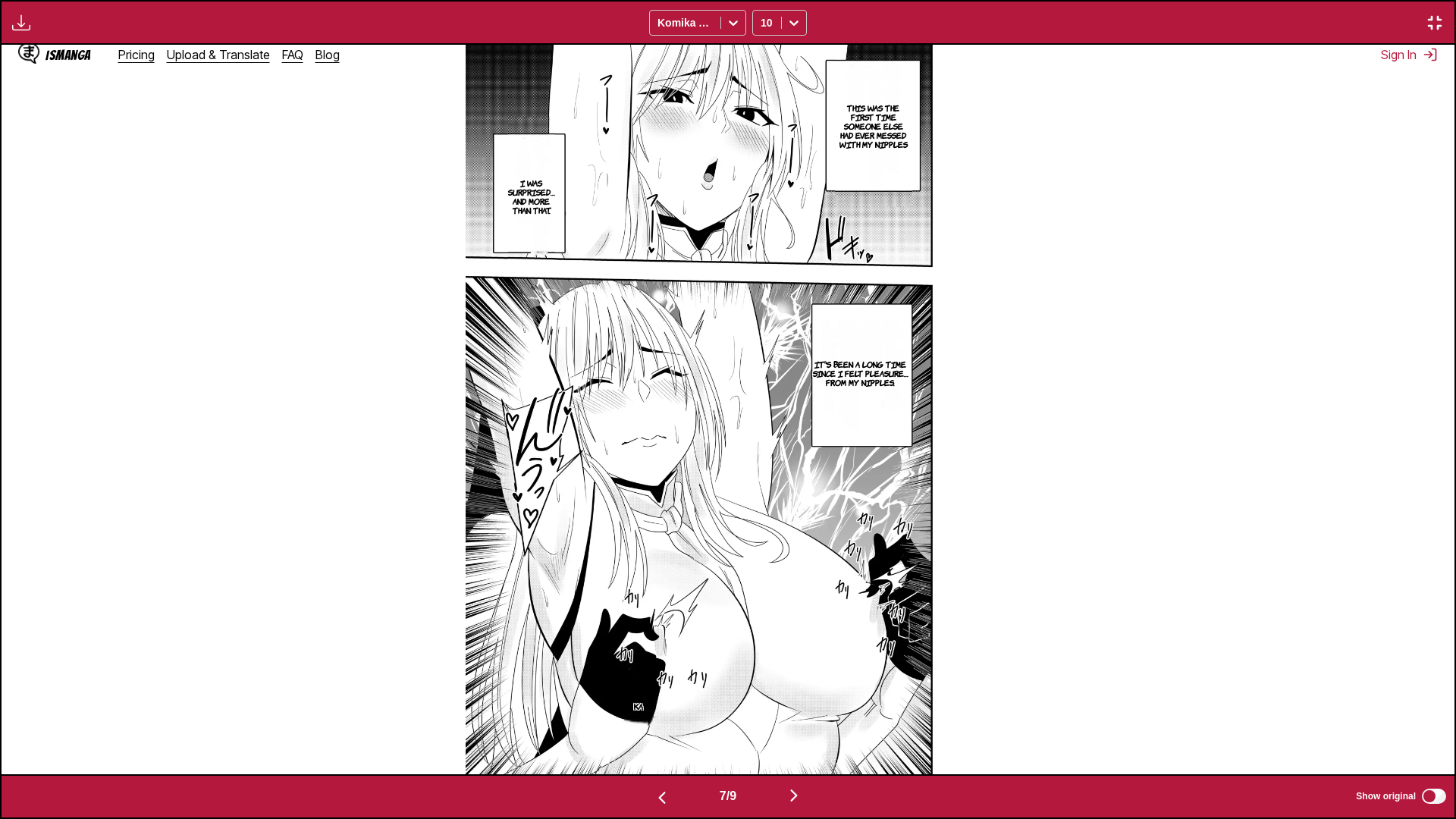 click on "7  /  9 Show original" at bounding box center [728, 796] 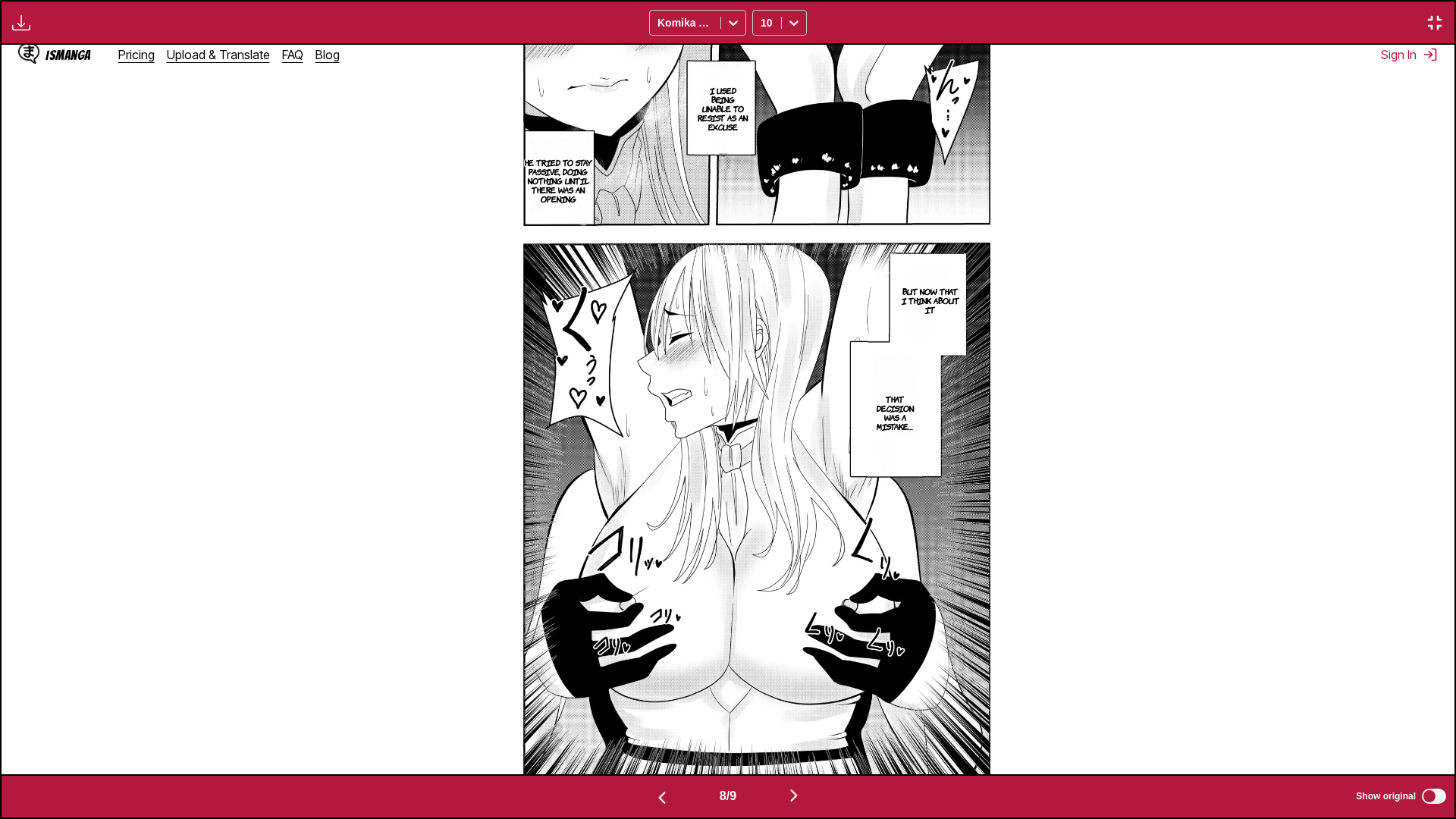 click at bounding box center [794, 795] 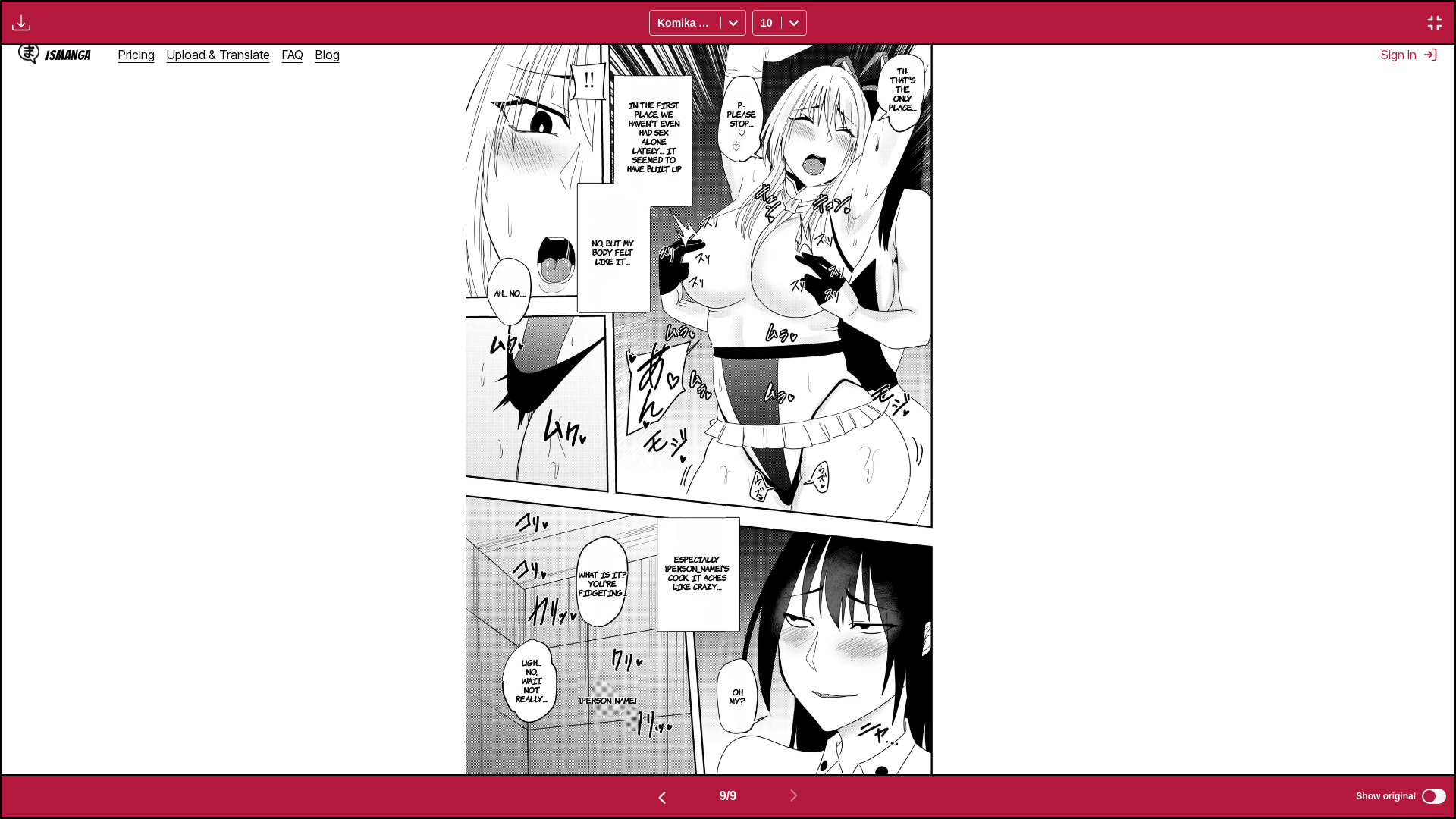 click at bounding box center [1435, 23] 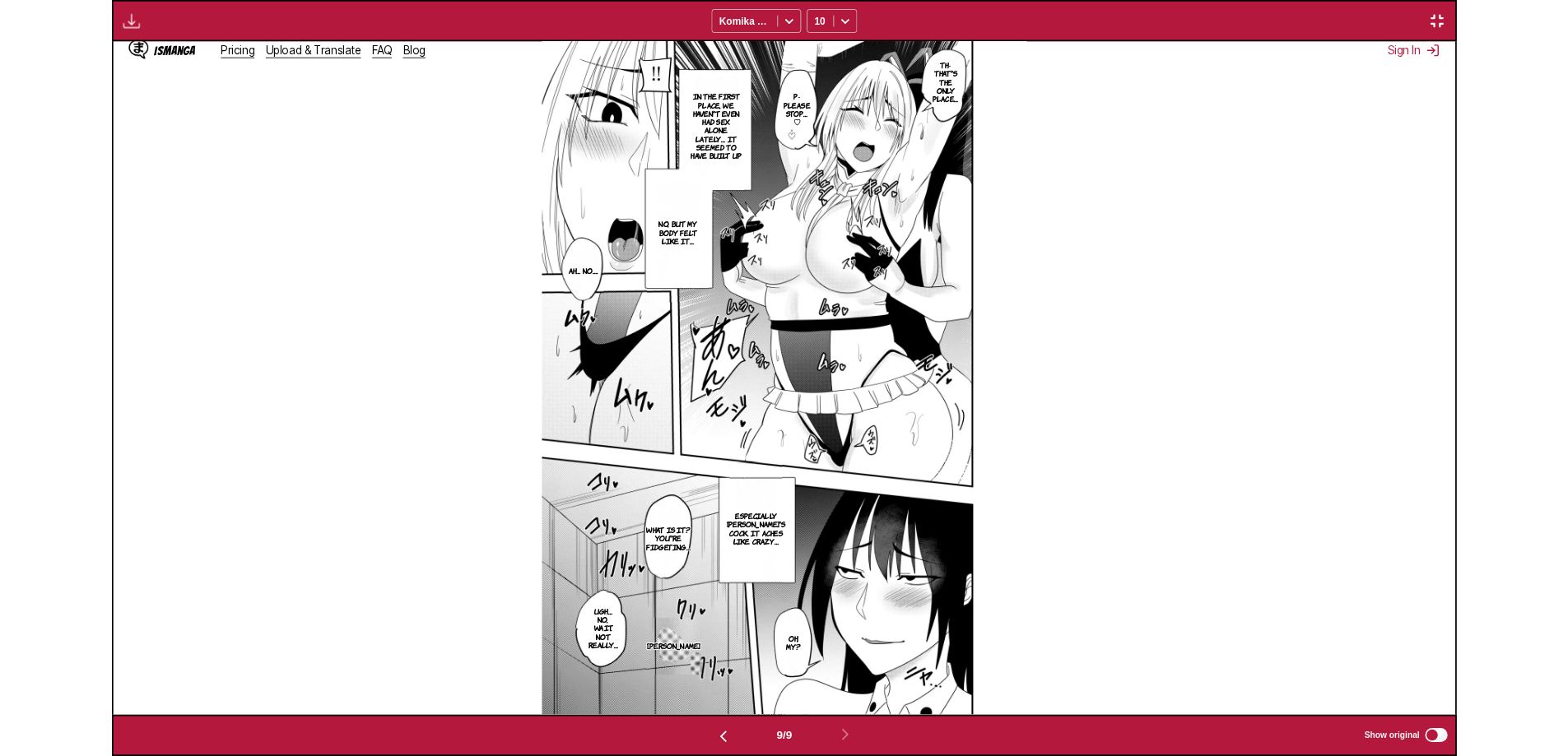 scroll, scrollTop: 428, scrollLeft: 0, axis: vertical 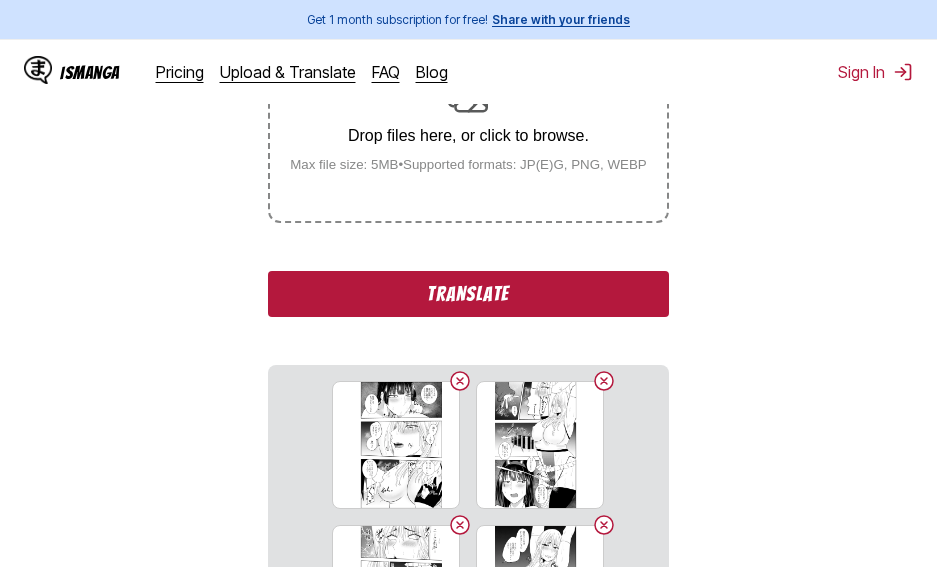click on "Translate" at bounding box center [468, 294] 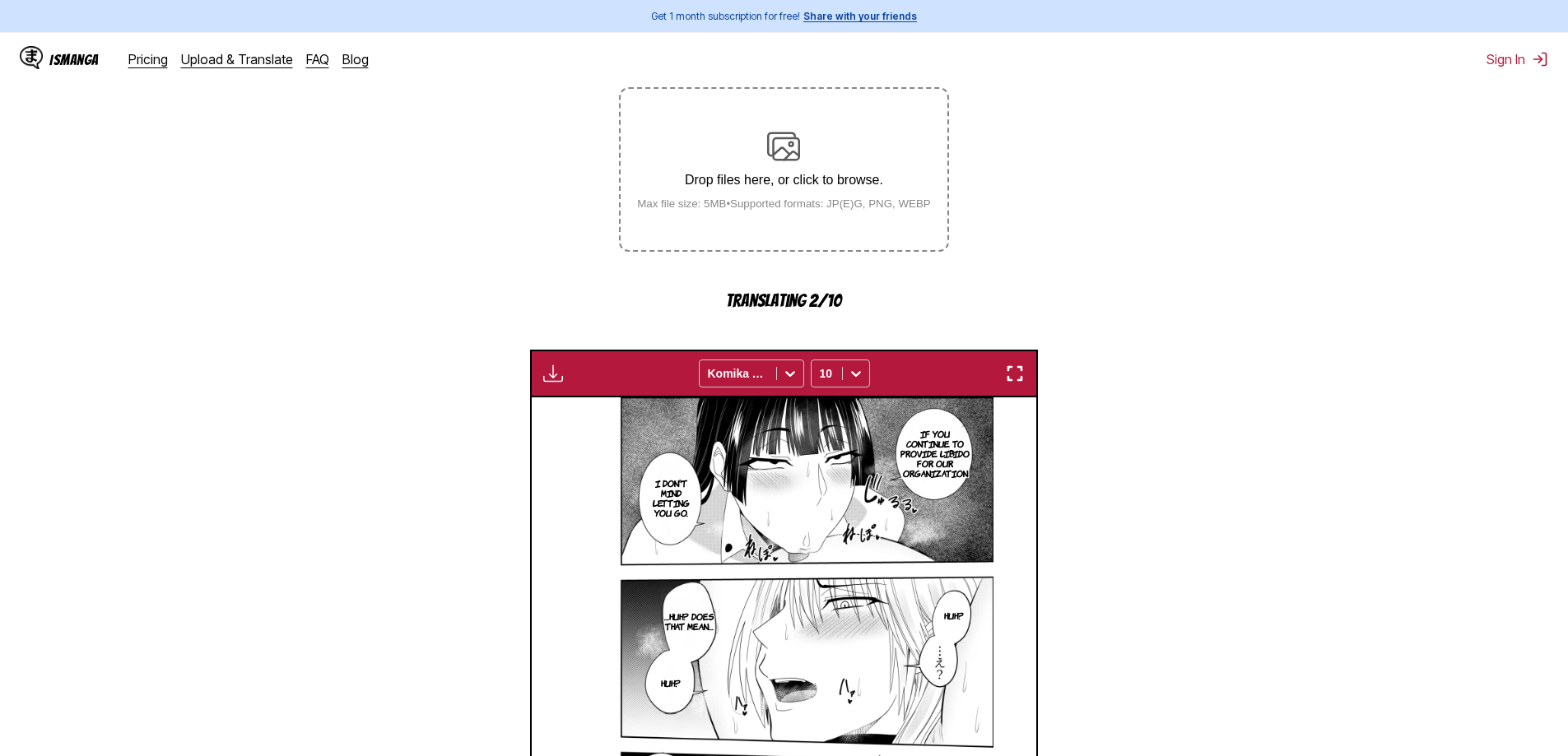 scroll, scrollTop: 494, scrollLeft: 0, axis: vertical 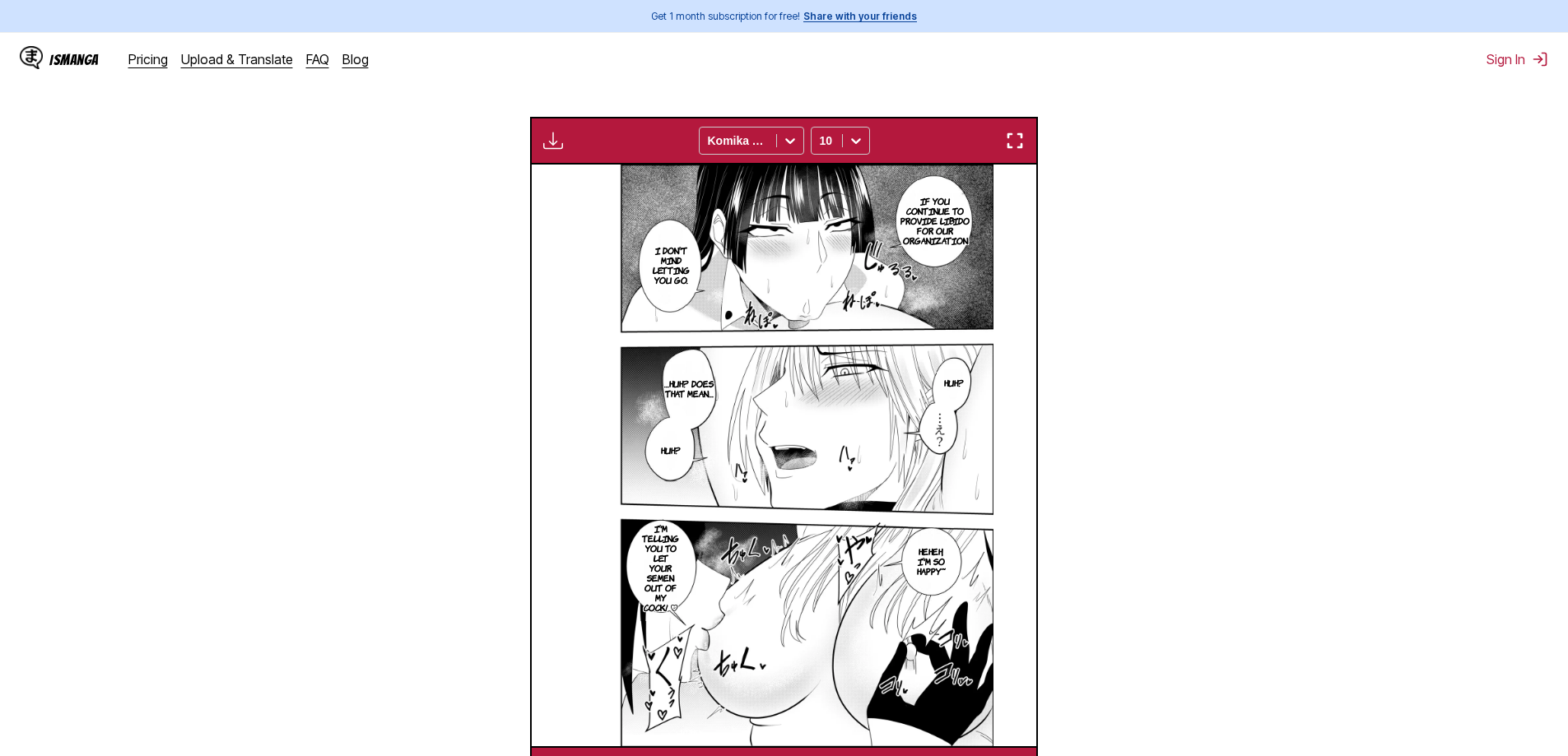 click at bounding box center (1015, 141) 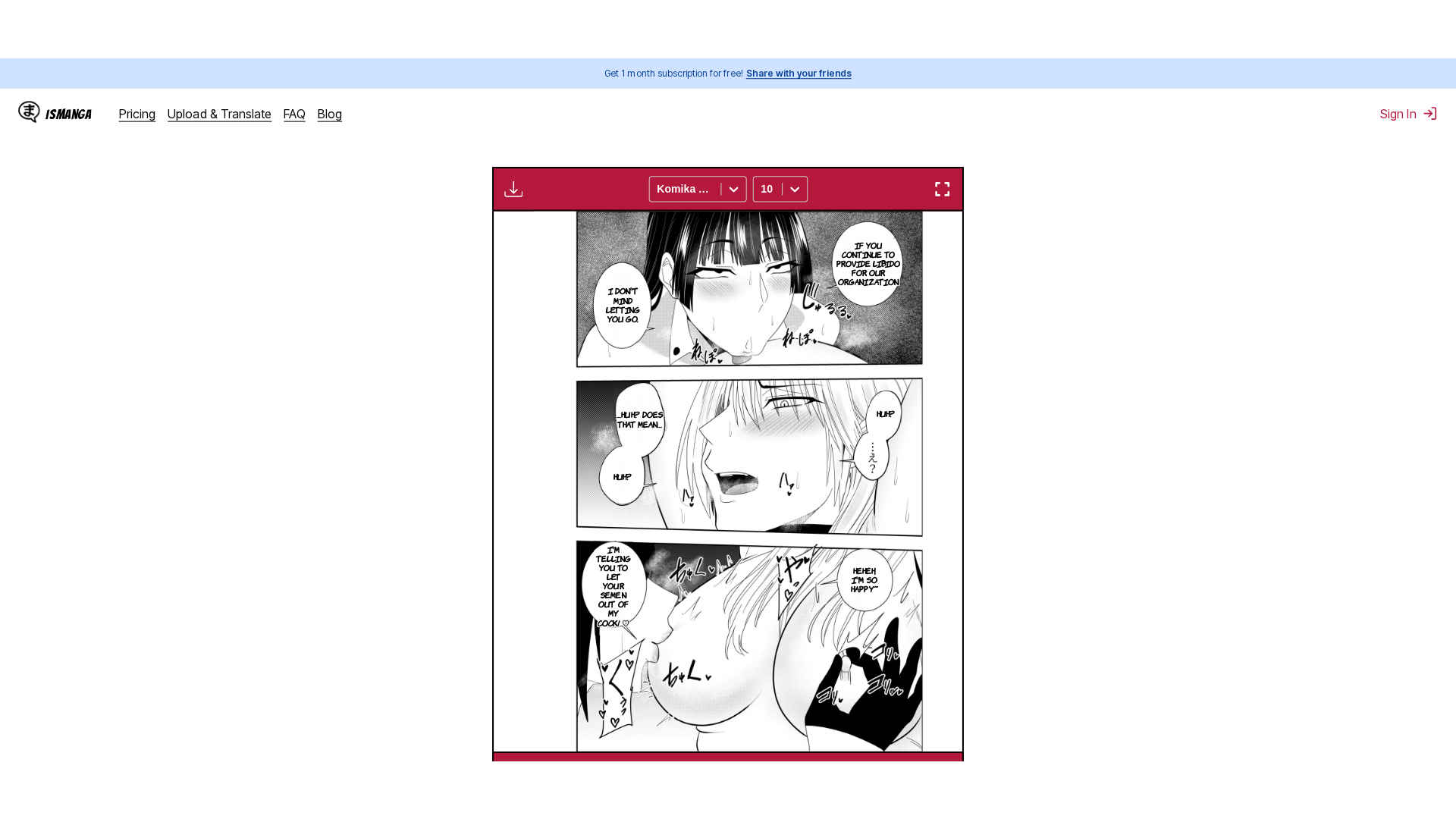 scroll, scrollTop: 159, scrollLeft: 0, axis: vertical 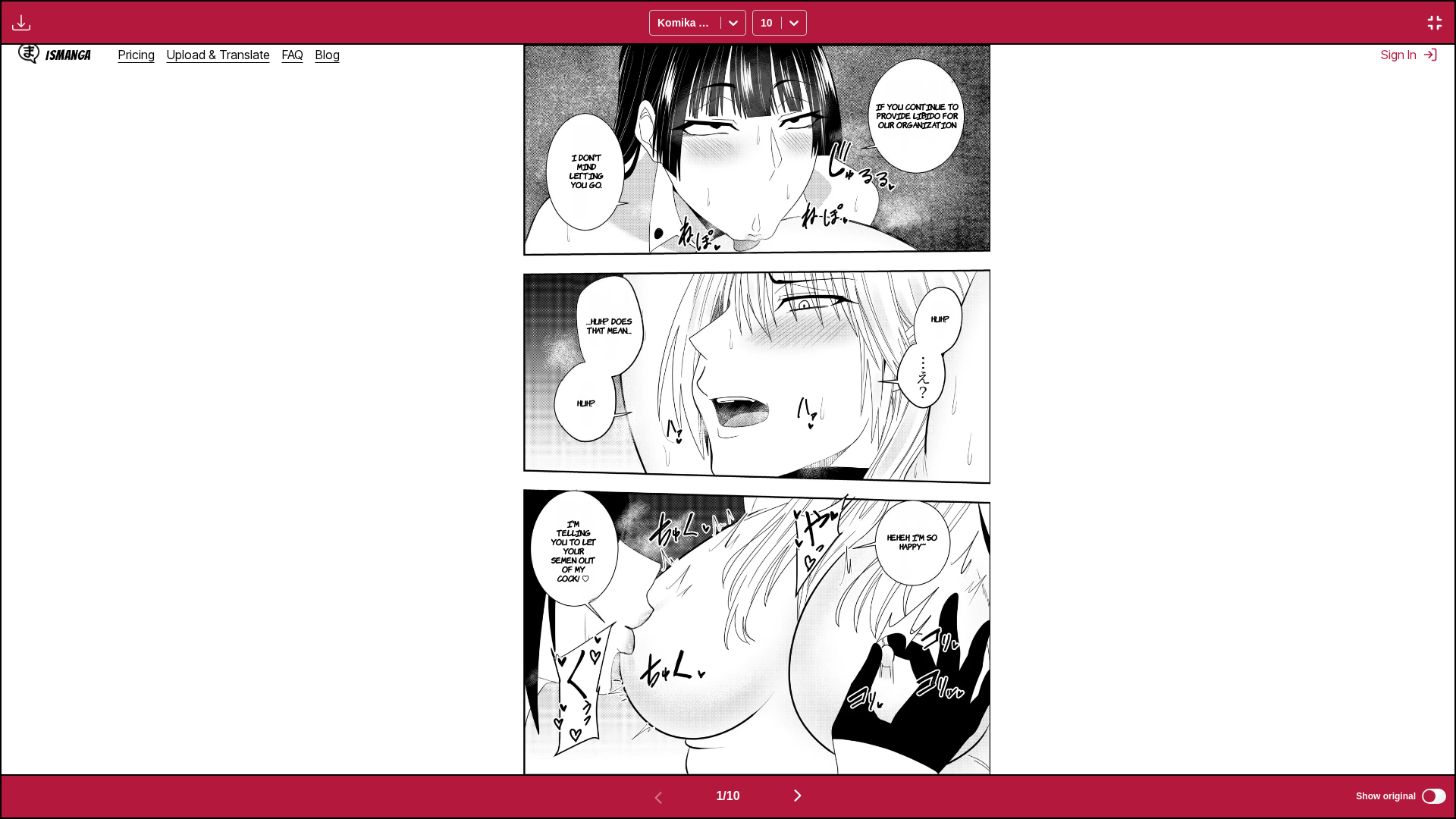 click at bounding box center [798, 795] 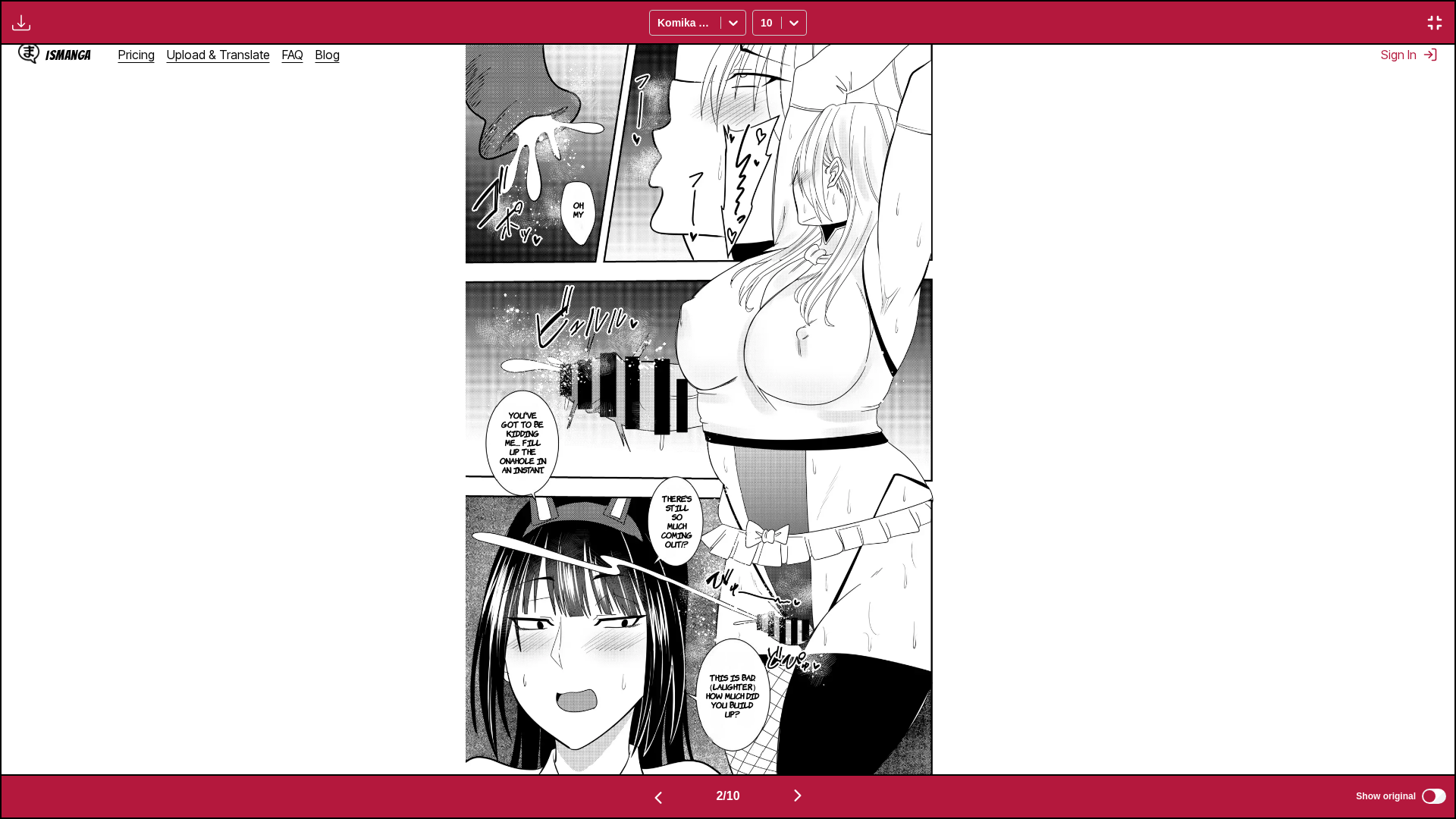 click at bounding box center [798, 795] 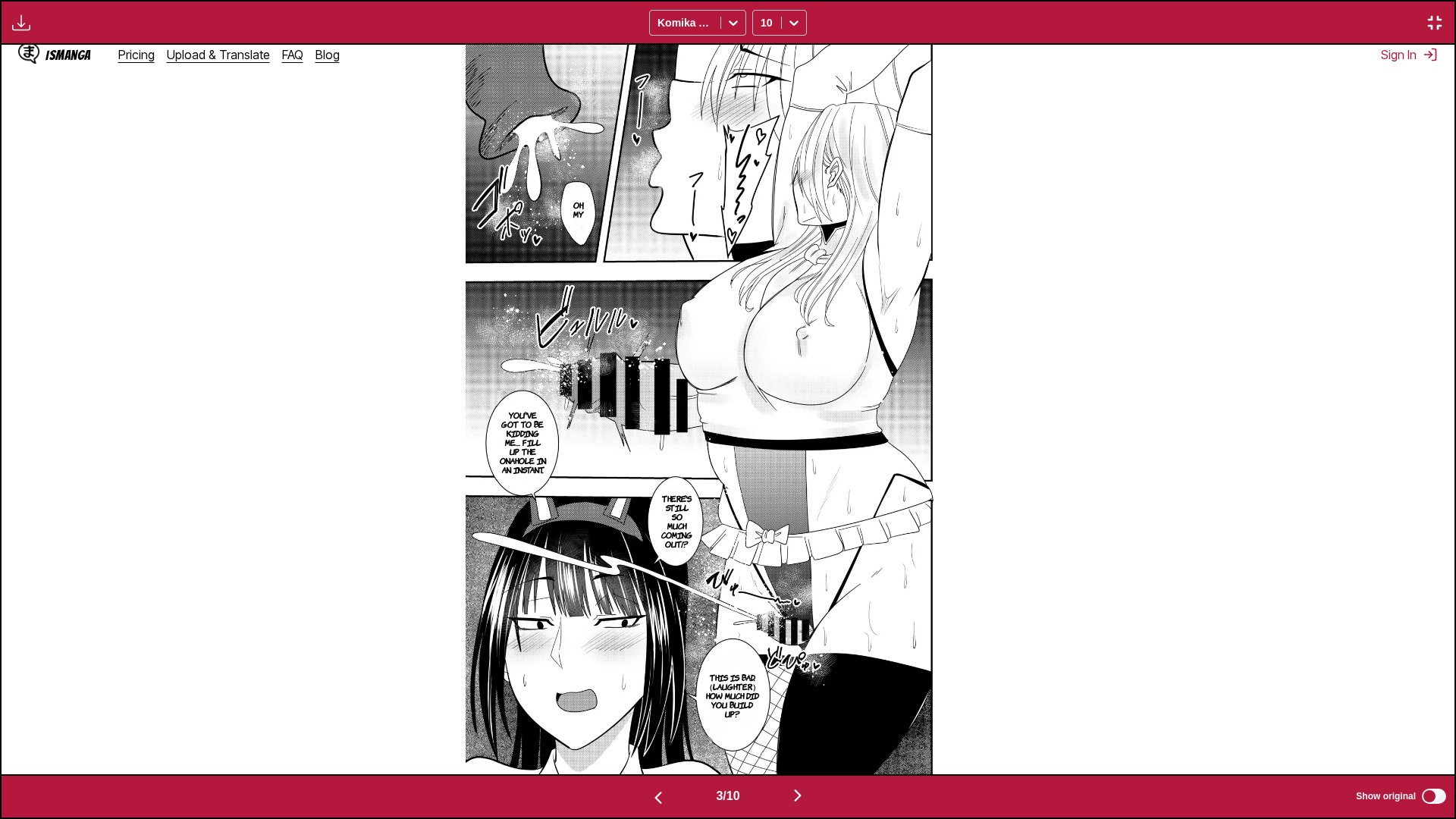 scroll, scrollTop: 0, scrollLeft: 2906, axis: horizontal 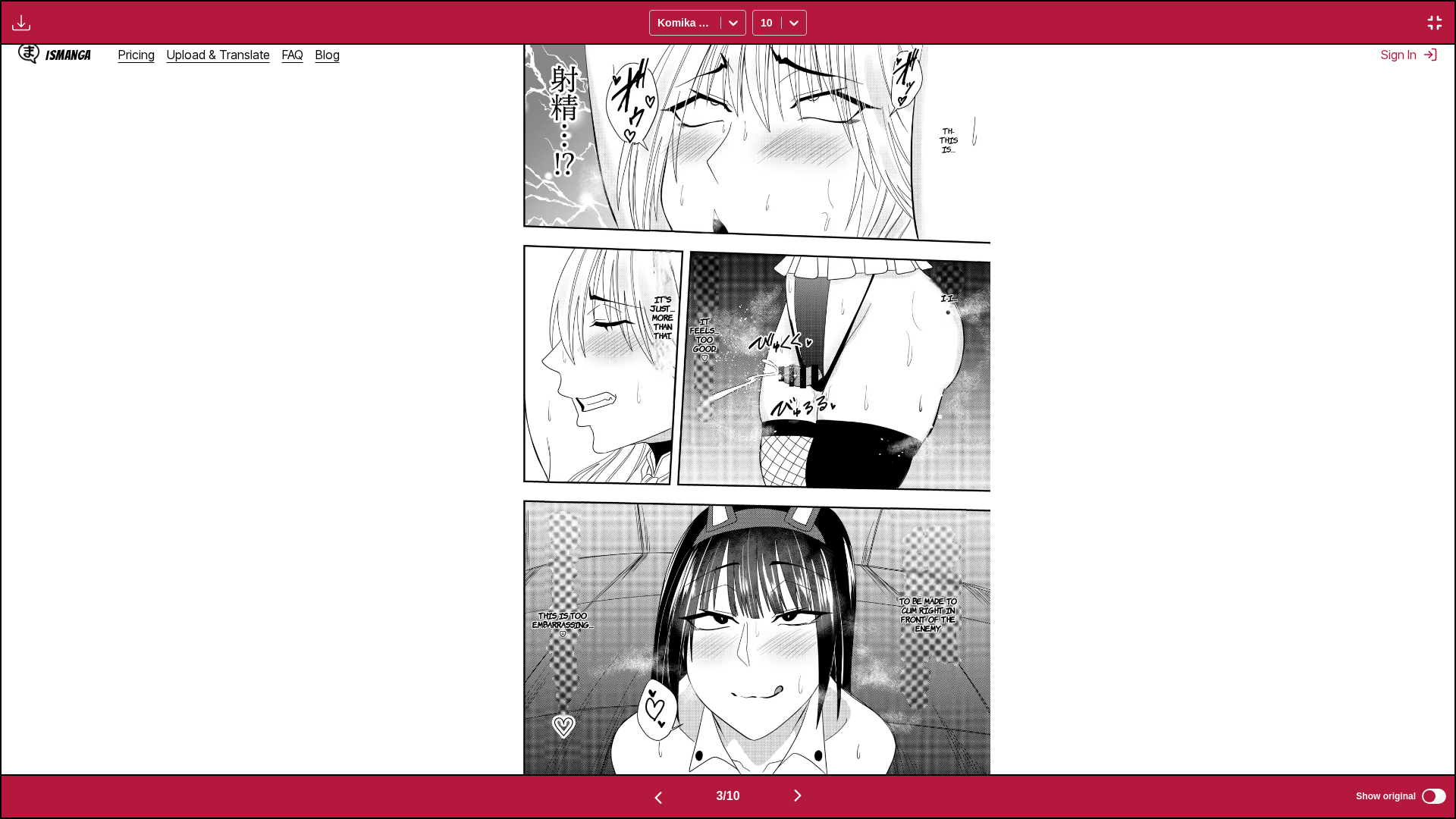 click at bounding box center (798, 795) 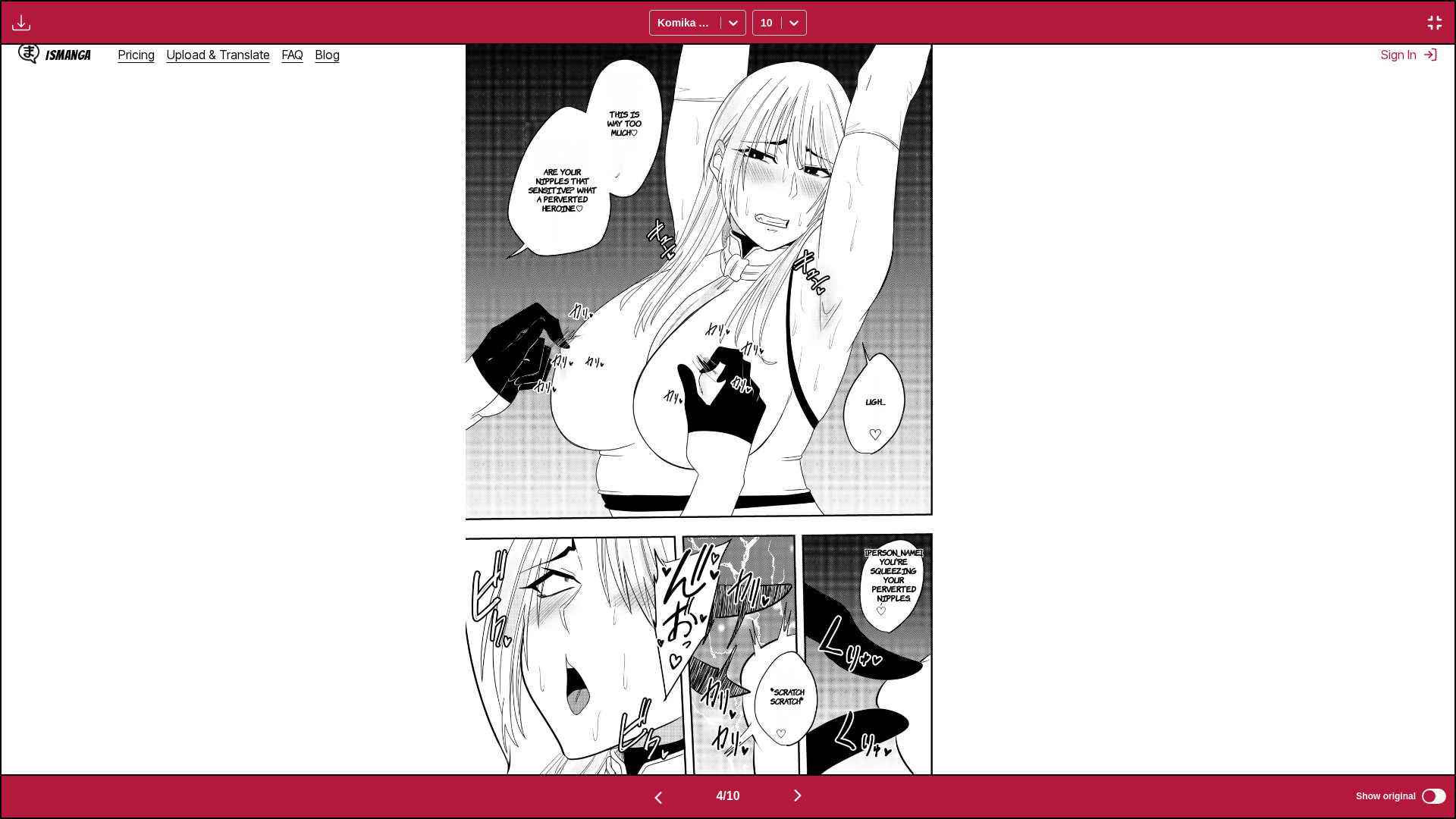 type 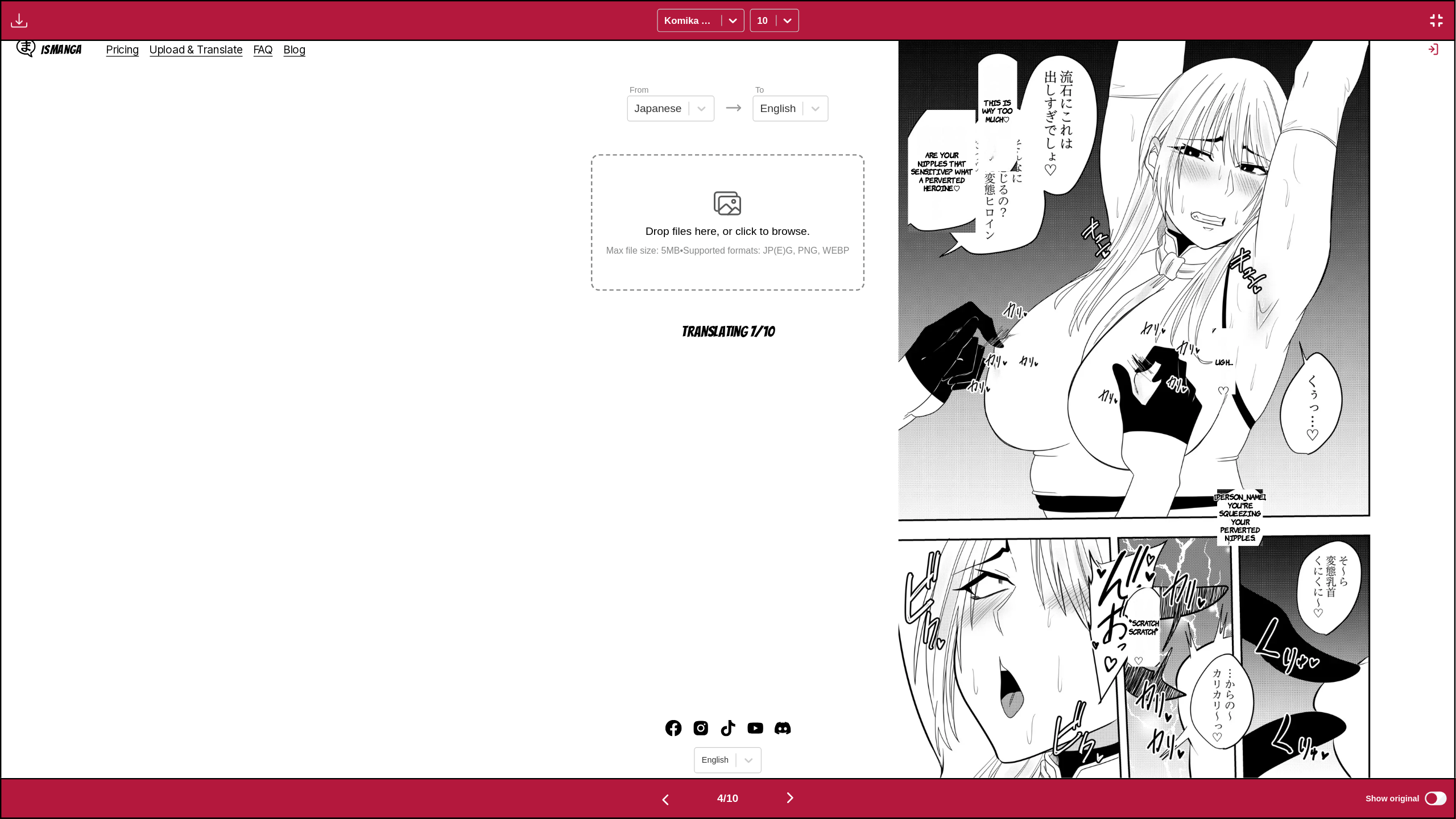 scroll, scrollTop: 99, scrollLeft: 0, axis: vertical 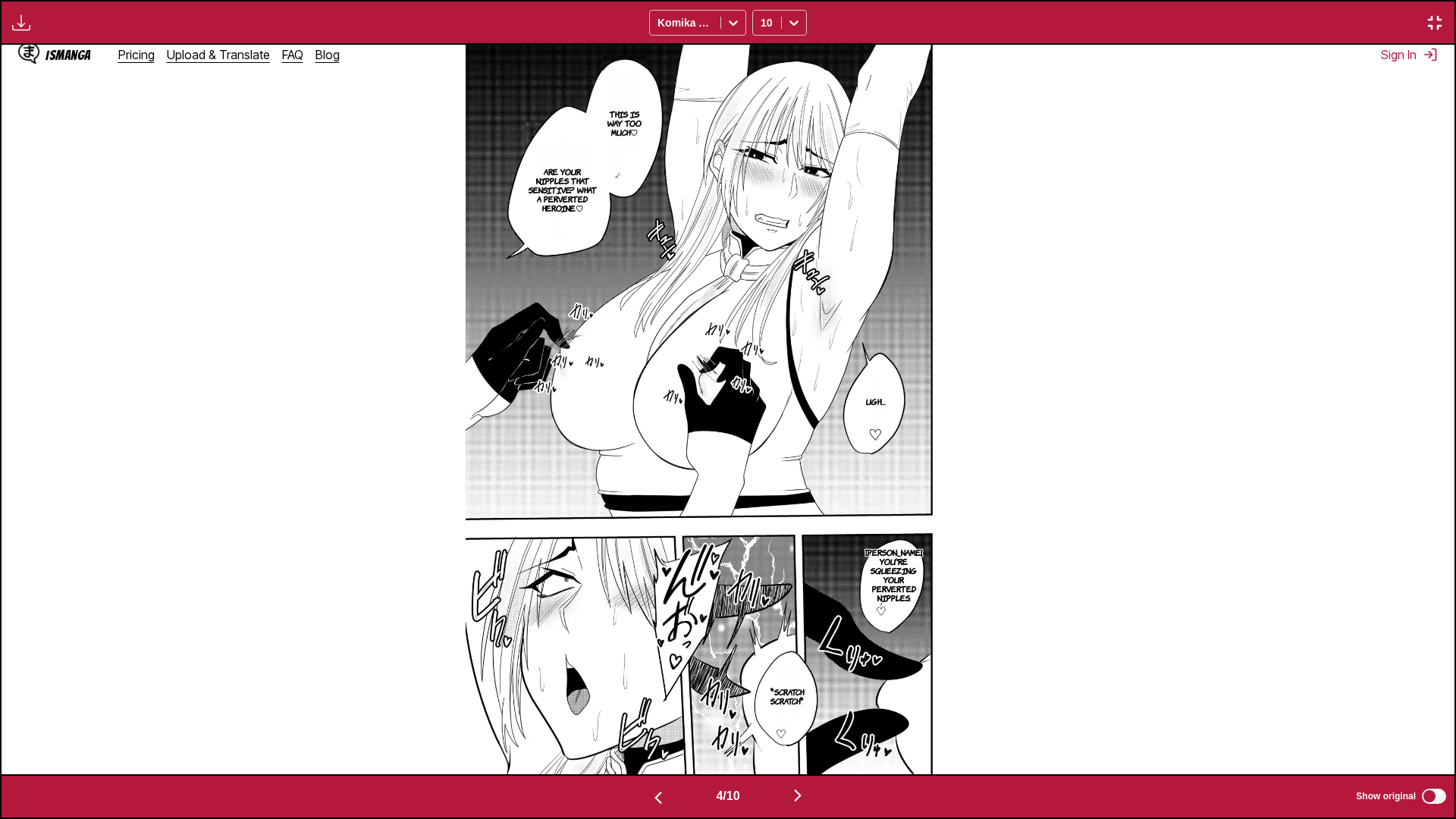 click at bounding box center (798, 795) 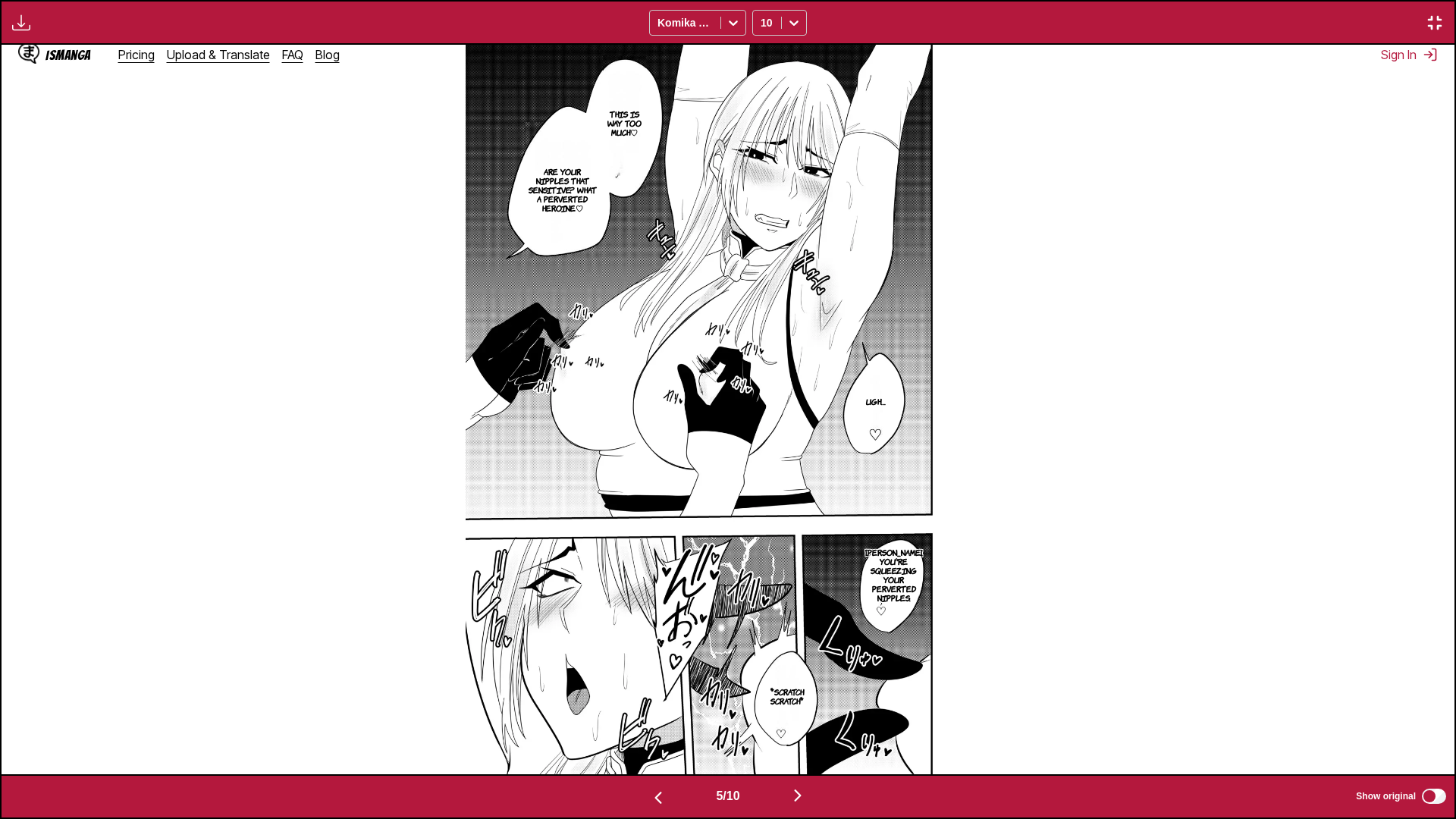 scroll, scrollTop: 0, scrollLeft: 5812, axis: horizontal 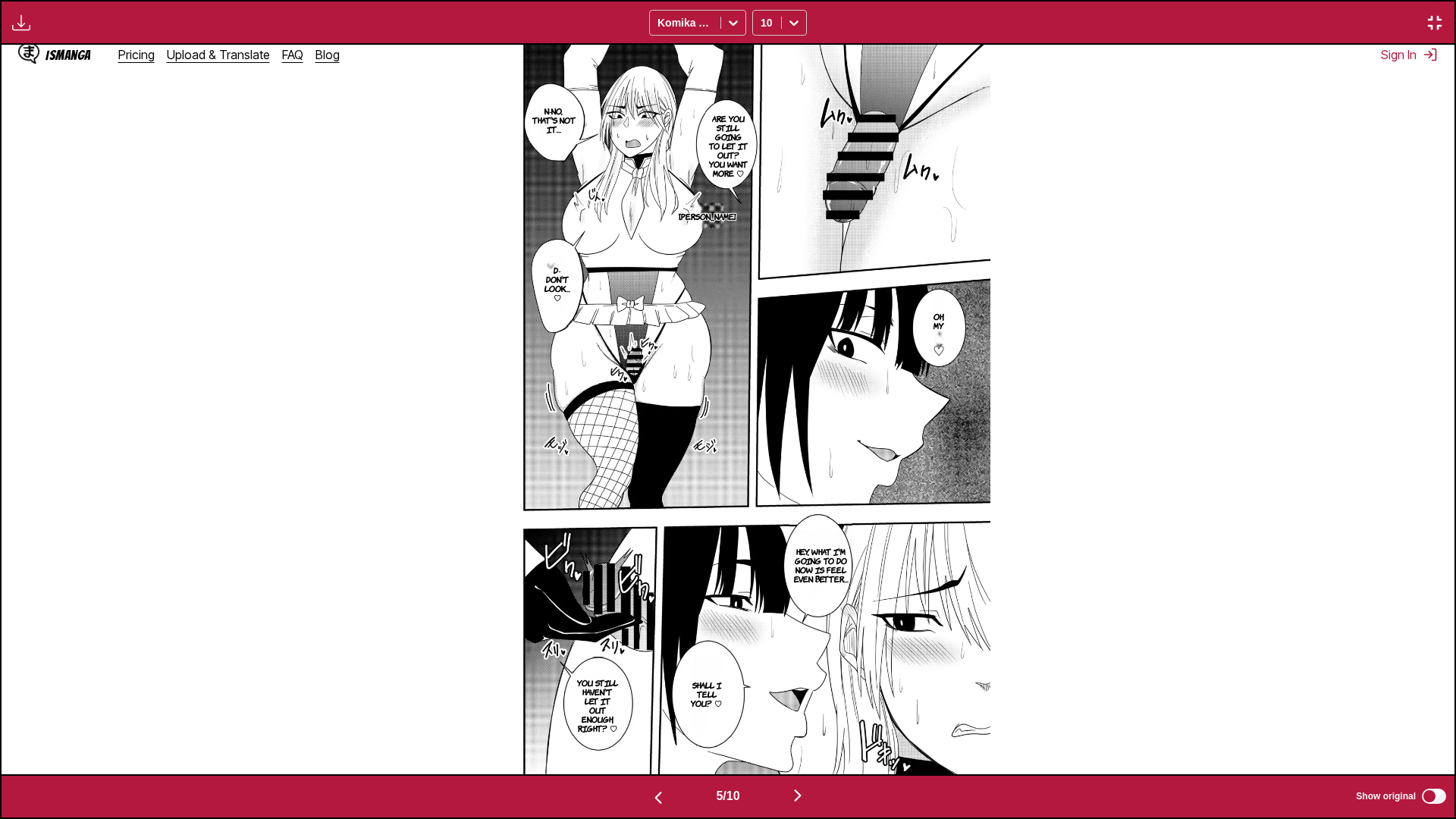 click at bounding box center [798, 795] 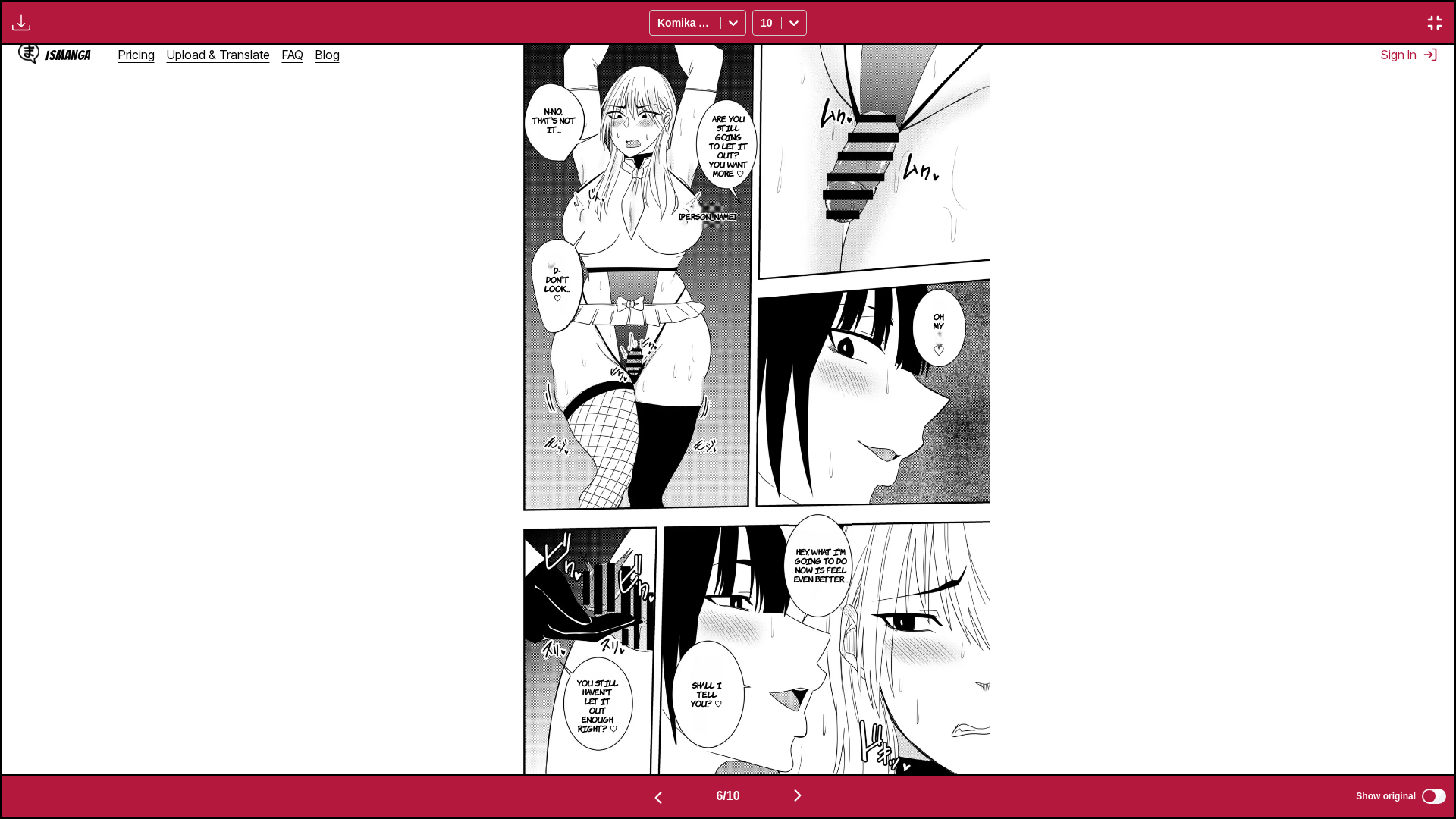 scroll, scrollTop: 0, scrollLeft: 7265, axis: horizontal 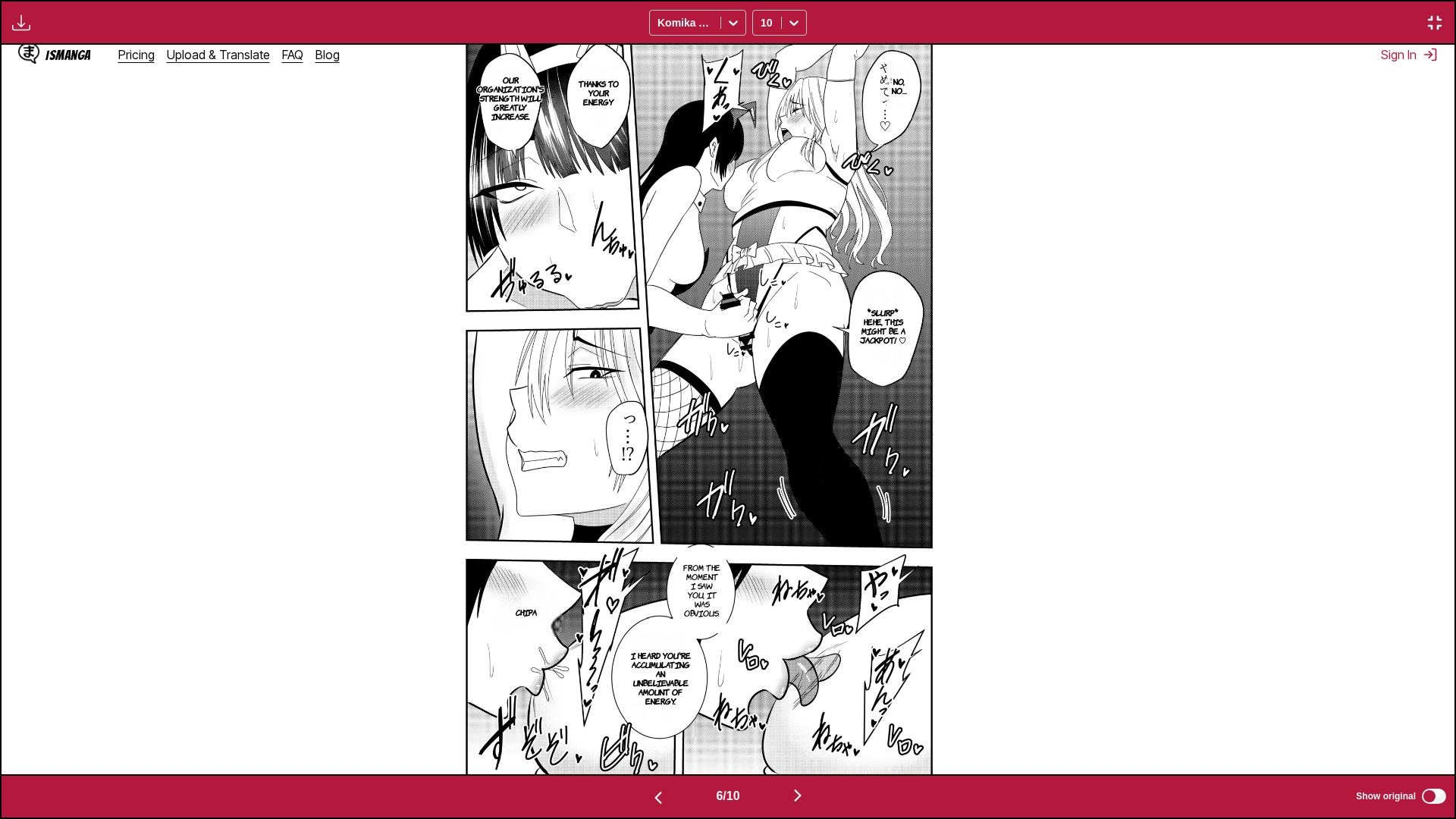 click at bounding box center [798, 795] 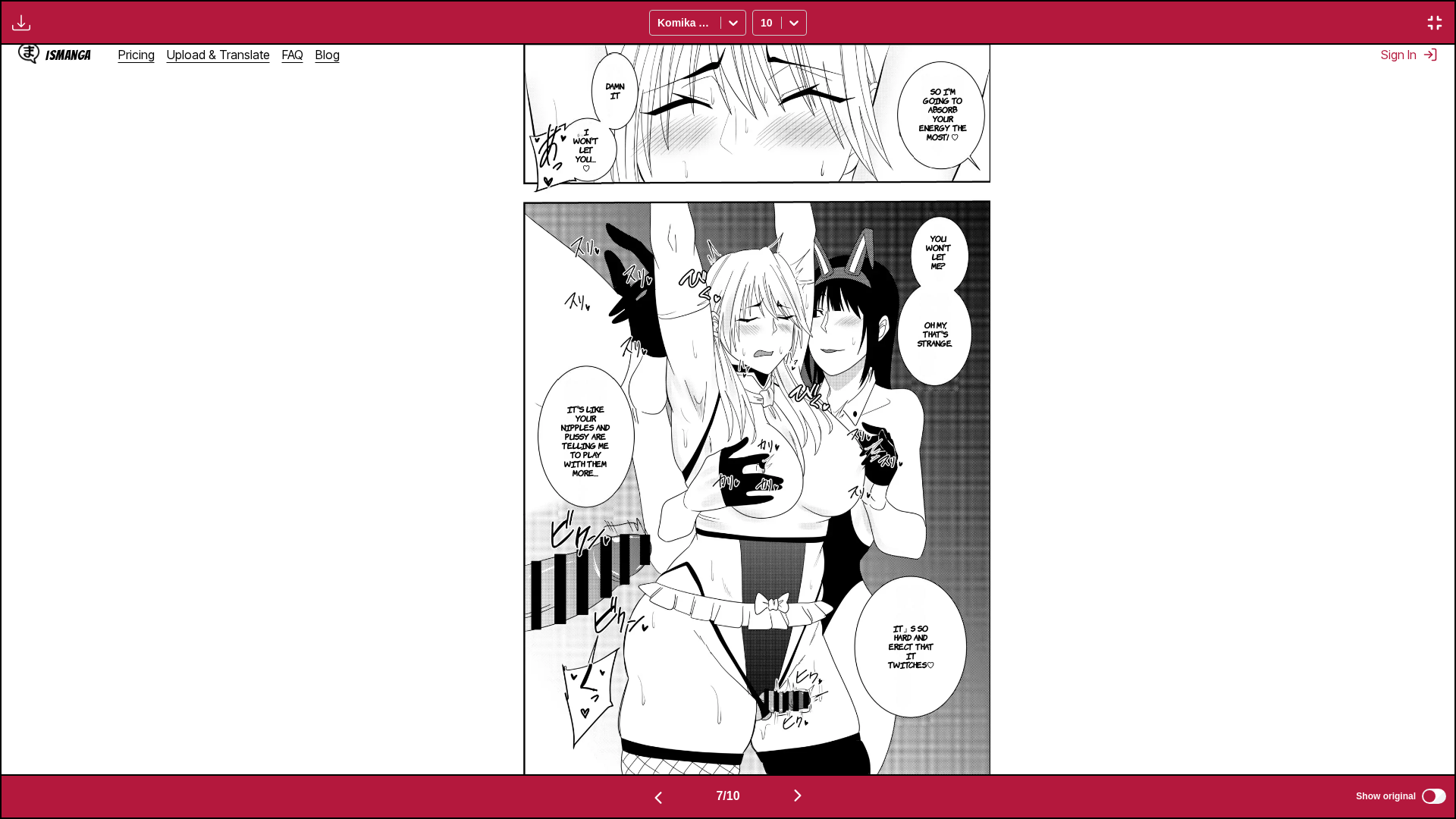 click on "So I'm going to absorb your energy the most! ♡ Damn it I won't let you… ♡ You won't let me? Oh my, that's strange. It's like your nipples and pussy are telling me to play with them more… It」s so hard and erect that it twitches♡" at bounding box center (728, 410) 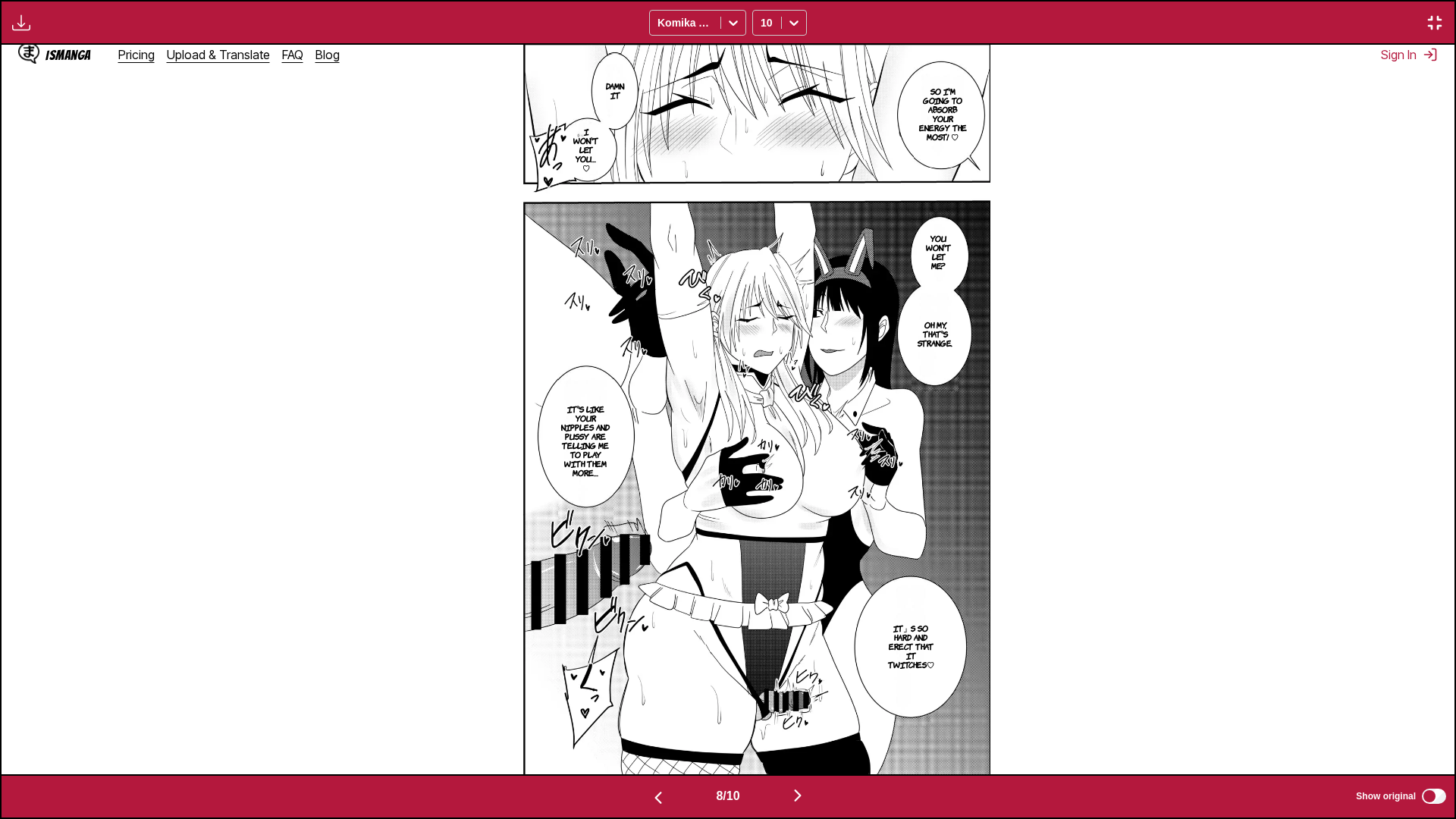 scroll, scrollTop: 0, scrollLeft: 10171, axis: horizontal 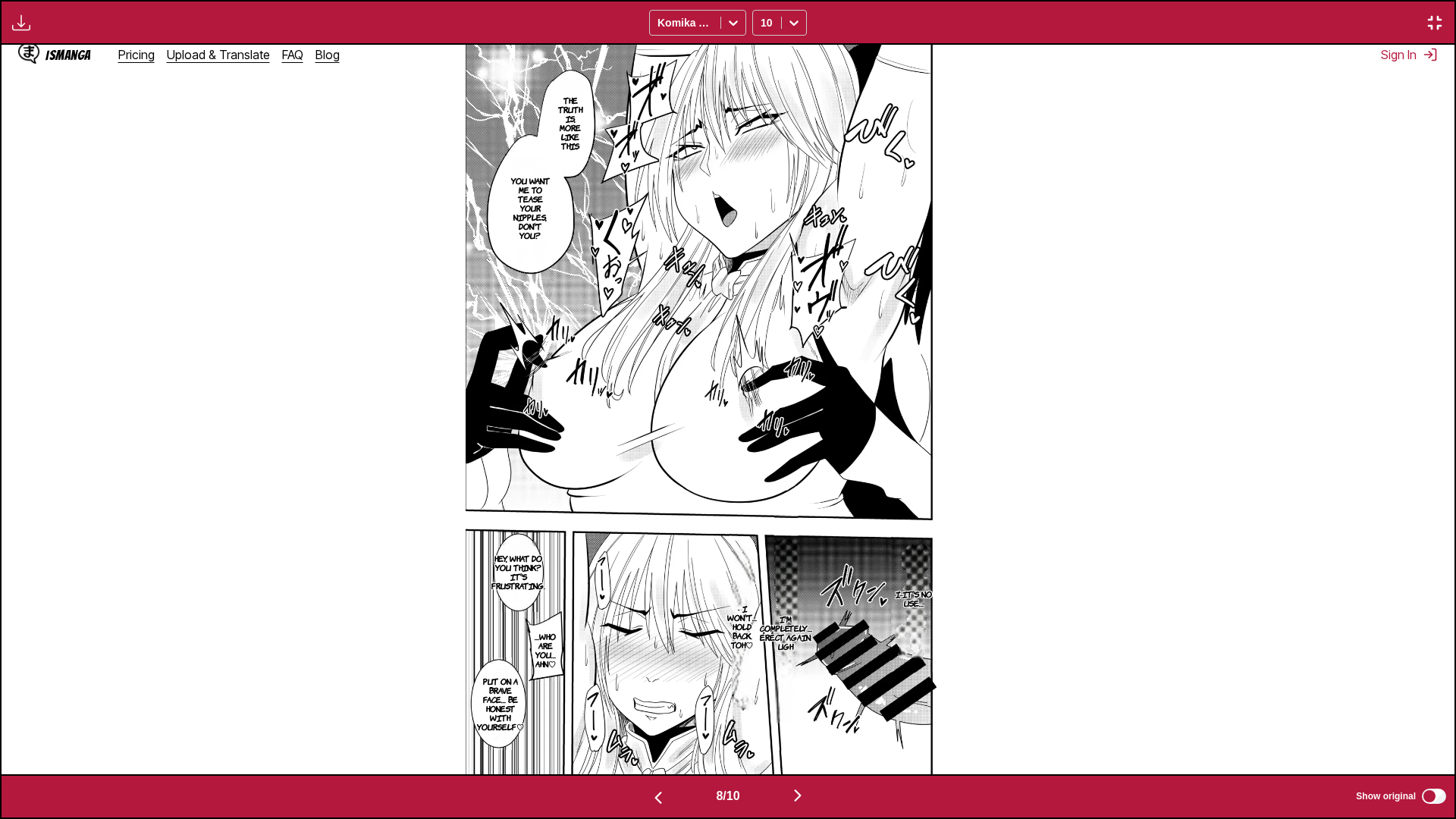 click at bounding box center [798, 795] 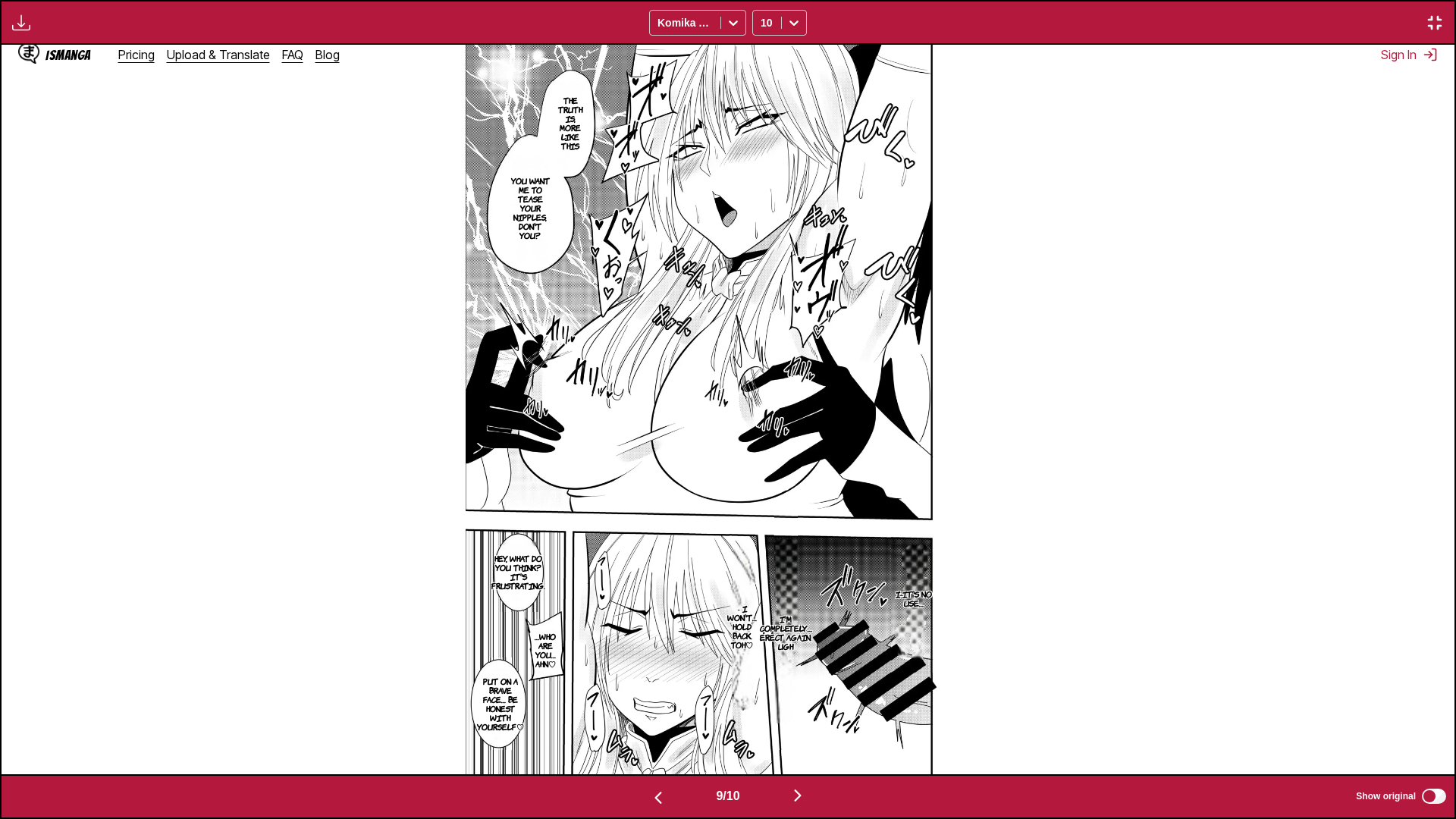 scroll, scrollTop: 0, scrollLeft: 11624, axis: horizontal 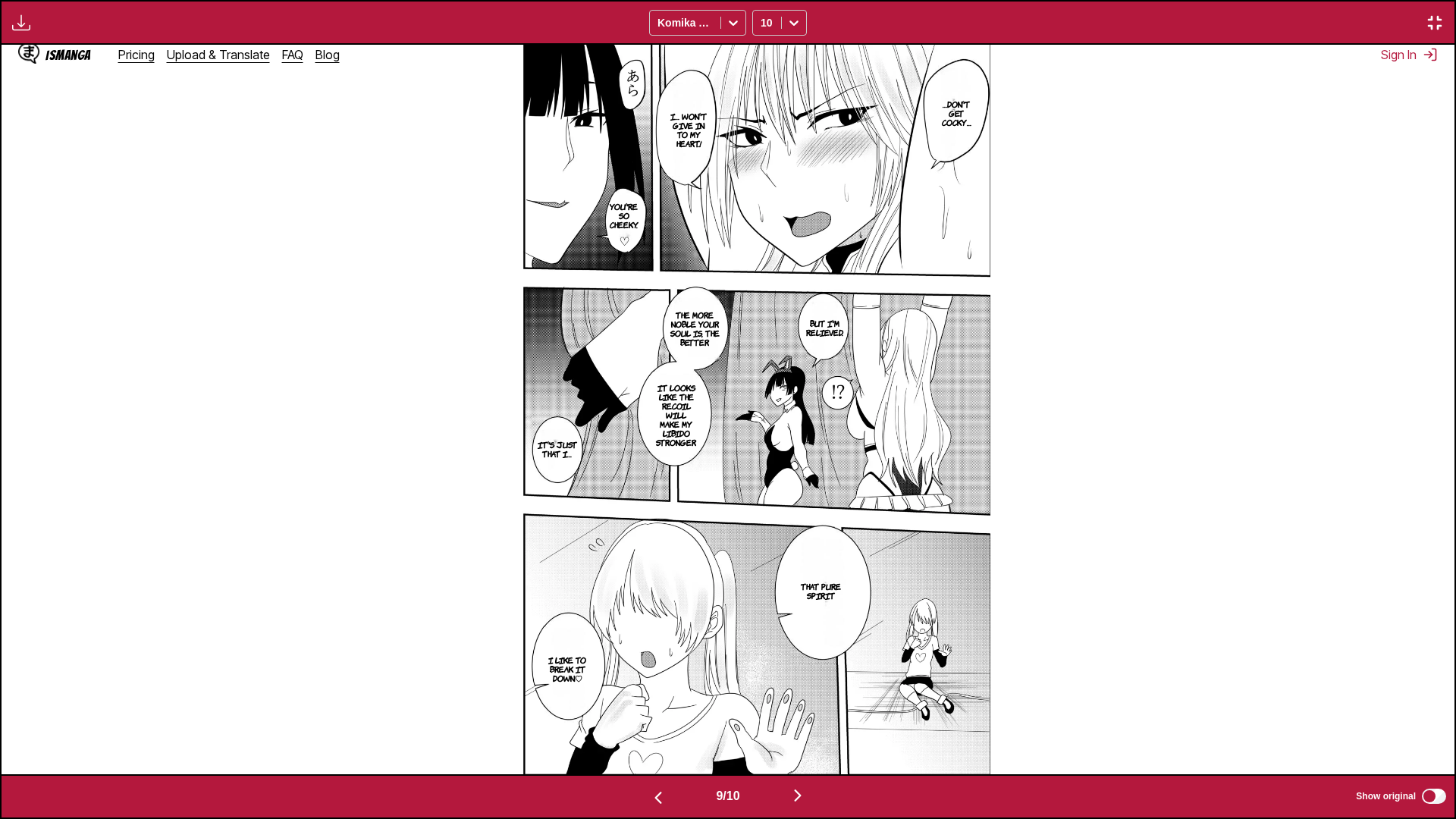 click at bounding box center [798, 795] 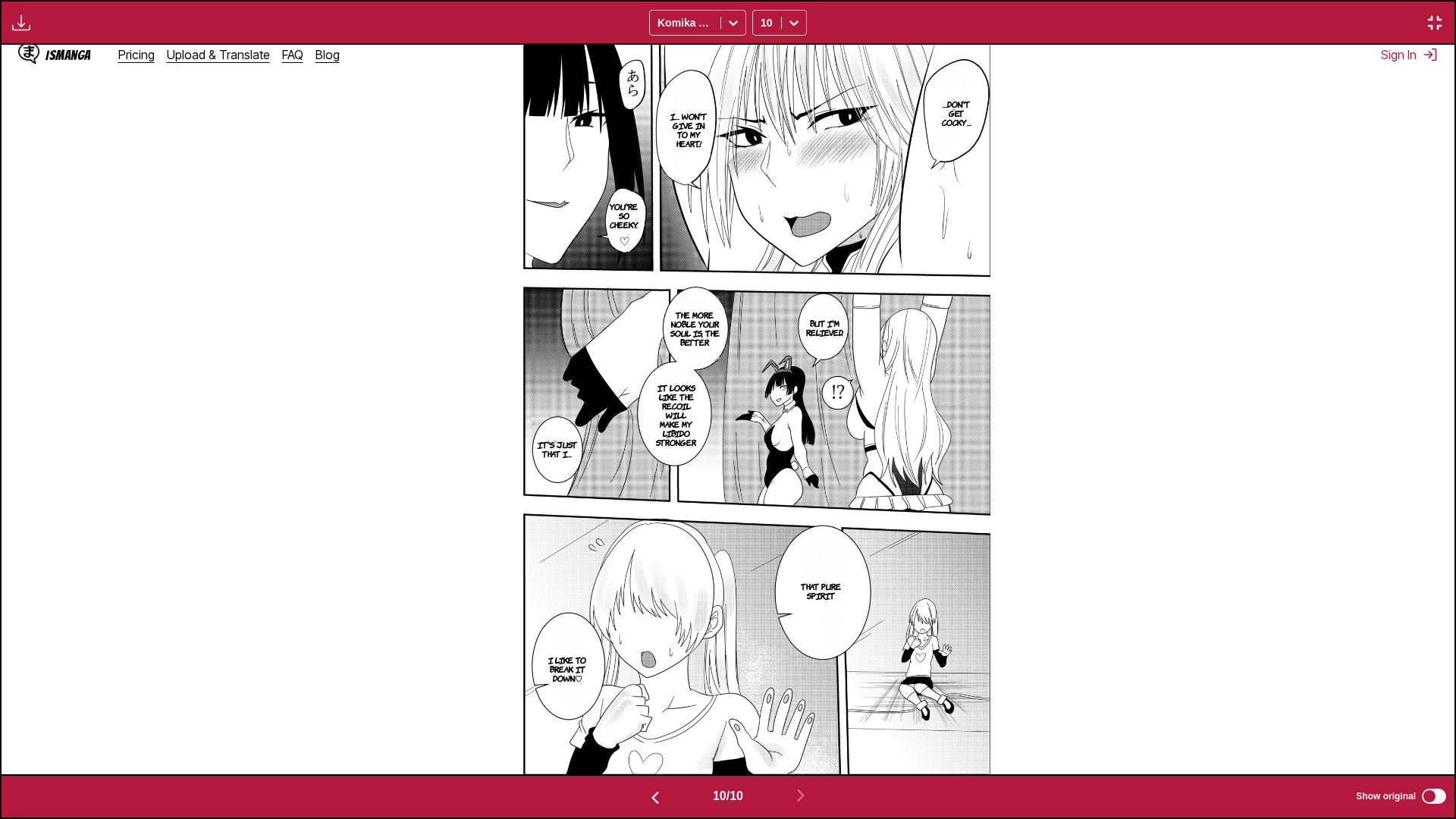 scroll, scrollTop: 0, scrollLeft: 13077, axis: horizontal 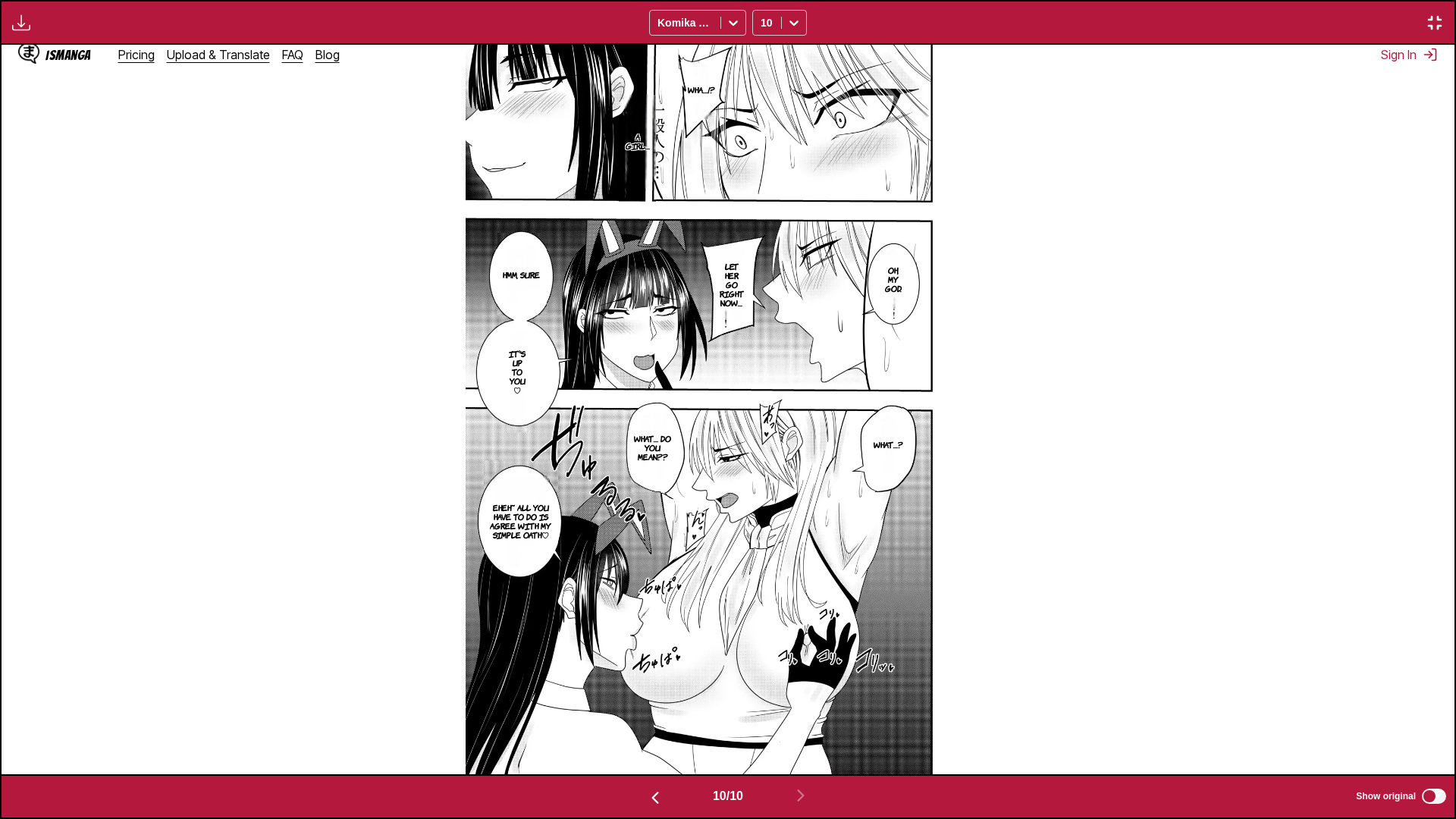 click at bounding box center [1435, 23] 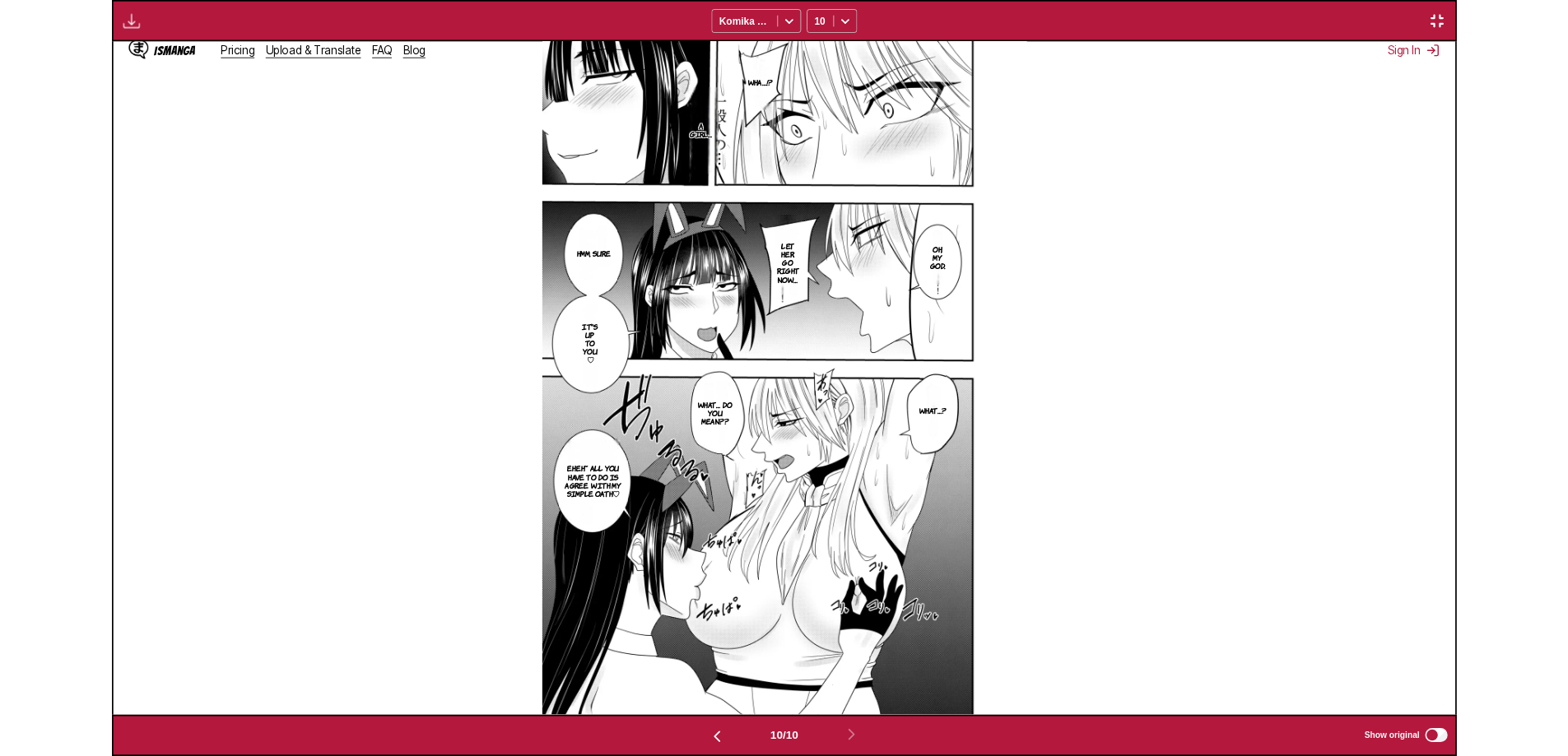 scroll, scrollTop: 428, scrollLeft: 0, axis: vertical 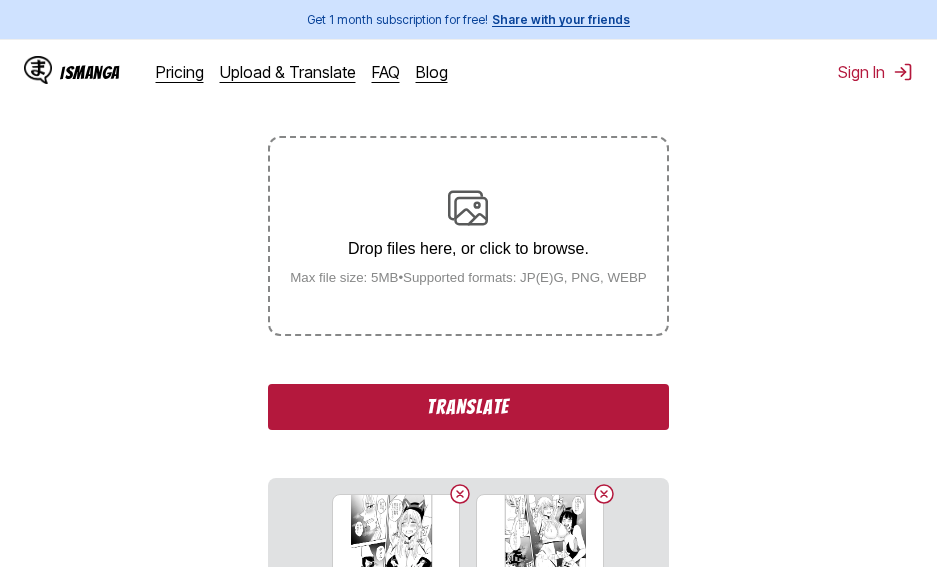 click on "Translate" at bounding box center [468, 407] 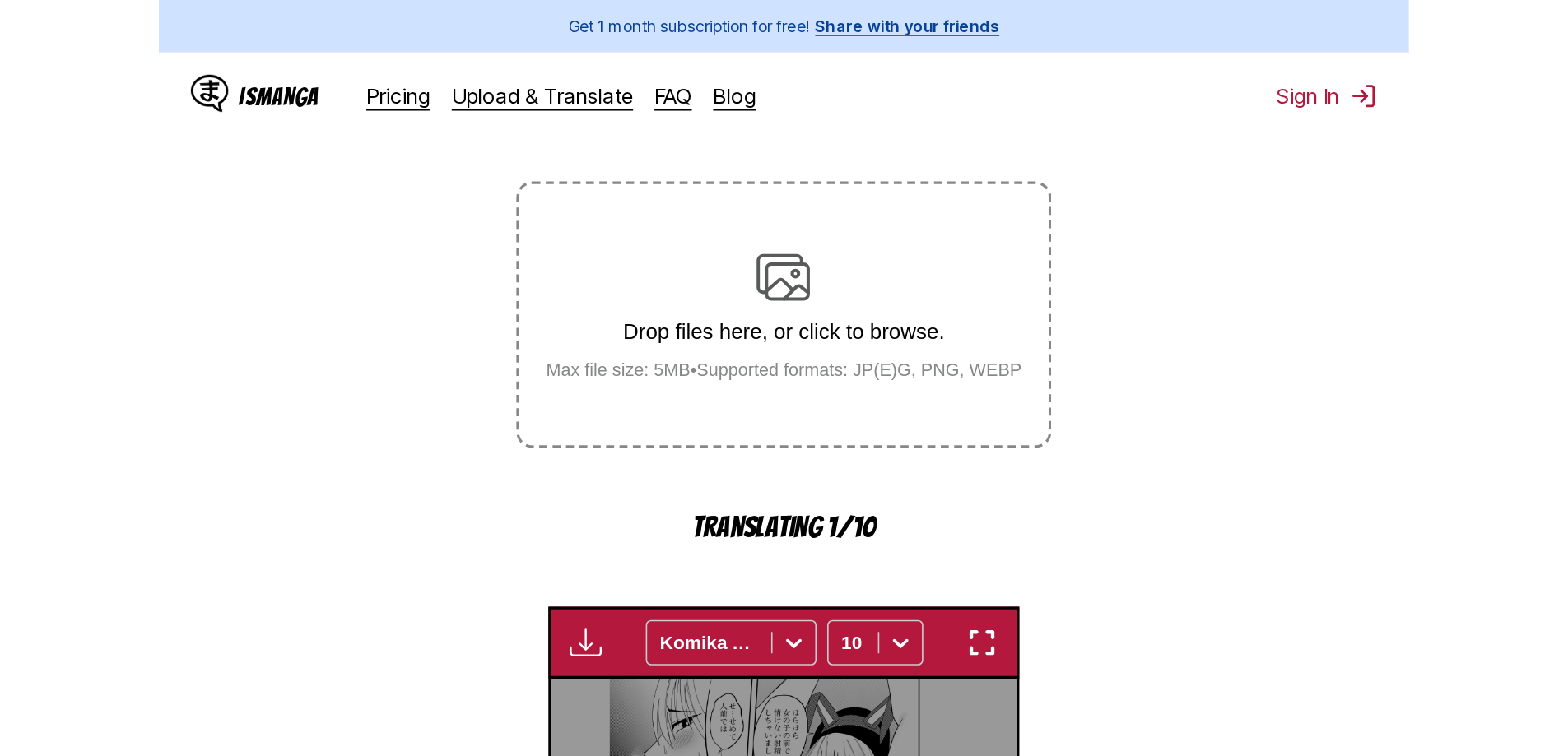 scroll, scrollTop: 564, scrollLeft: 0, axis: vertical 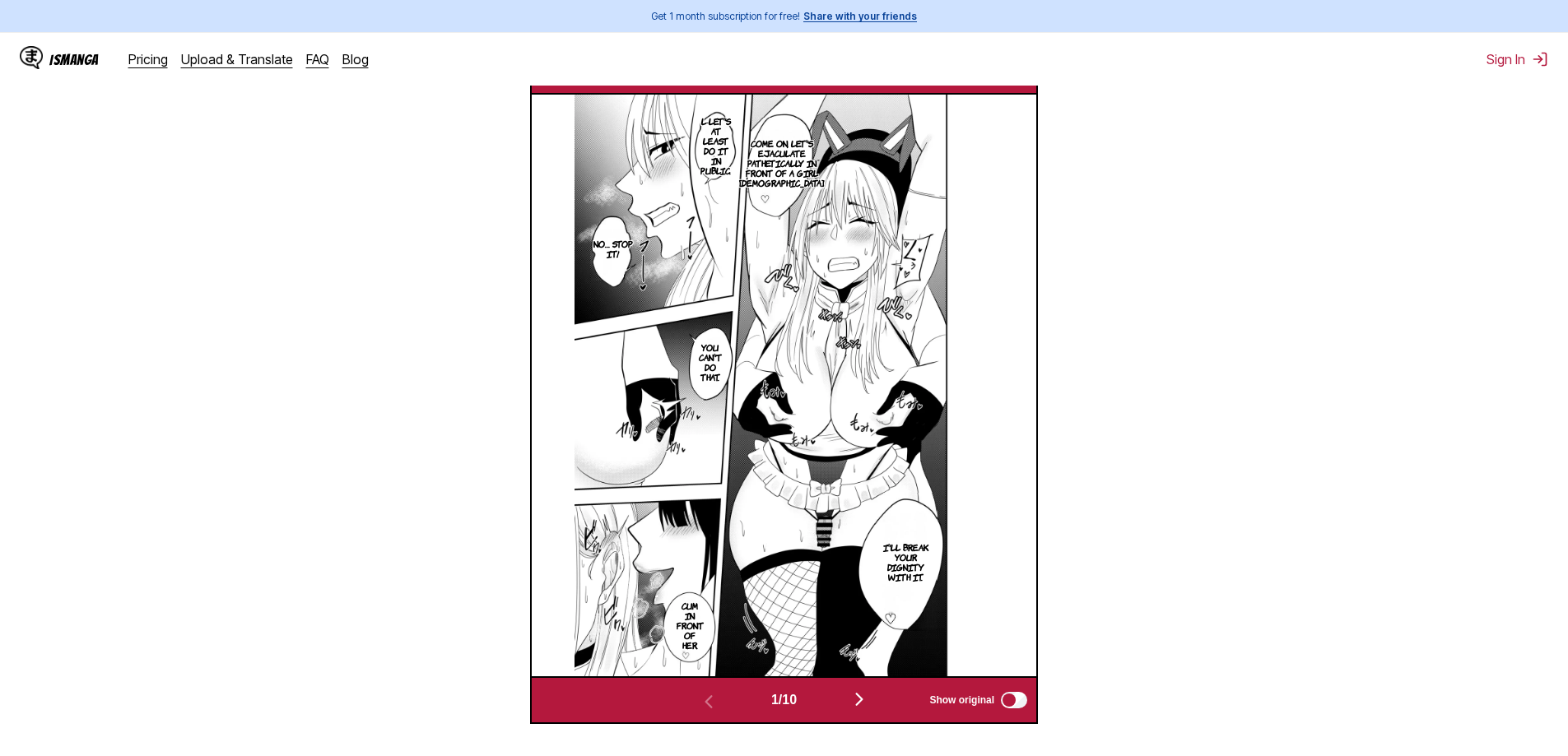 click on "Come on, let's ejaculate pathetically in front of a girl 8 L-Let's at least do it in public. No… Stop it! You can't do that. I'll break your dignity with it. Cum in front of her." at bounding box center (784, 385) 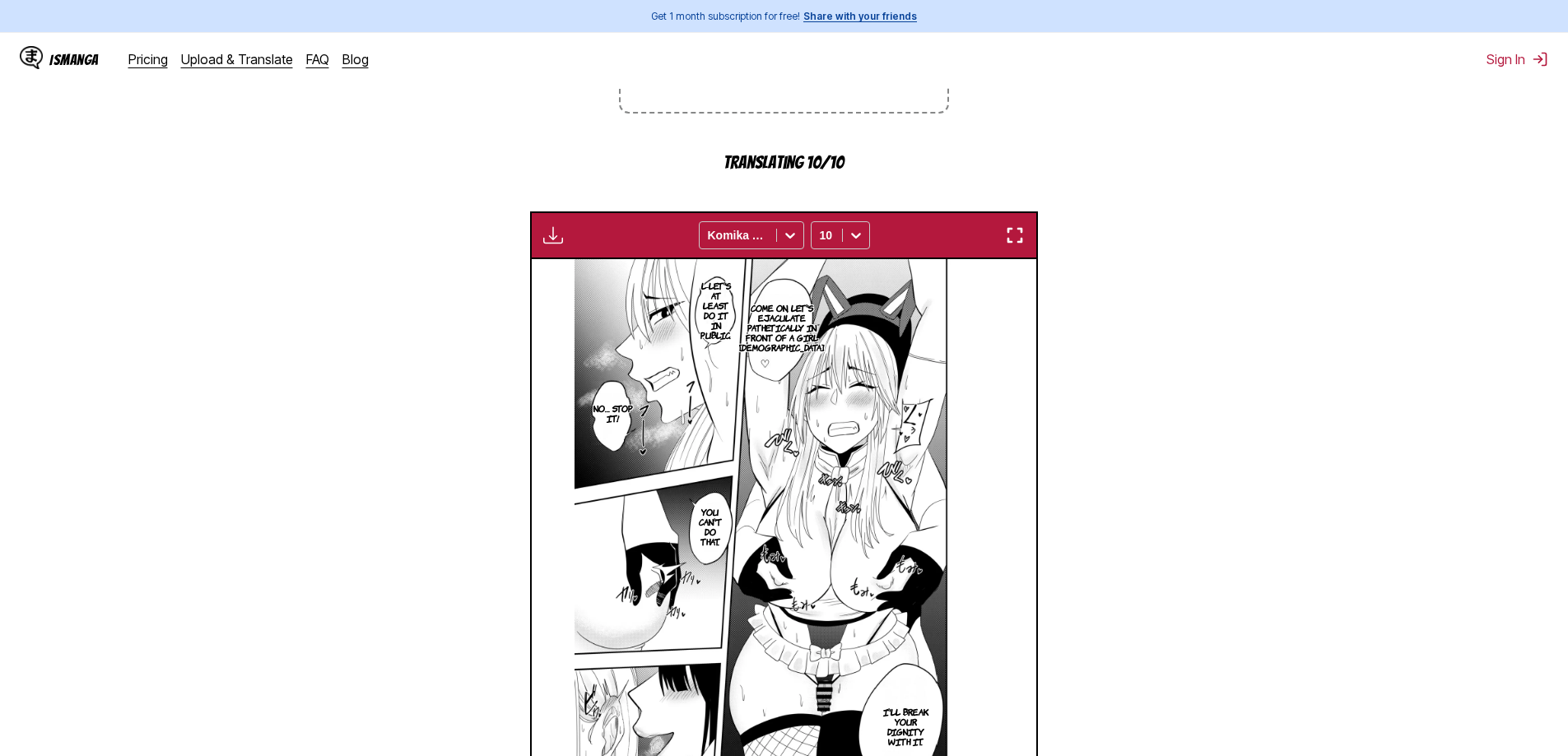 click at bounding box center (1015, 235) 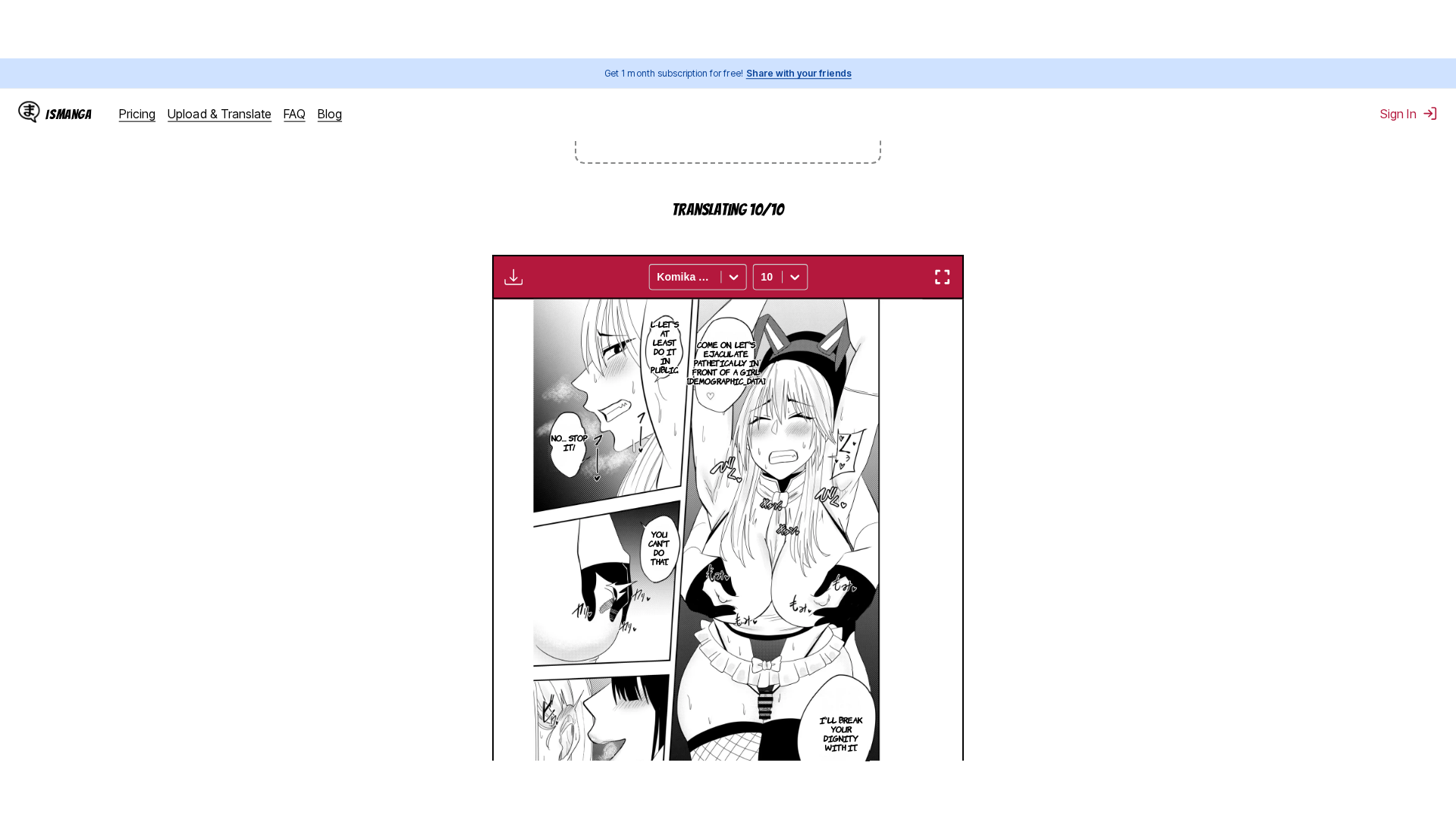 scroll, scrollTop: 159, scrollLeft: 0, axis: vertical 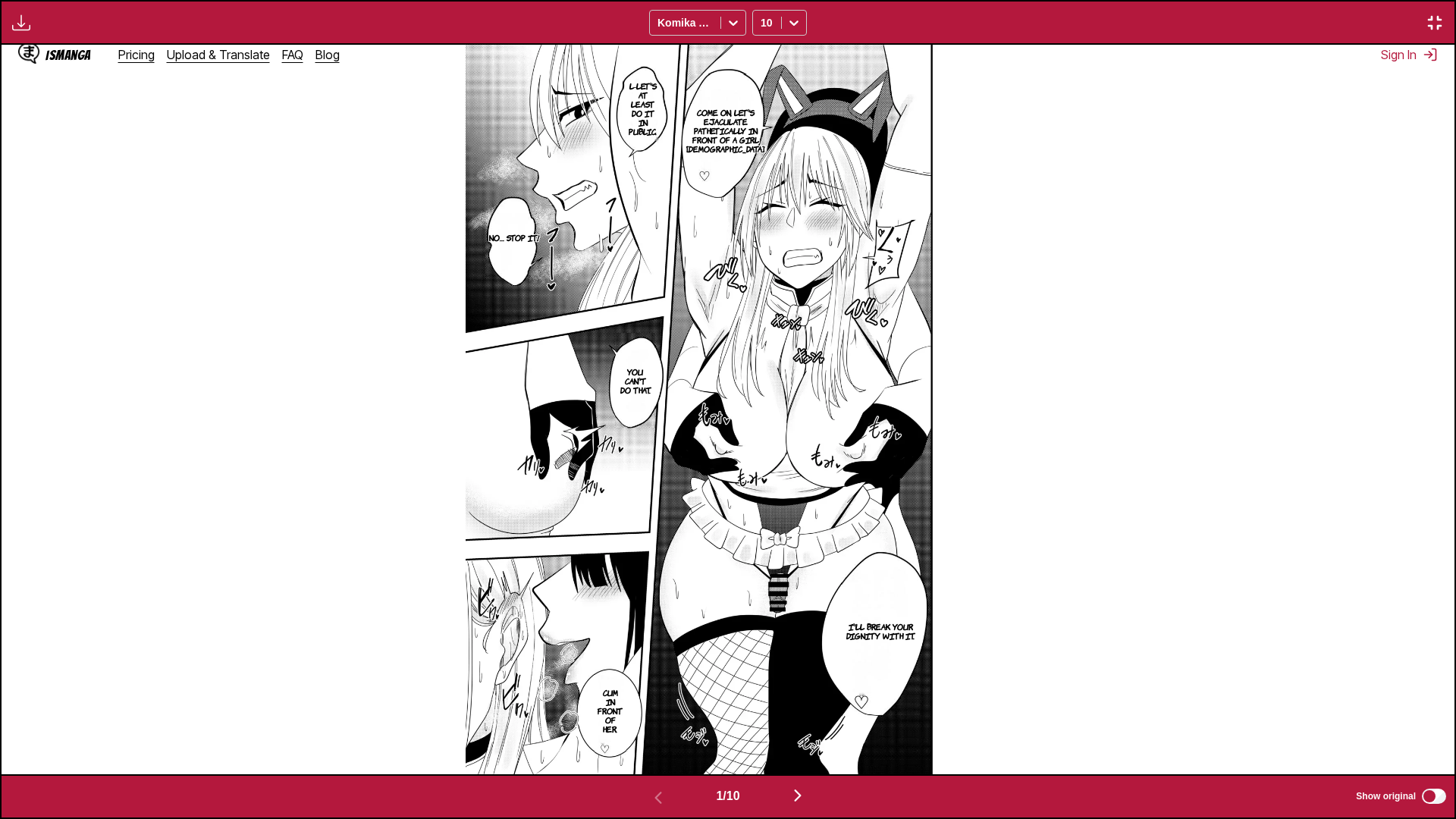 click on "Come on, let's ejaculate pathetically in front of a girl 8 L-Let's at least do it in public. No… Stop it! You can't do that. I'll break your dignity with it. Cum in front of her." at bounding box center [728, 410] 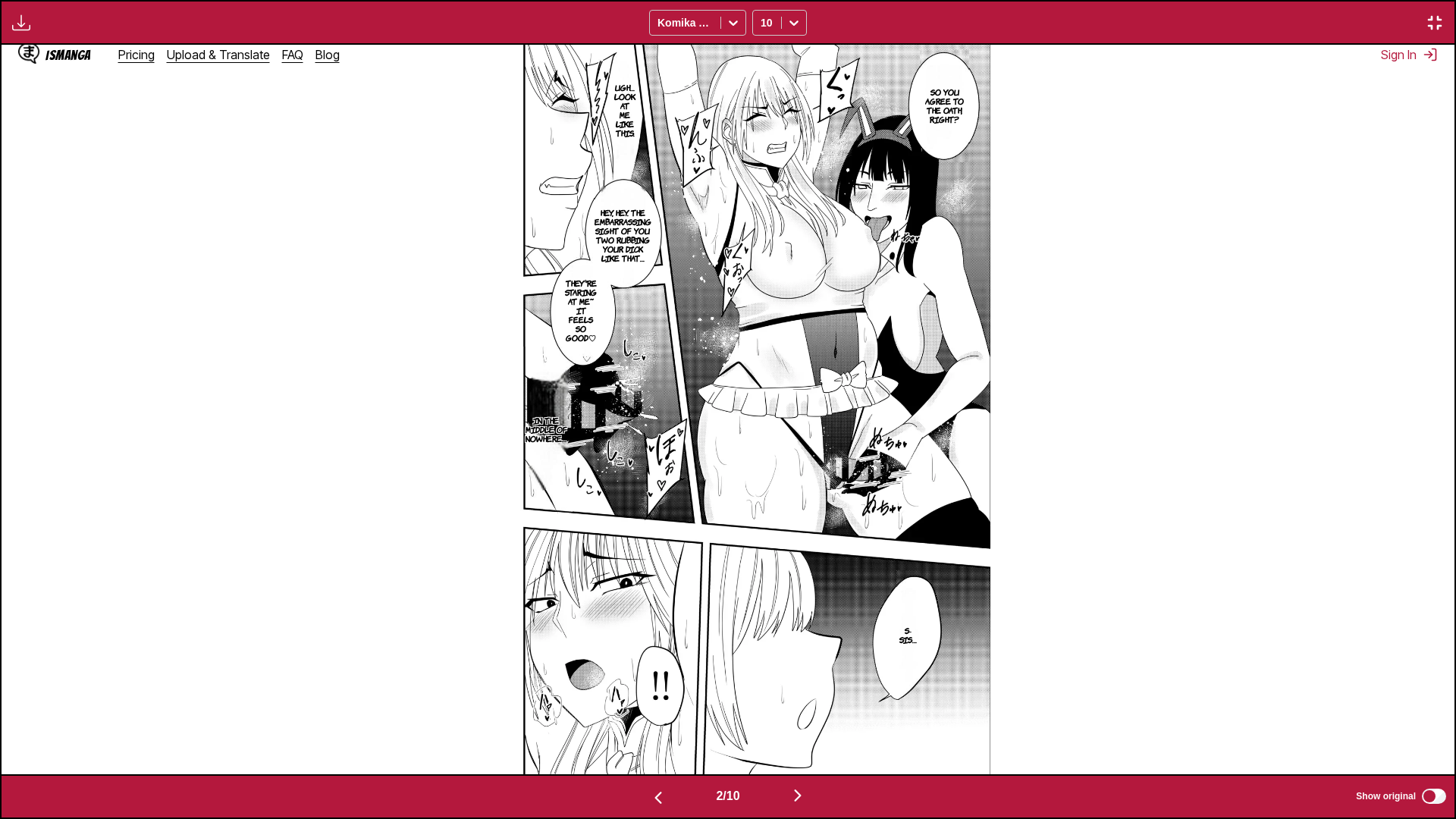 click at bounding box center (798, 795) 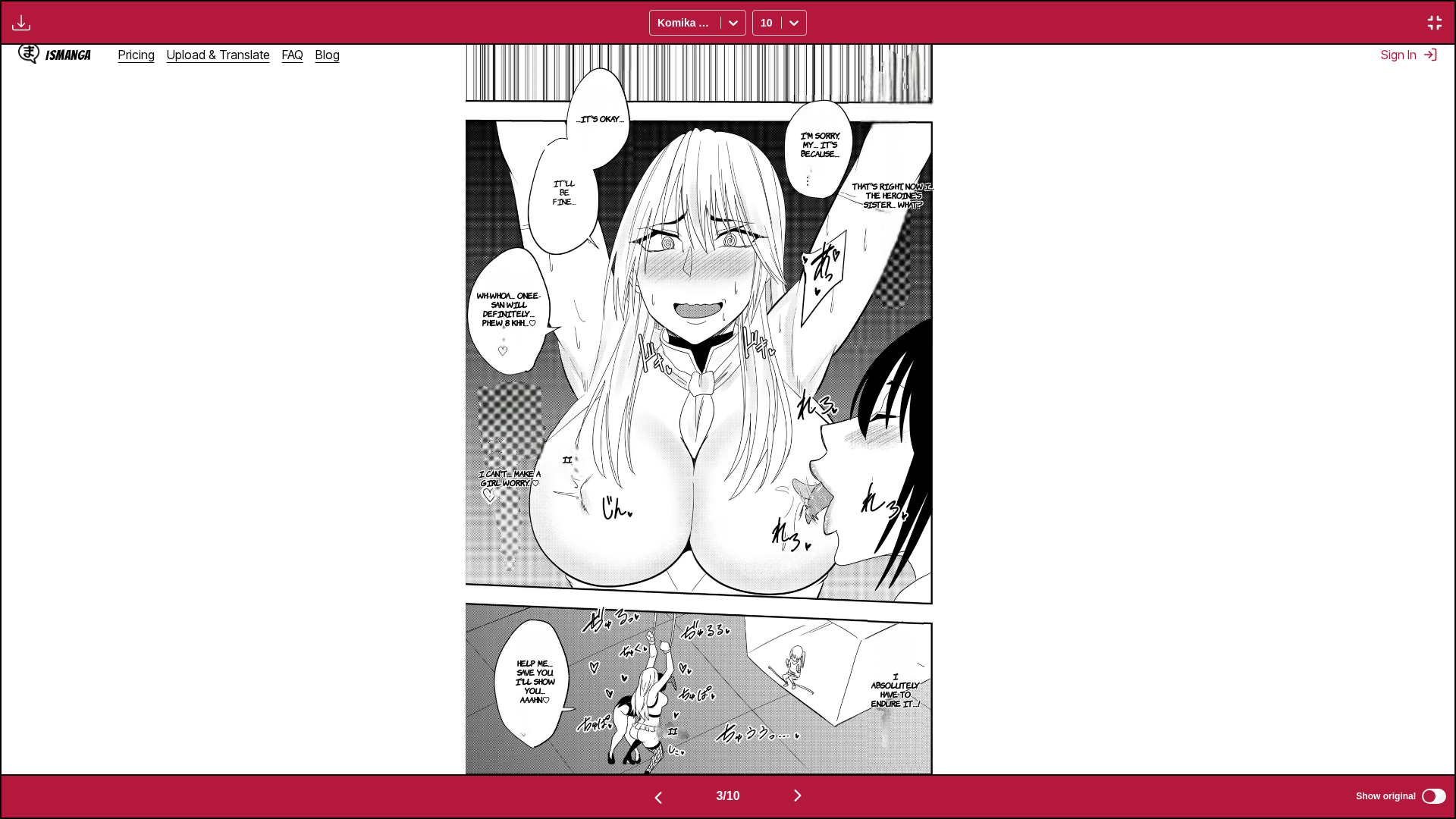 click at bounding box center [798, 795] 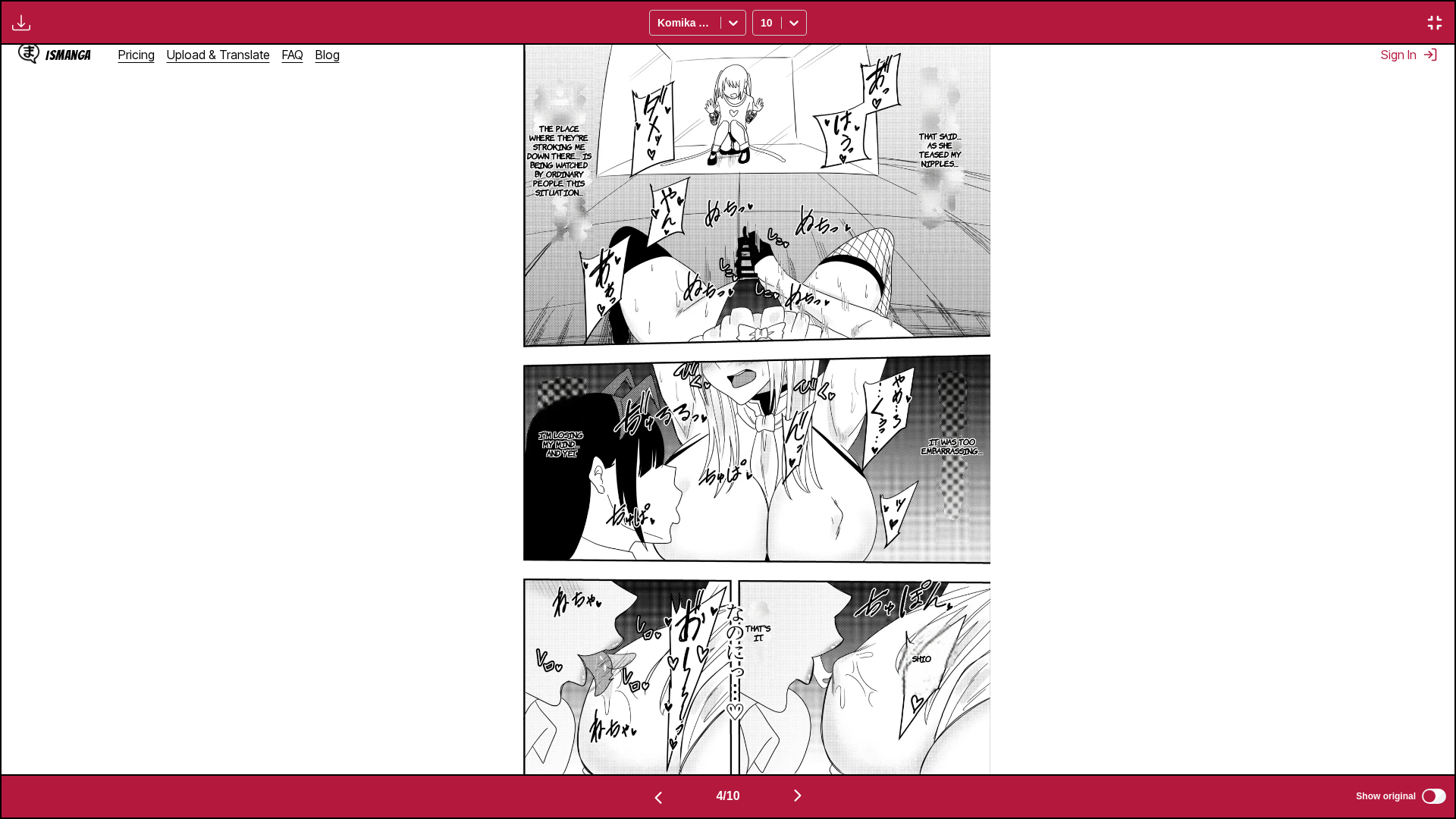 click at bounding box center (798, 795) 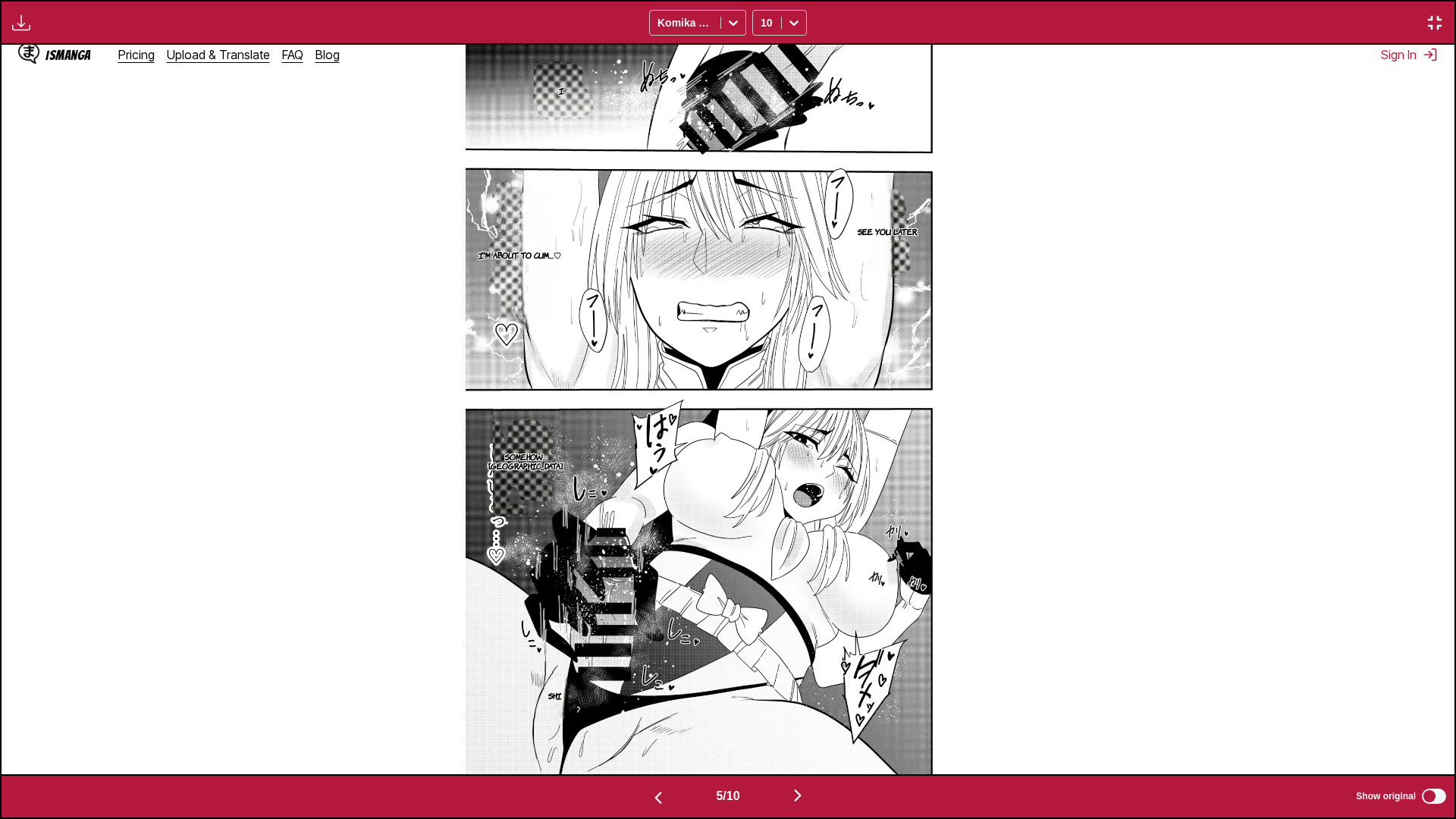 click at bounding box center (798, 795) 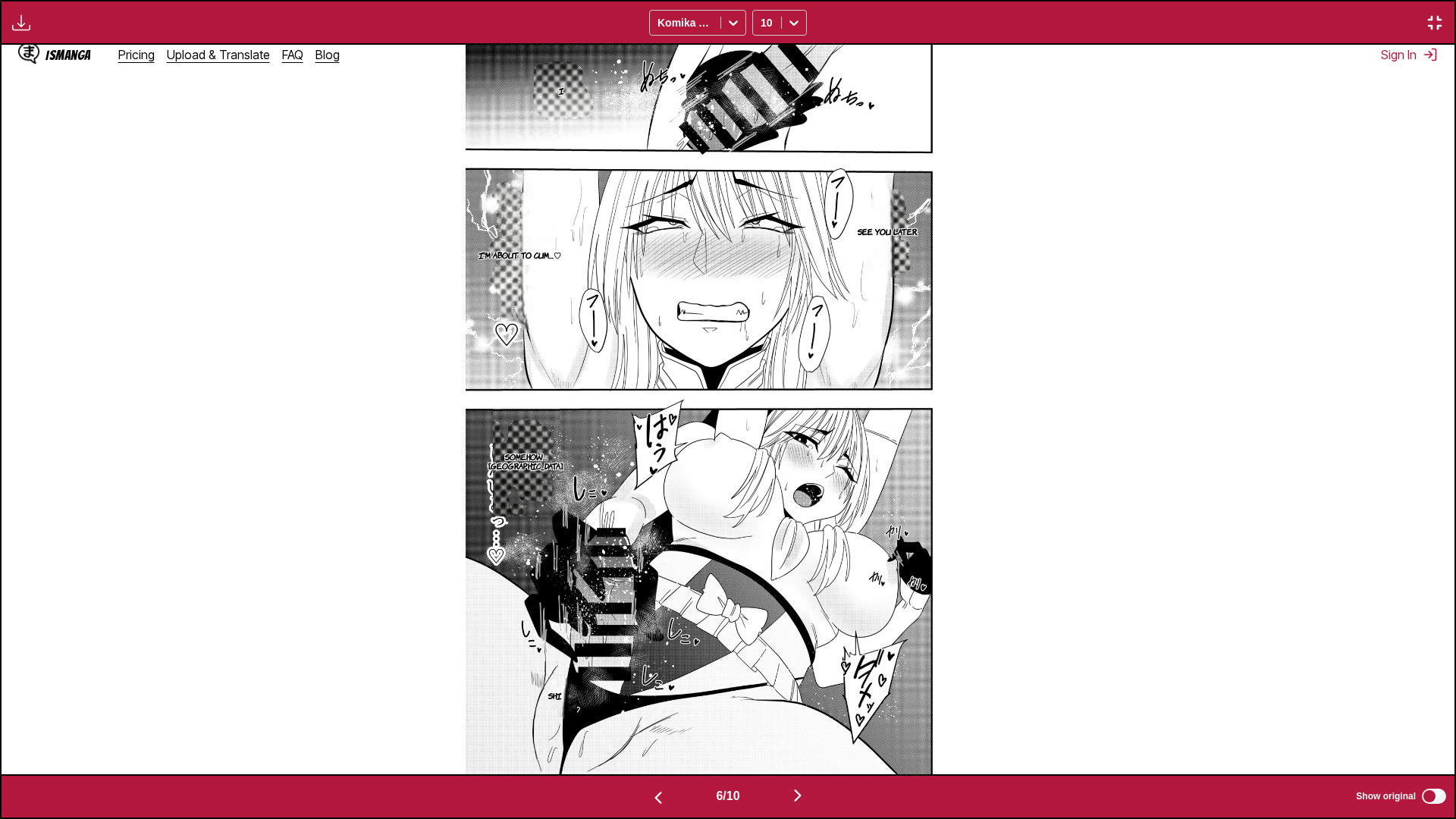 scroll, scrollTop: 0, scrollLeft: 7265, axis: horizontal 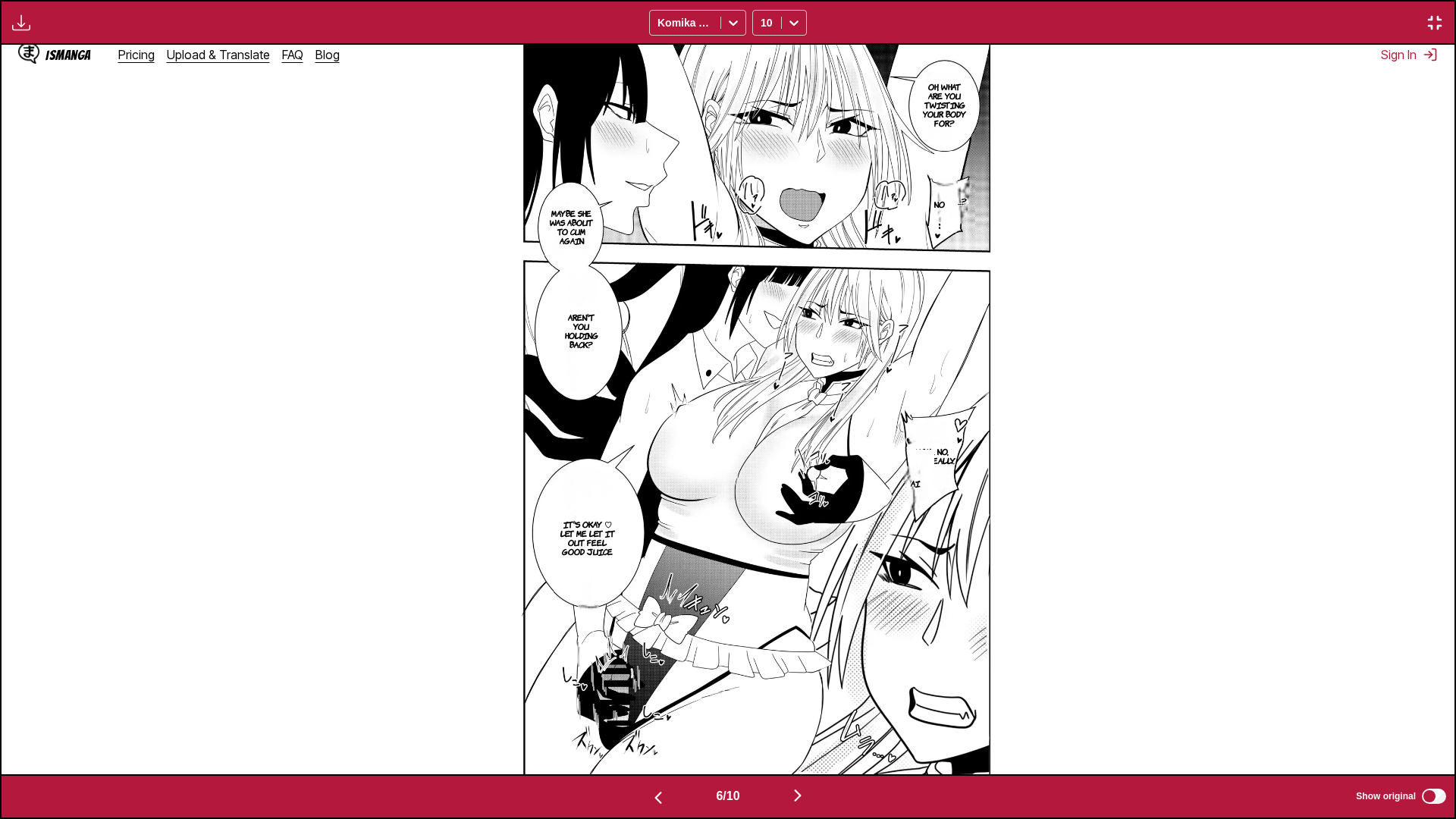 click at bounding box center [798, 795] 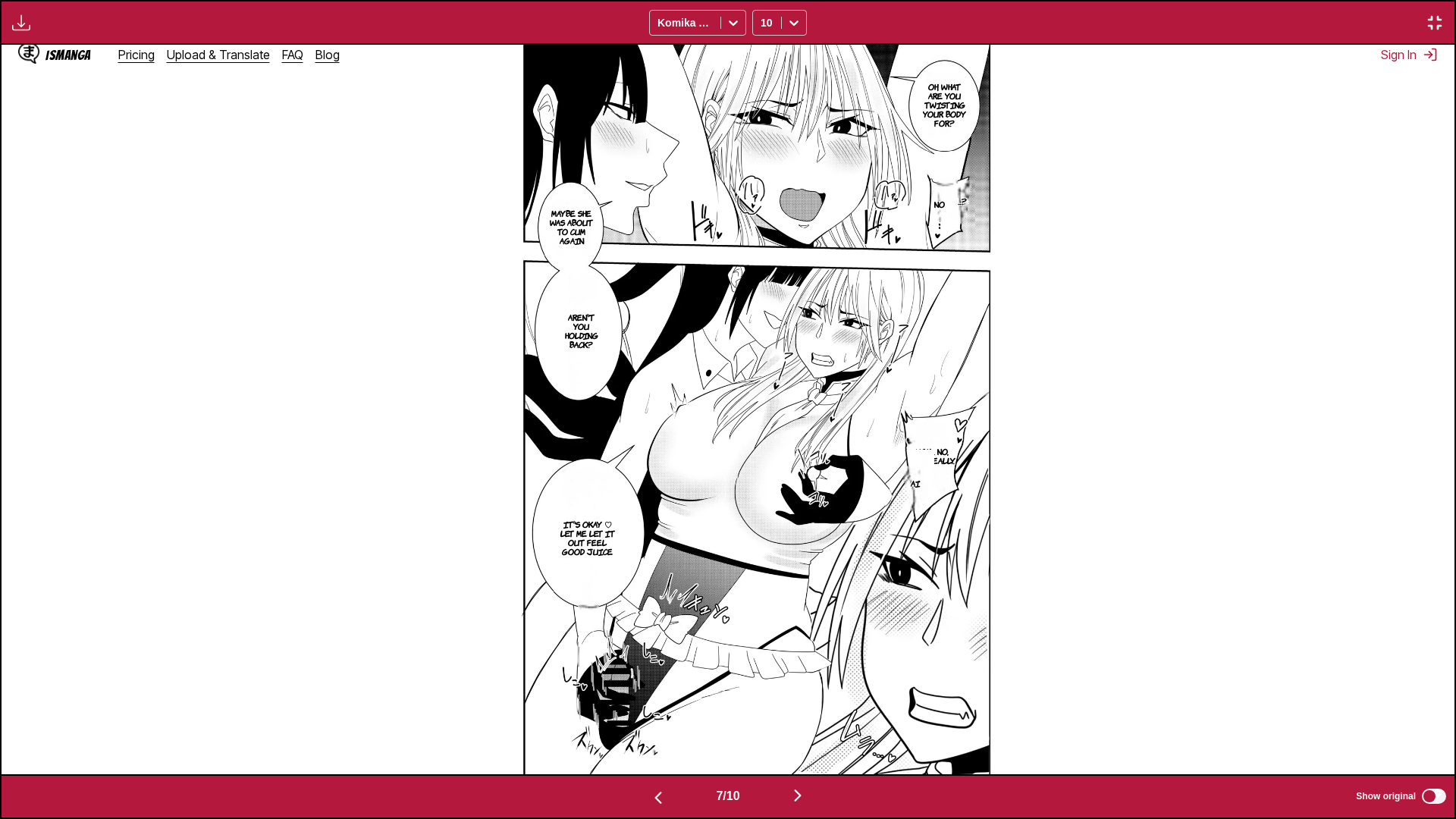 scroll, scrollTop: 0, scrollLeft: 8718, axis: horizontal 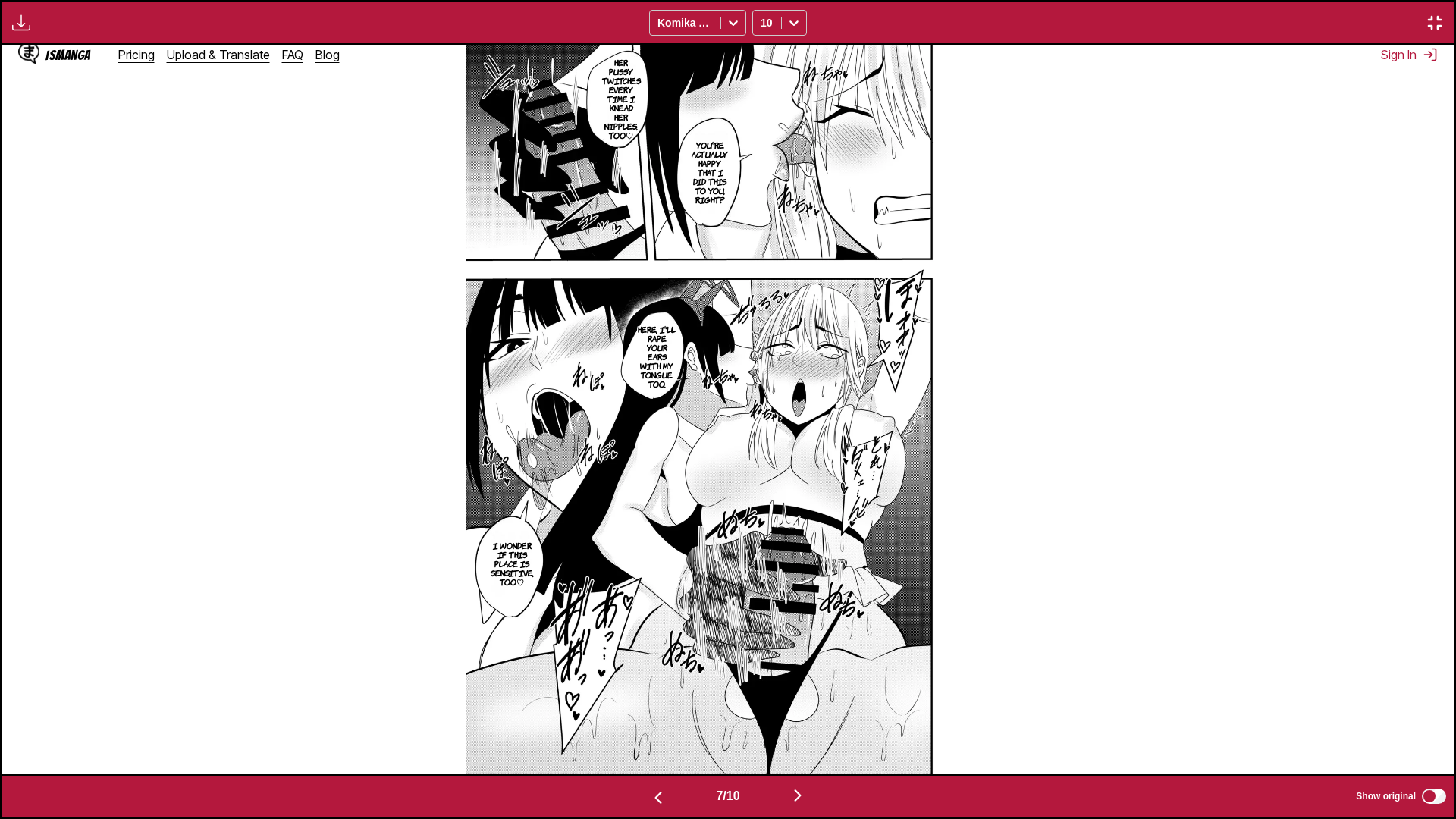 drag, startPoint x: 815, startPoint y: 466, endPoint x: 823, endPoint y: 463, distance: 8.544 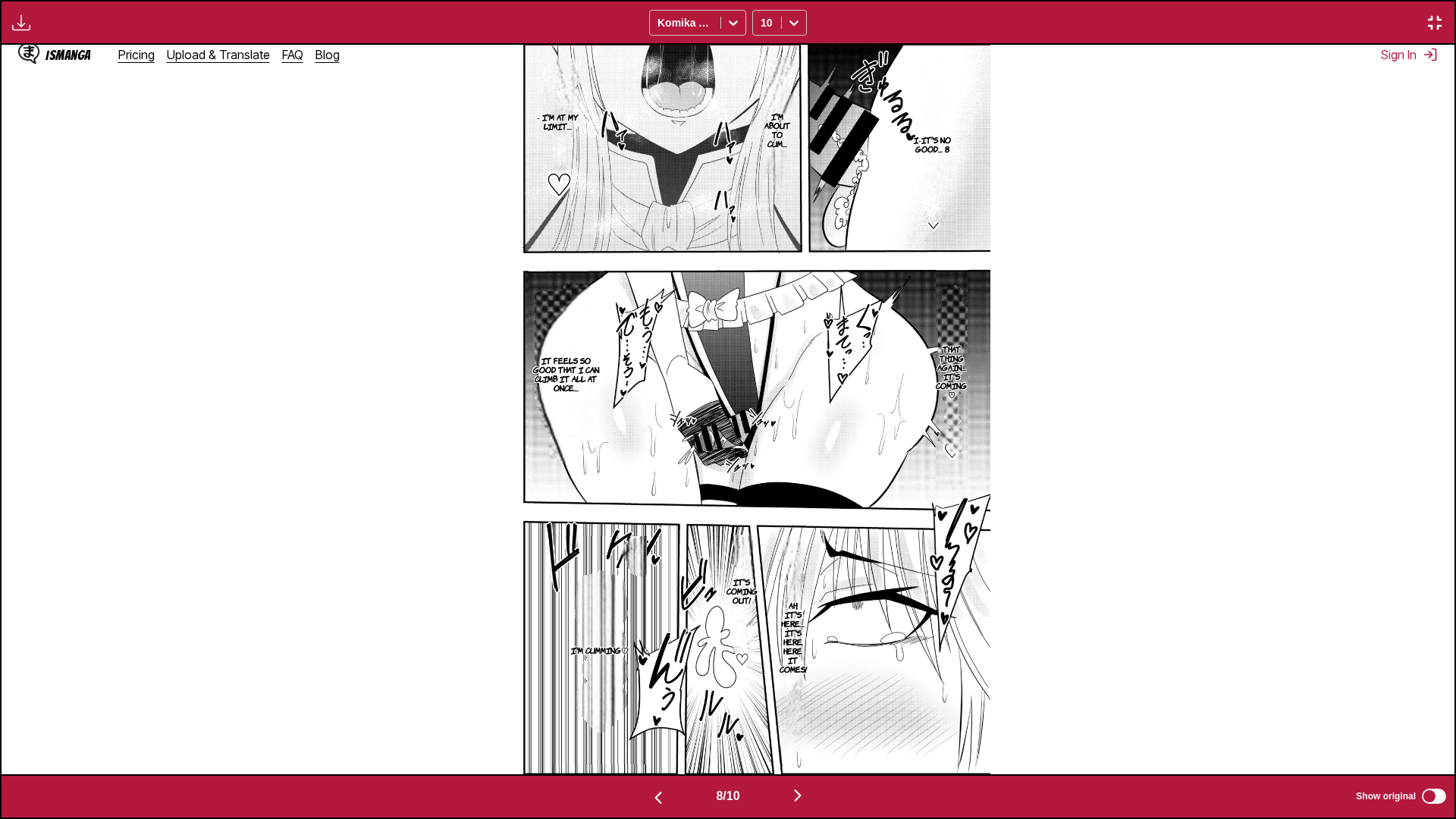 click at bounding box center (798, 795) 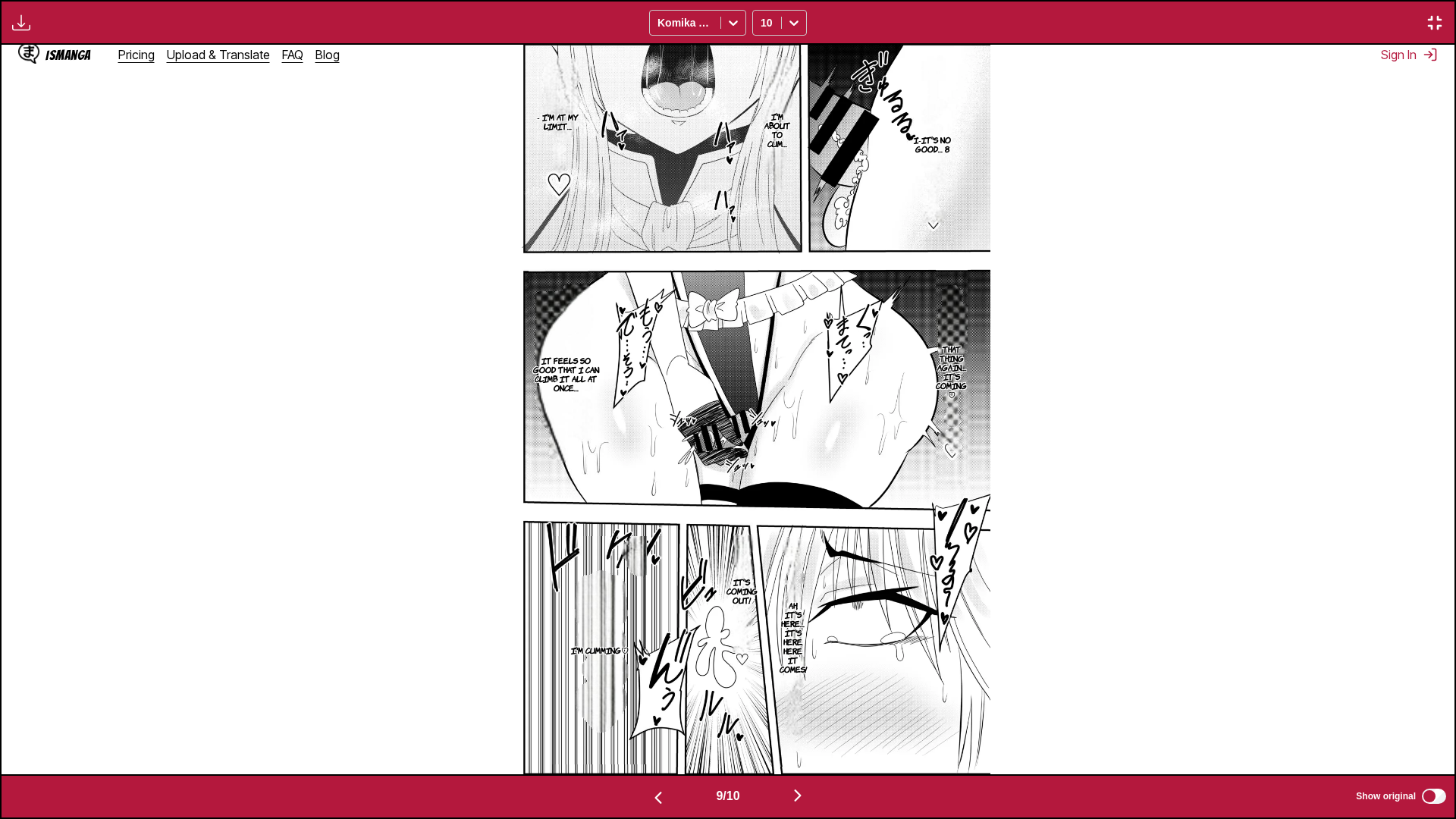 scroll, scrollTop: 0, scrollLeft: 11624, axis: horizontal 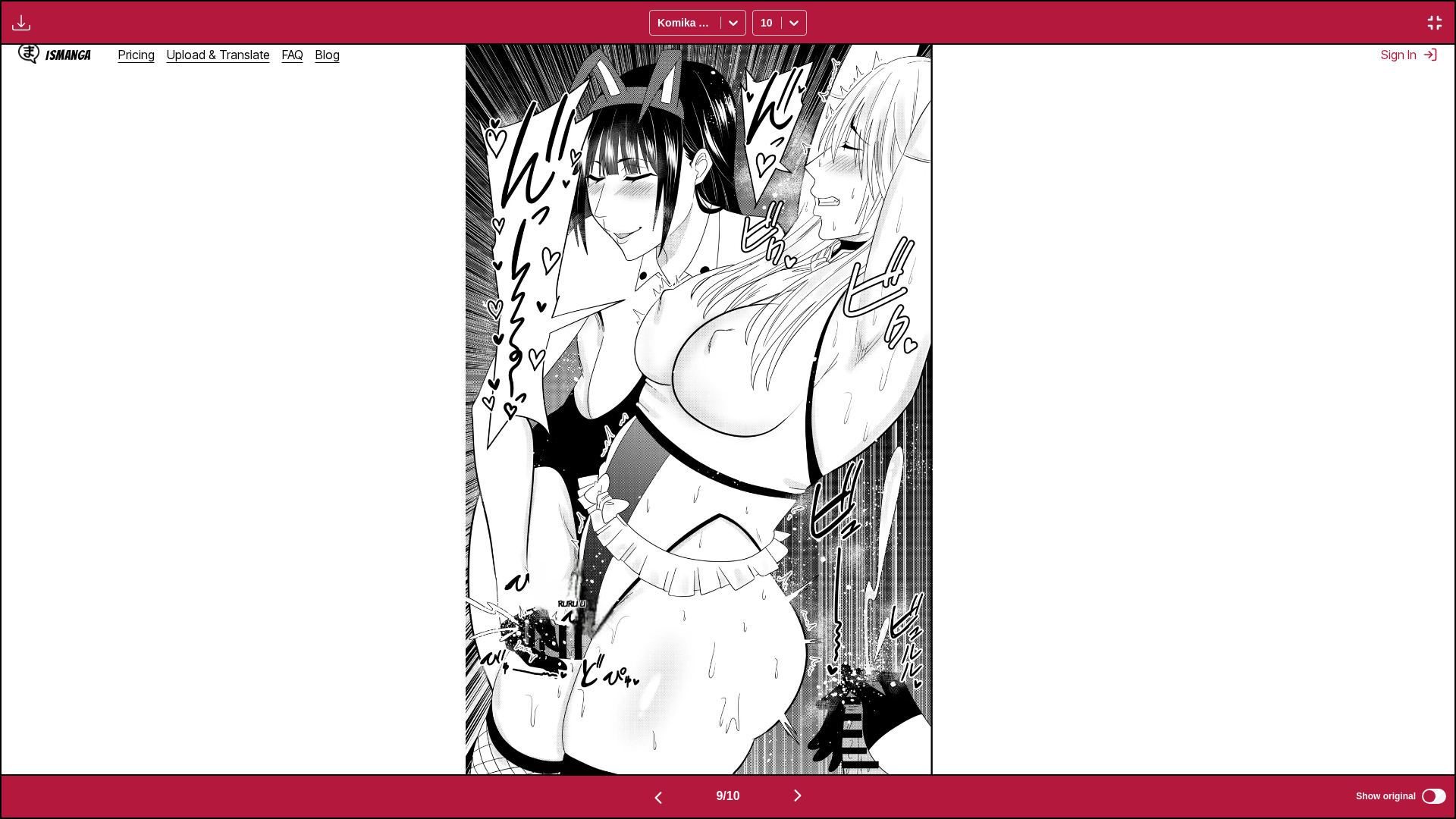 click at bounding box center (798, 796) 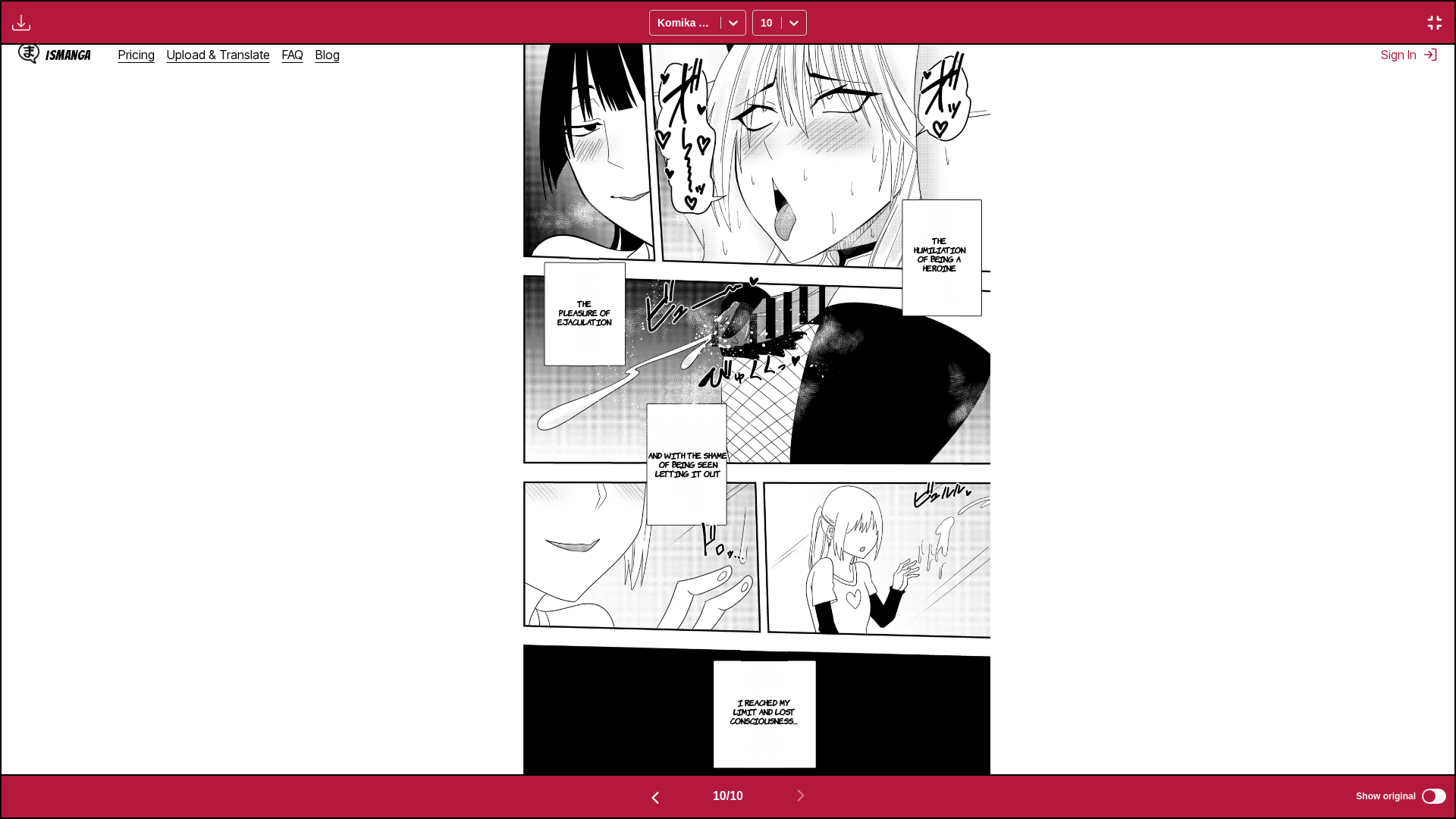 click at bounding box center (1435, 23) 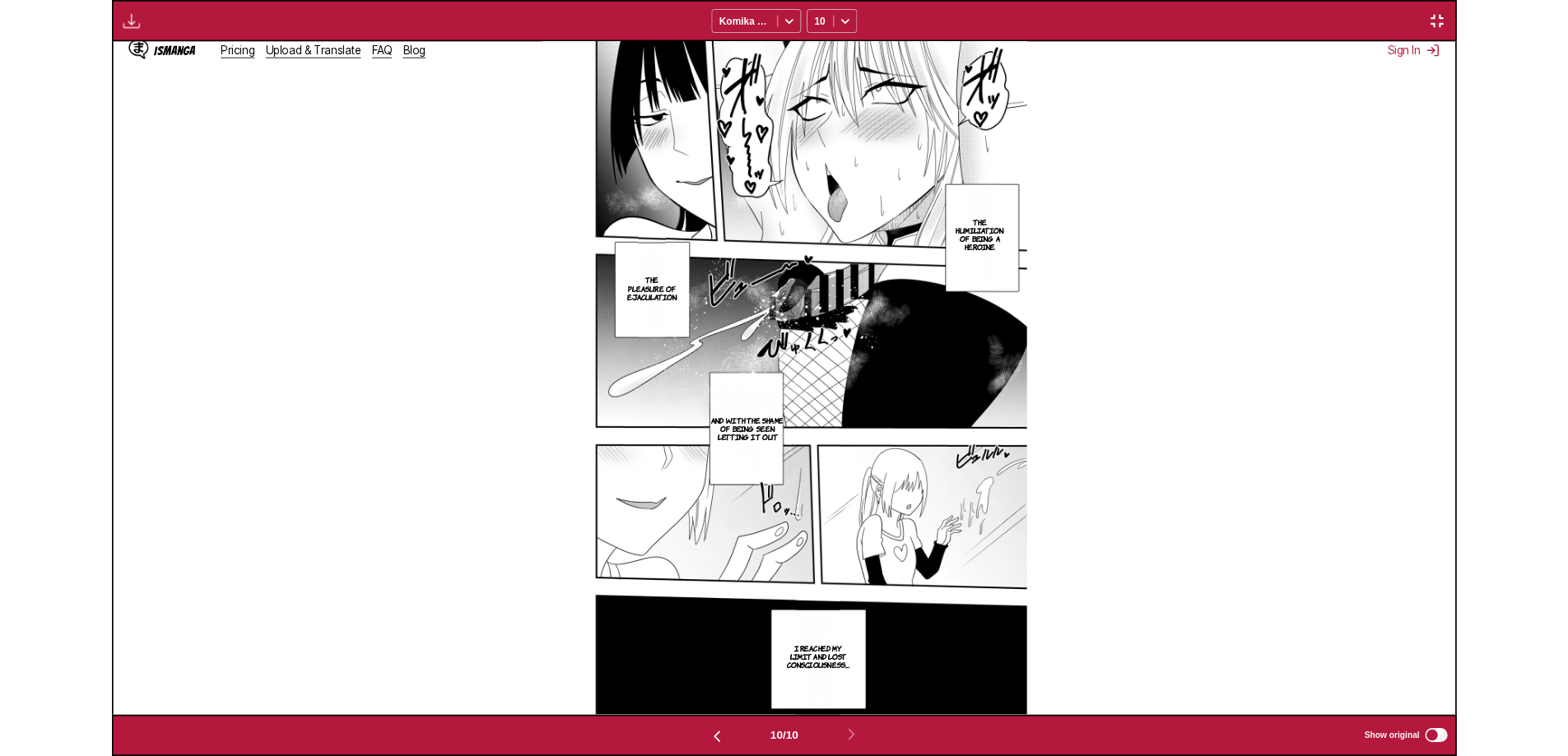 scroll, scrollTop: 428, scrollLeft: 0, axis: vertical 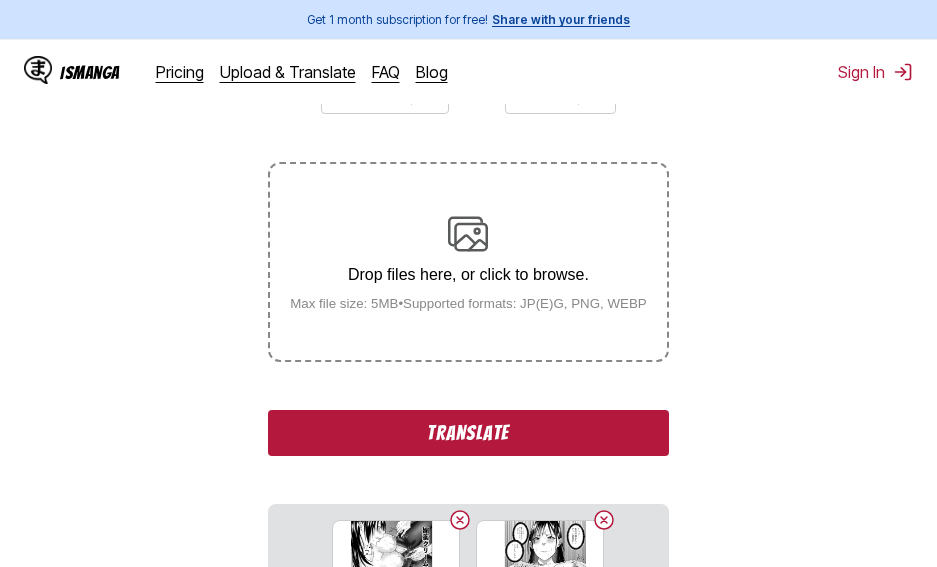click on "Translate" at bounding box center (468, 433) 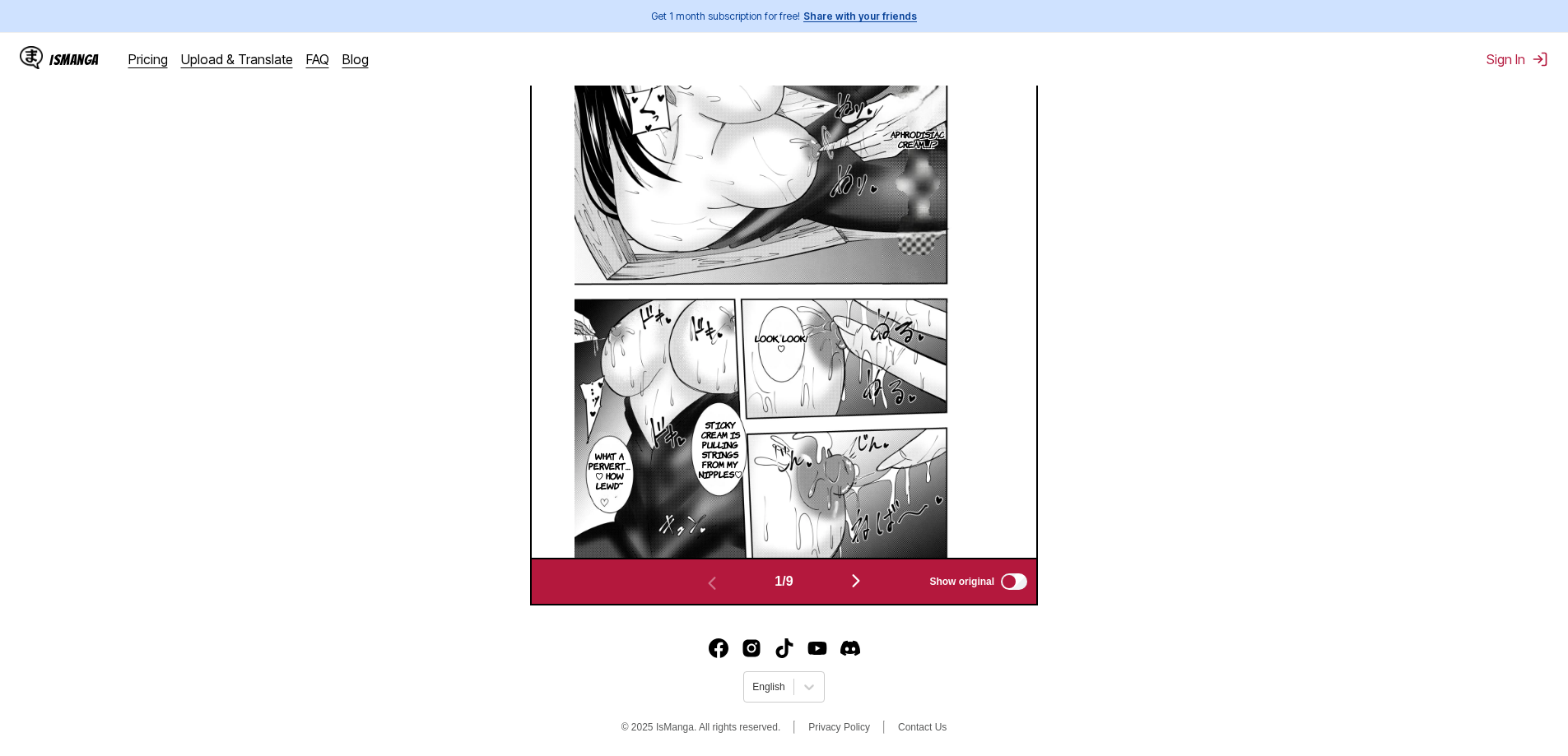 scroll, scrollTop: 687, scrollLeft: 0, axis: vertical 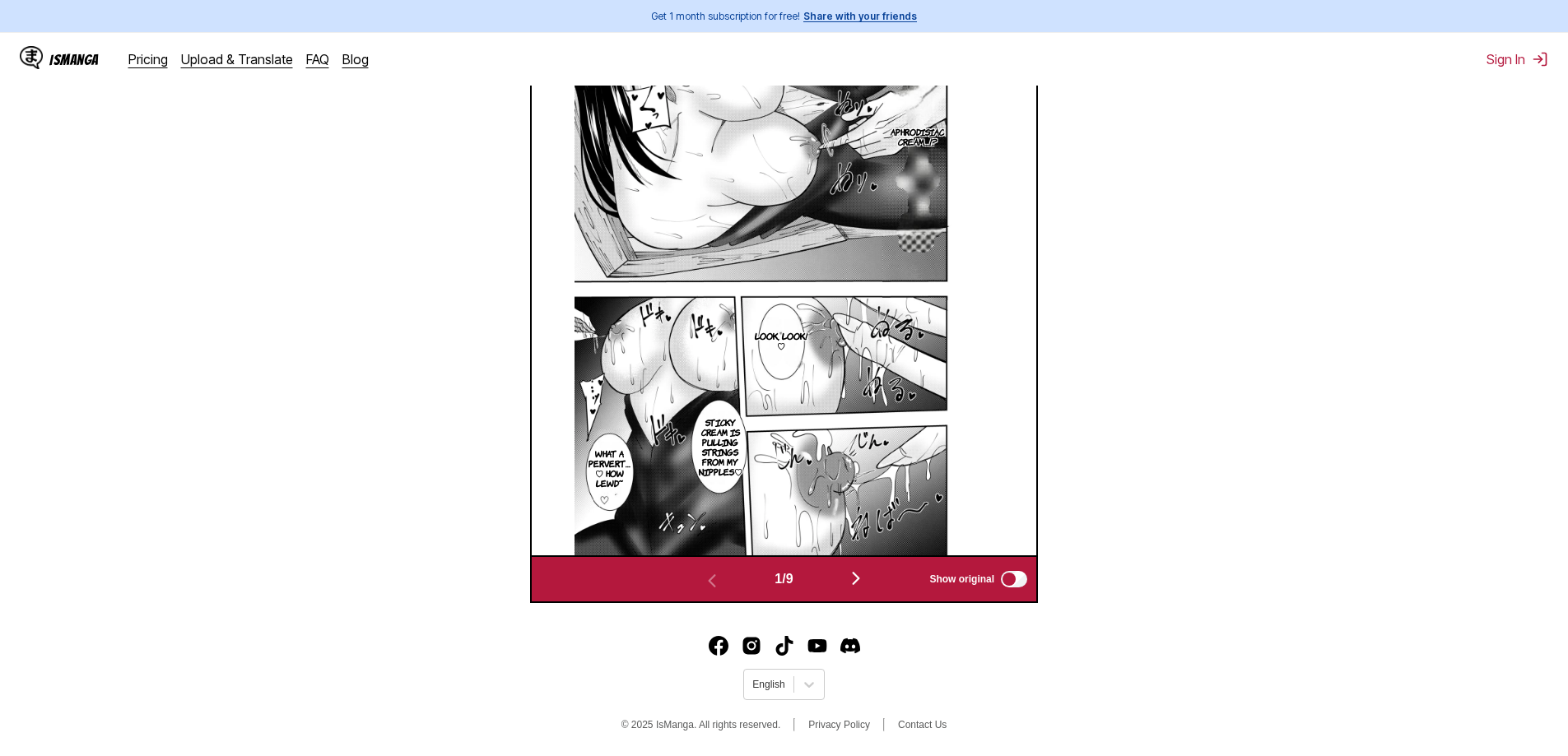 click at bounding box center [856, 578] 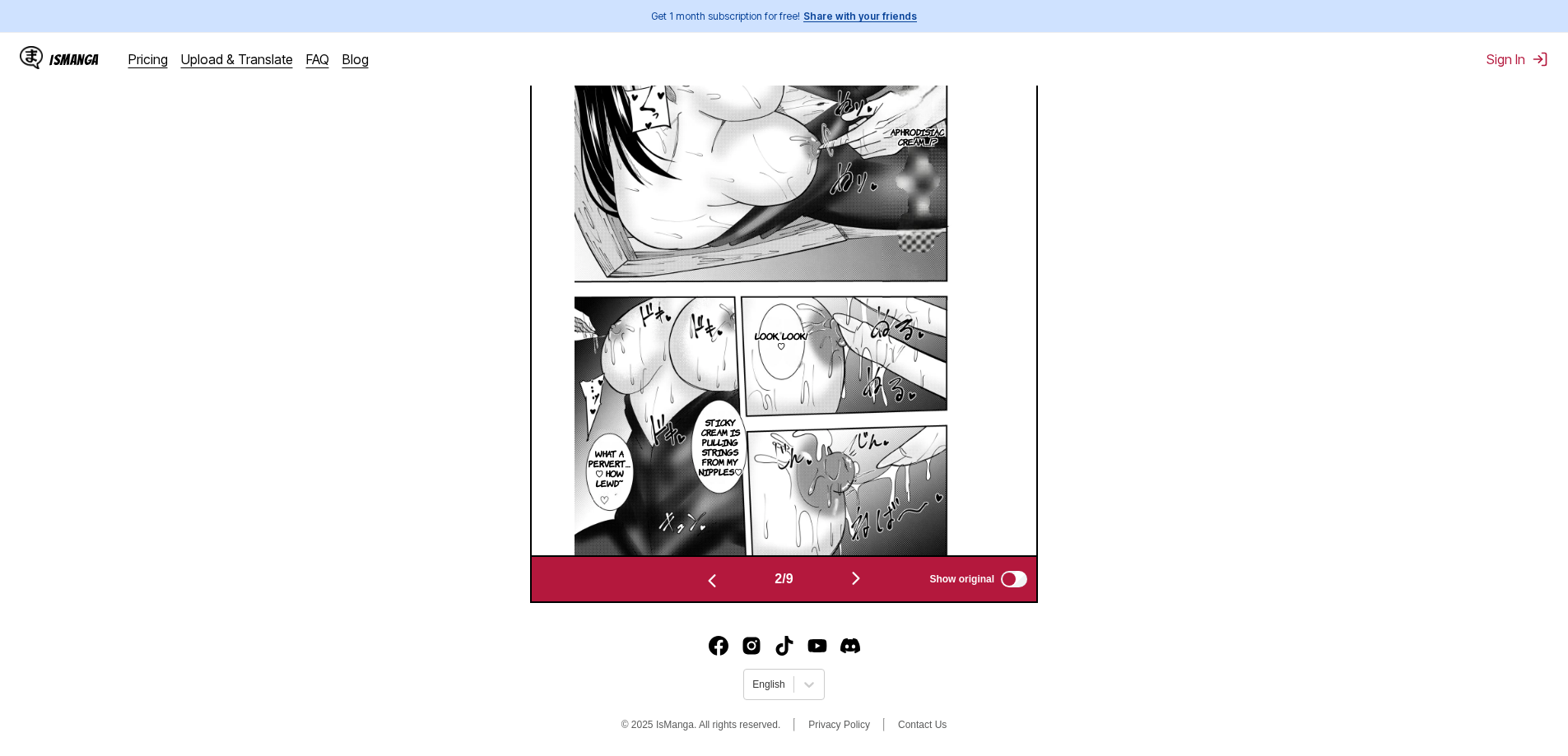 scroll, scrollTop: 661, scrollLeft: 0, axis: vertical 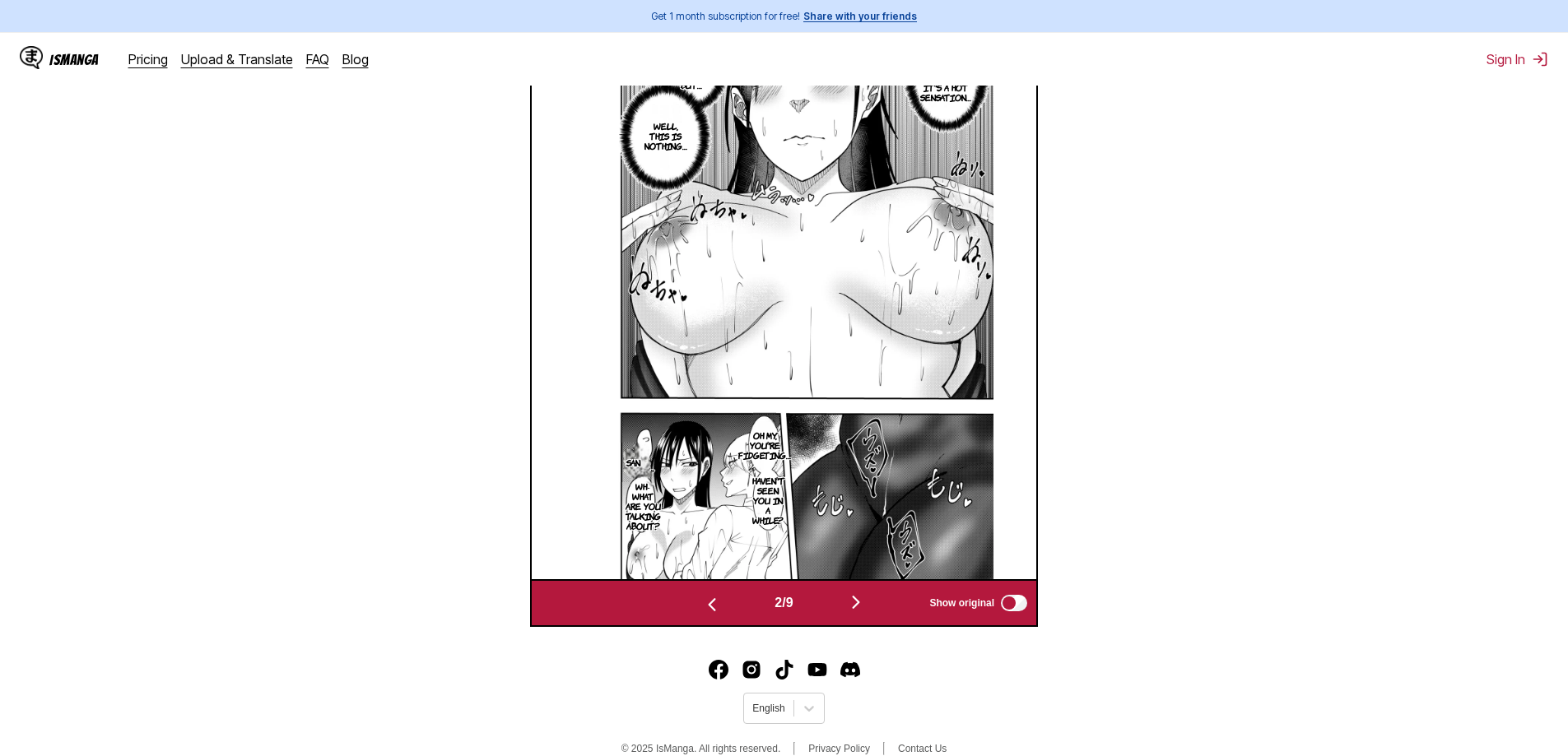 click on "Ugh… It's coming from deep inside my nipples. It's a hot sensation… Is this the effect of an aphrodisiac? It's slightly frustrating… It hurts, but… Well, this is nothing… Oh my, you're fidgeting… San Haven't seen you in a while? Wh-What are you talking about?" at bounding box center [784, 288] 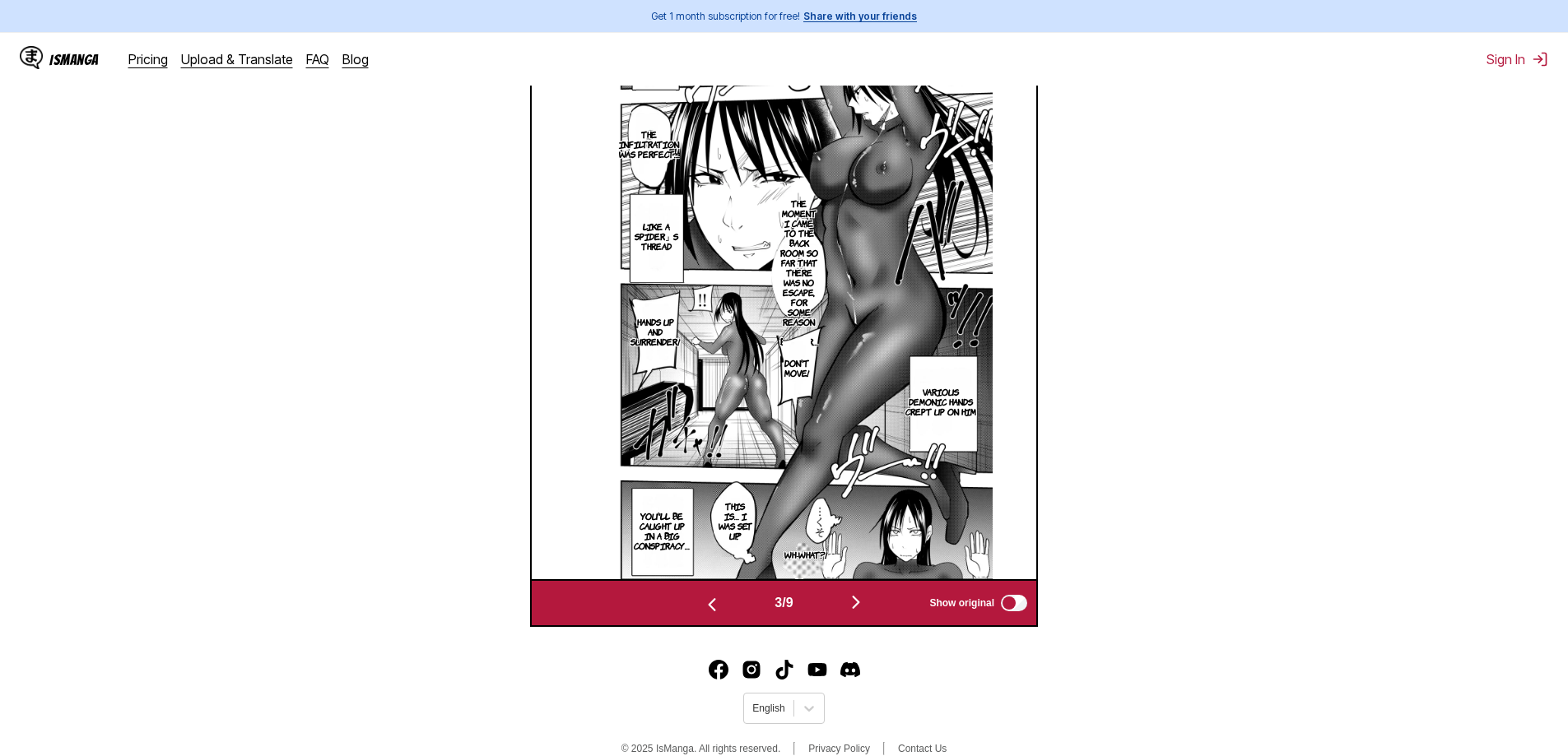 click at bounding box center (856, 602) 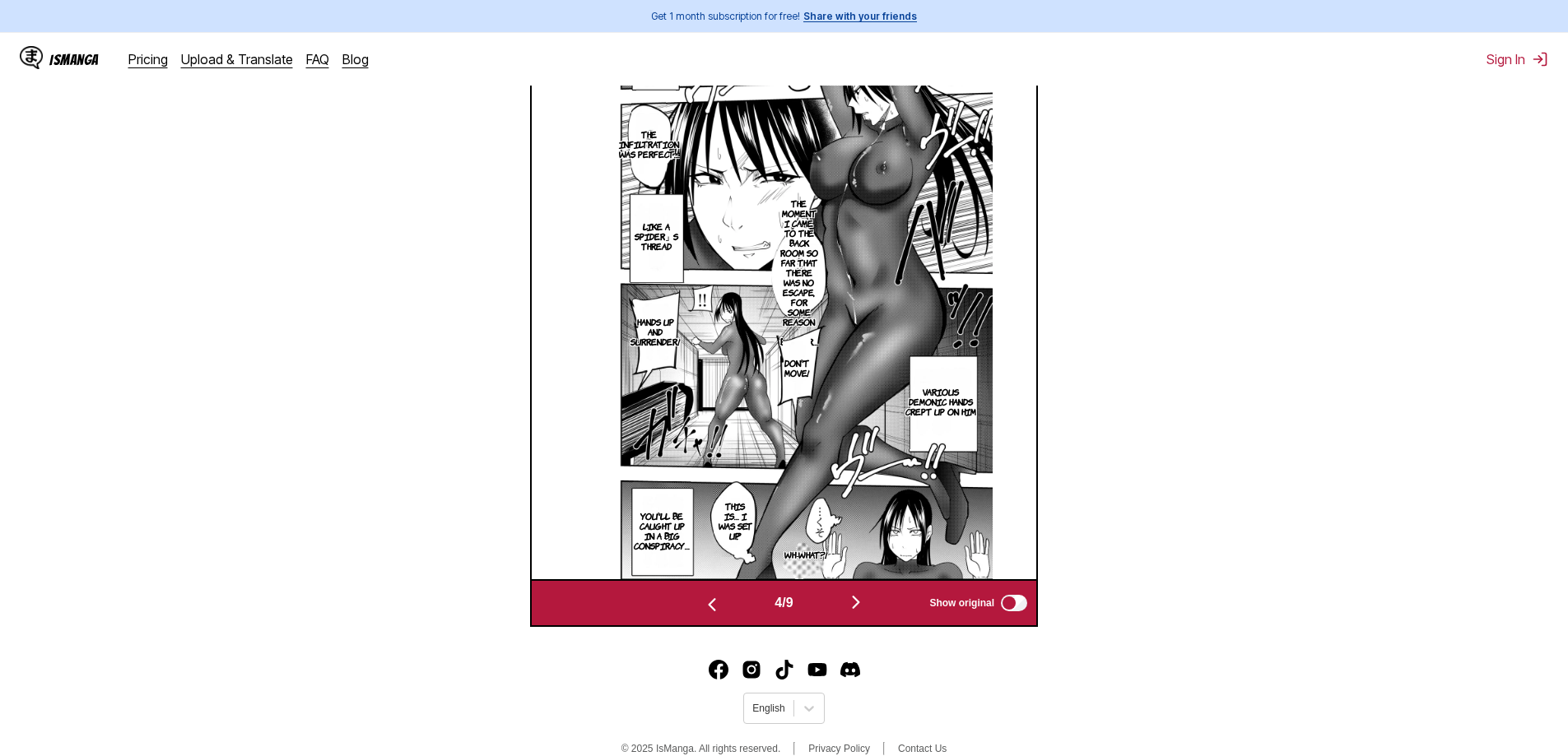 scroll, scrollTop: 0, scrollLeft: 1514, axis: horizontal 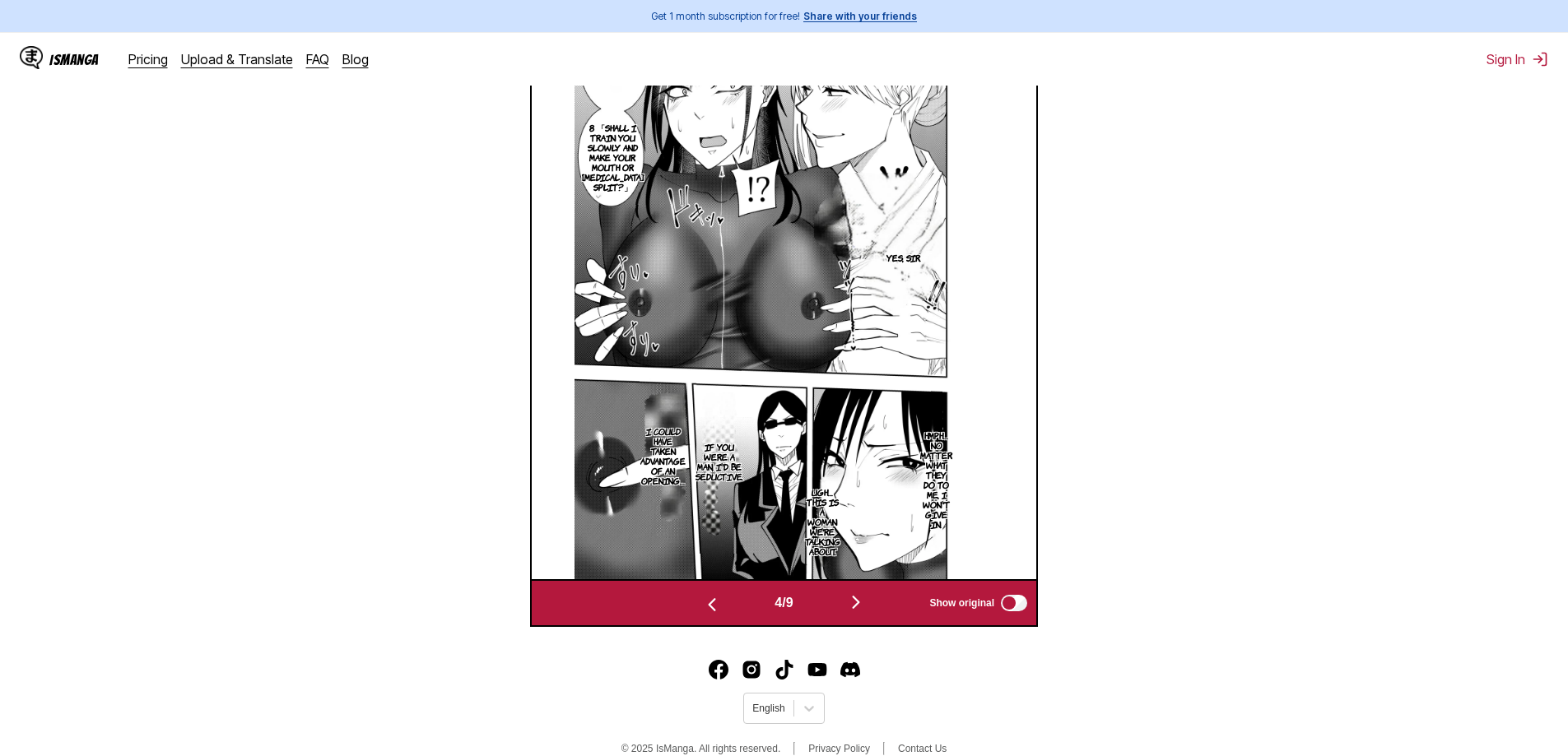 click at bounding box center (712, 605) 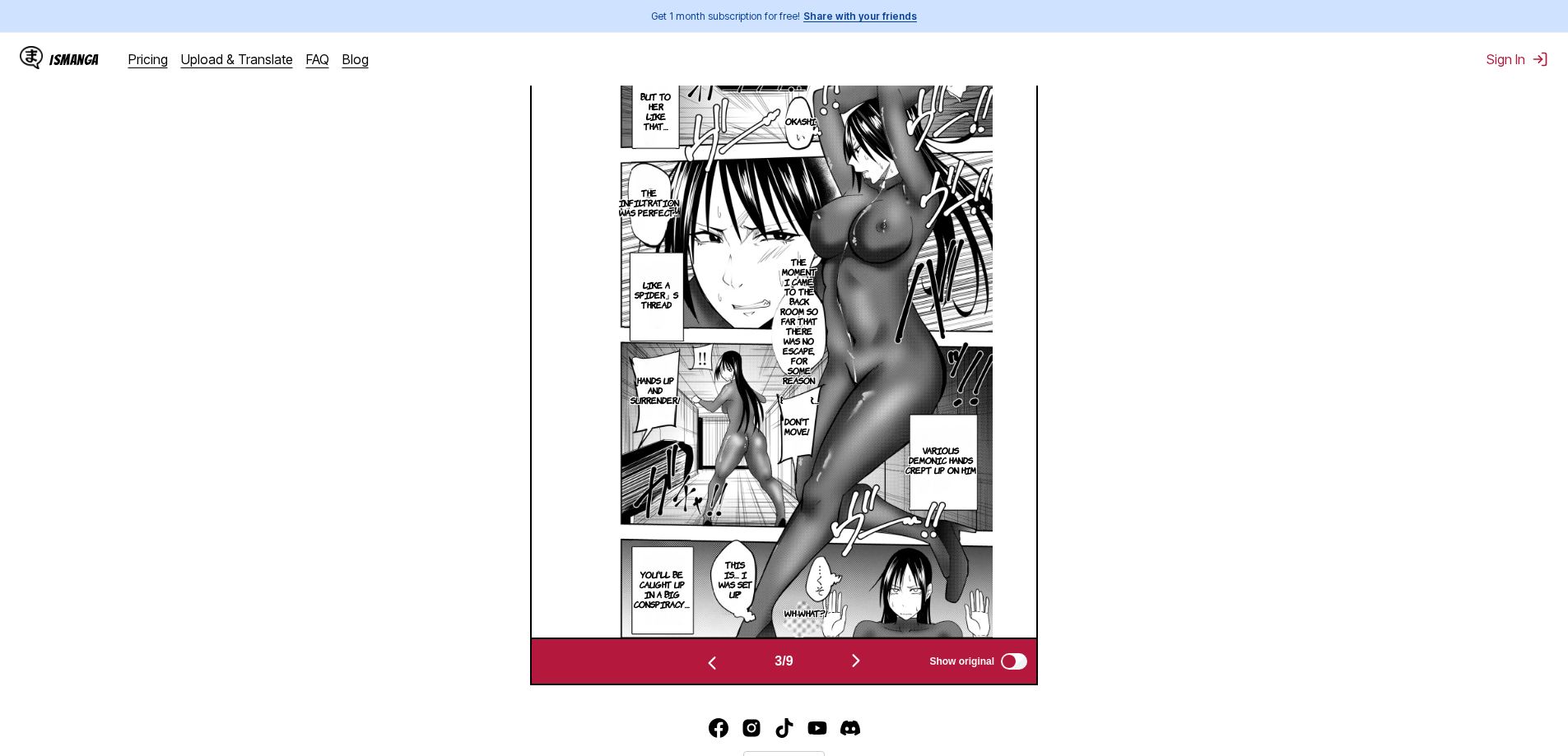 scroll, scrollTop: 661, scrollLeft: 0, axis: vertical 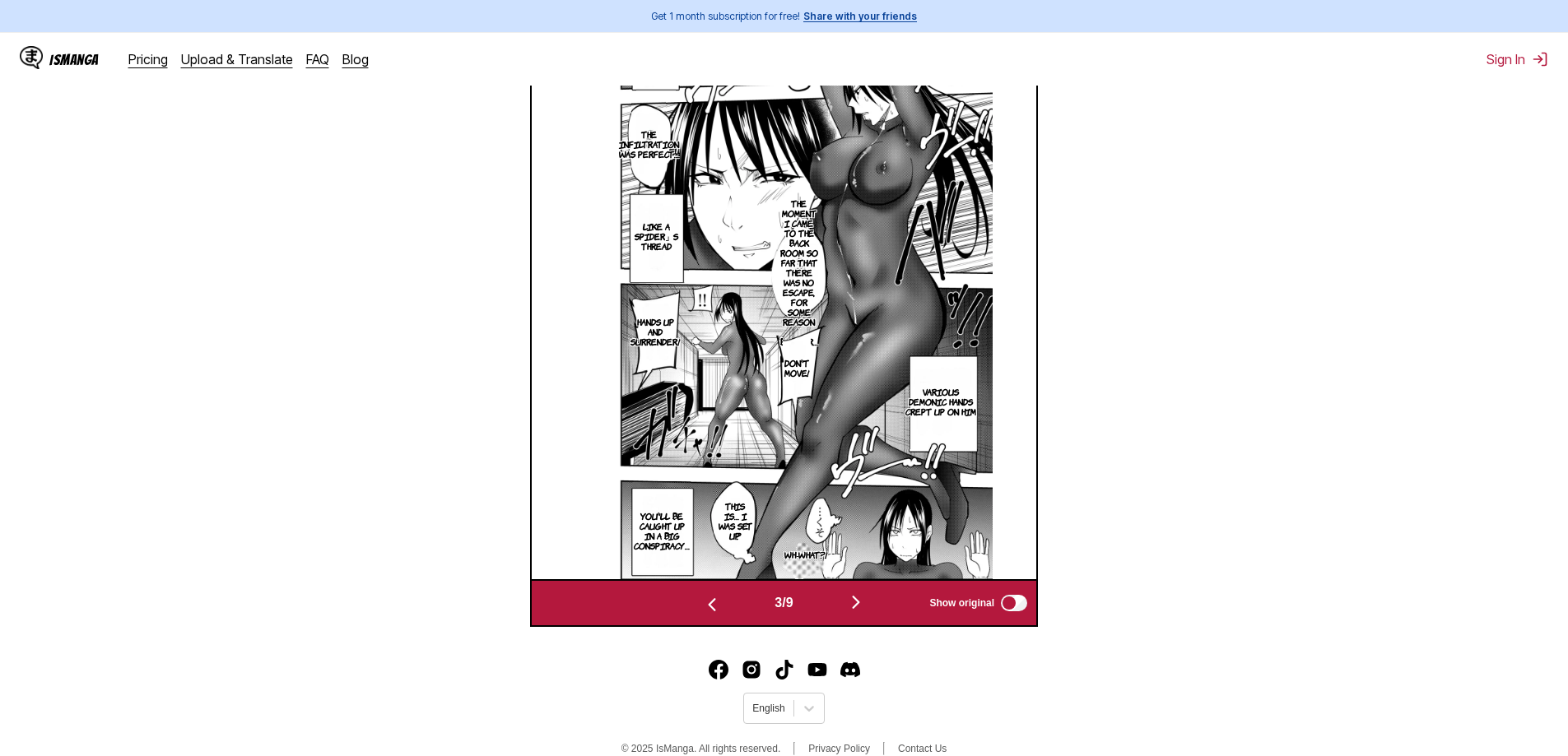 click at bounding box center [856, 602] 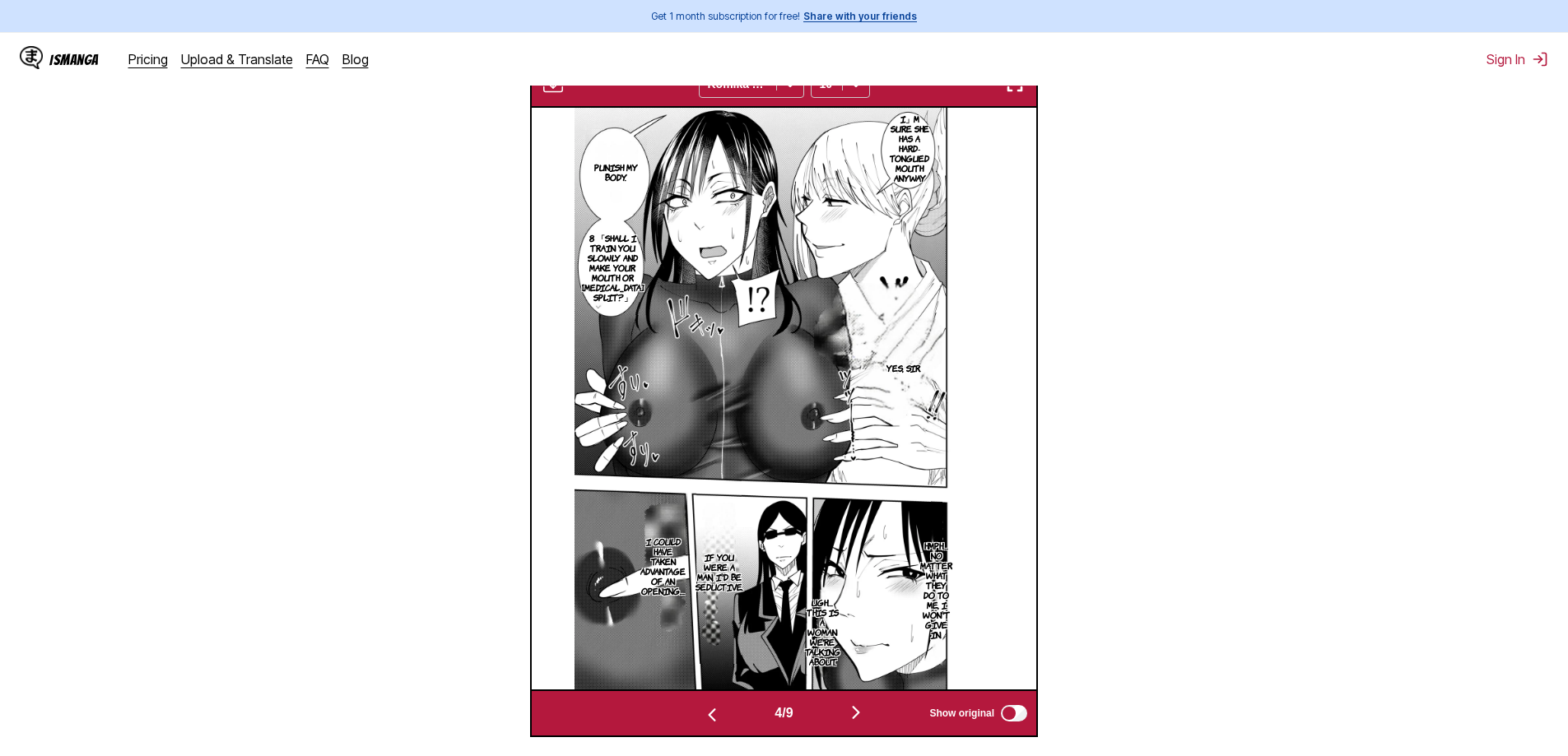 scroll, scrollTop: 414, scrollLeft: 0, axis: vertical 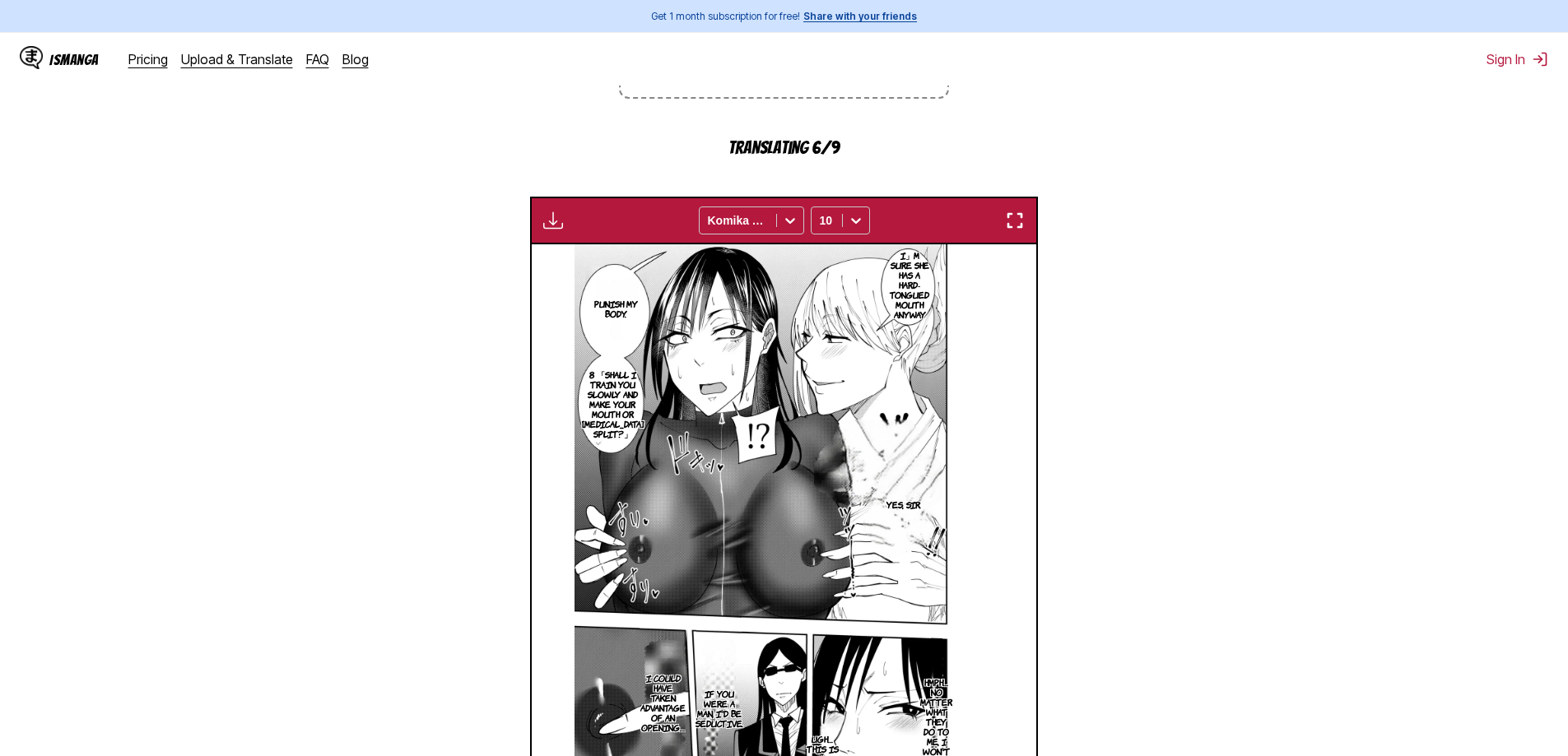 click at bounding box center (1015, 220) 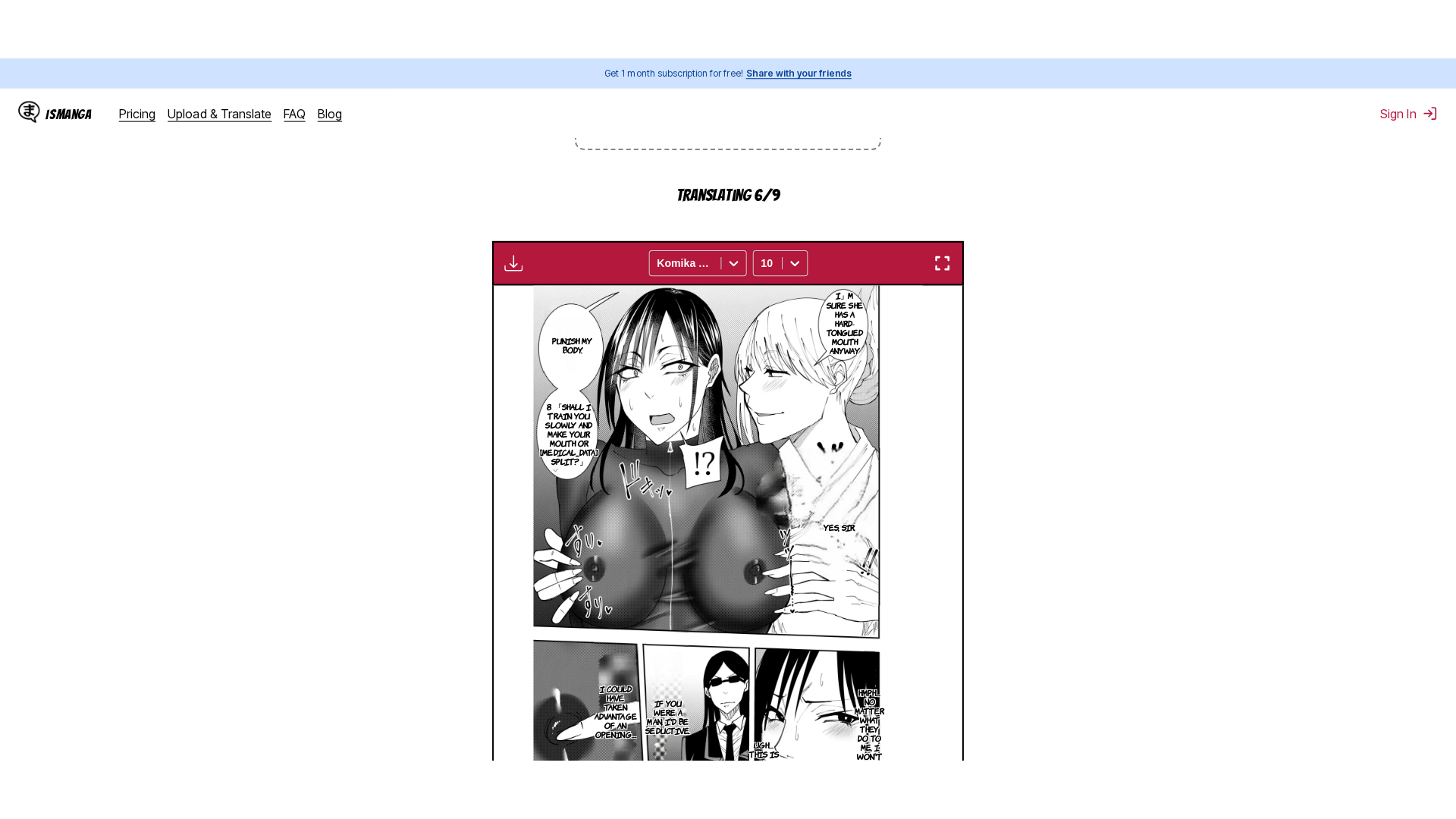 scroll, scrollTop: 159, scrollLeft: 0, axis: vertical 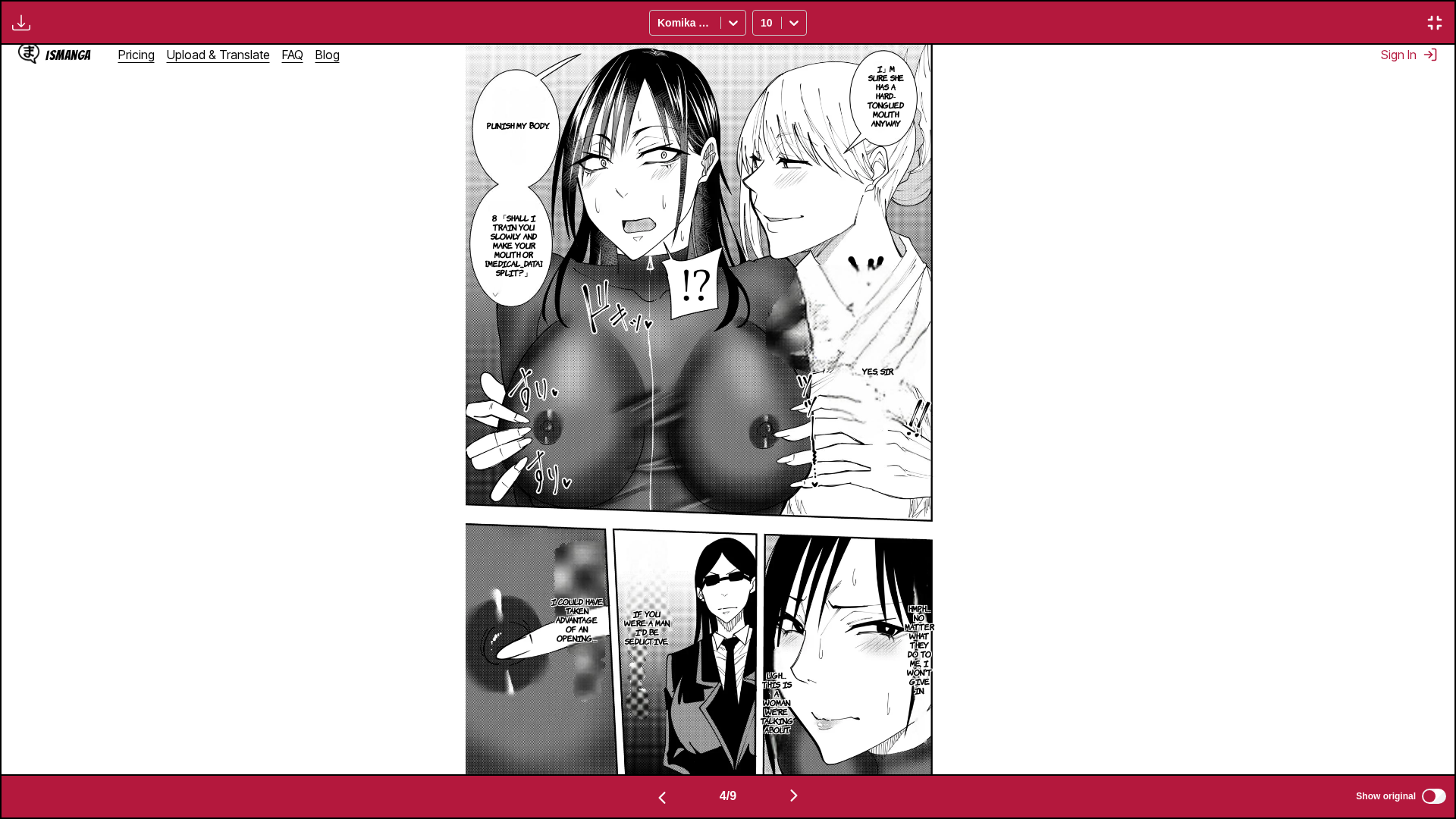 click on "I」m sure she has a hard-tongued mouth anyway Punish my body. 8 「Shall I train you slowly and make your mouth or crotch split?」 Yes, sir. Hmph… No matter what they do to me, I won't give in. Ugh… This is a woman we're talking about. If you were a man, I'd be seductive. I could have taken advantage of an opening…" at bounding box center (728, 410) 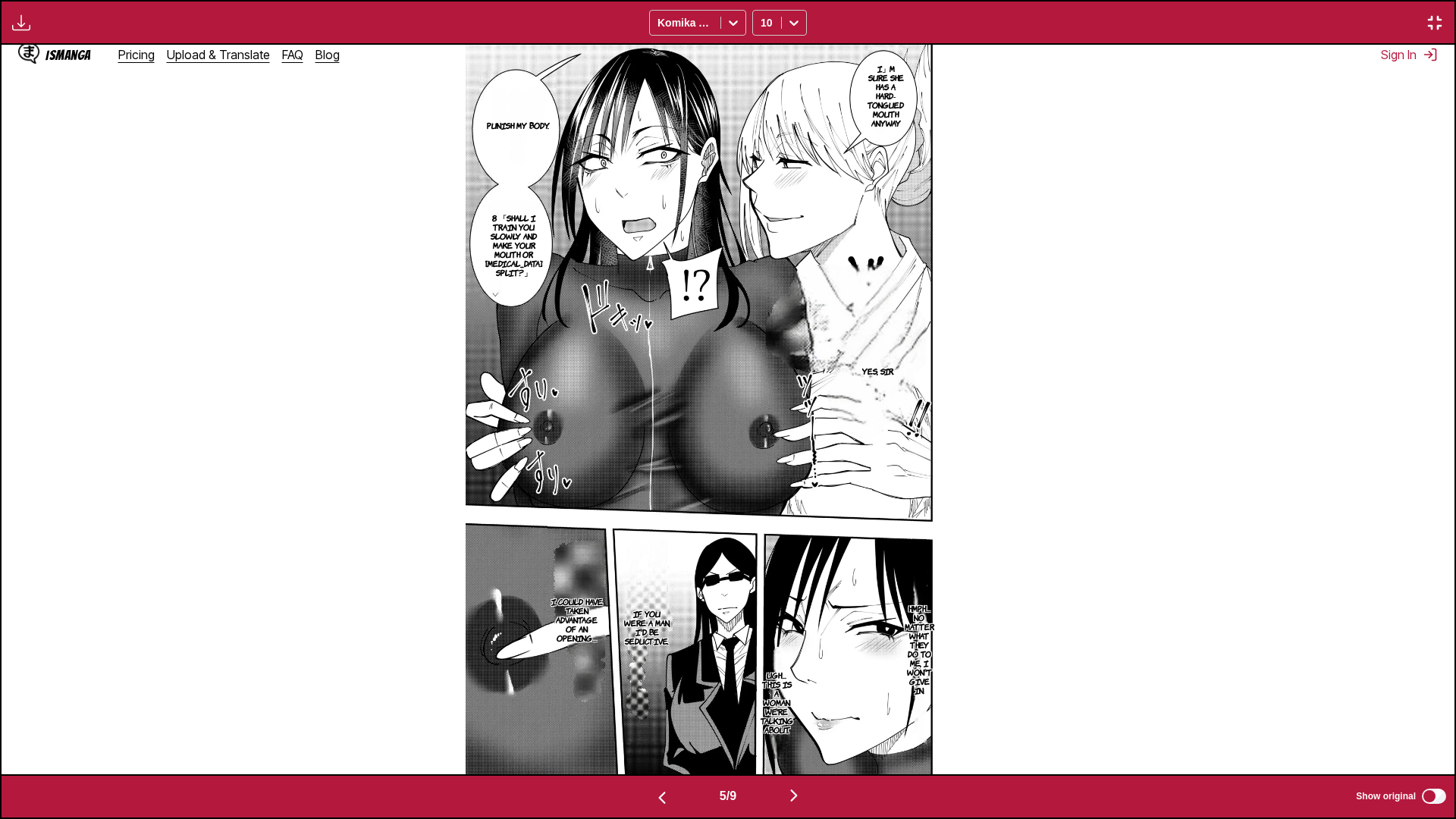 scroll, scrollTop: 0, scrollLeft: 5812, axis: horizontal 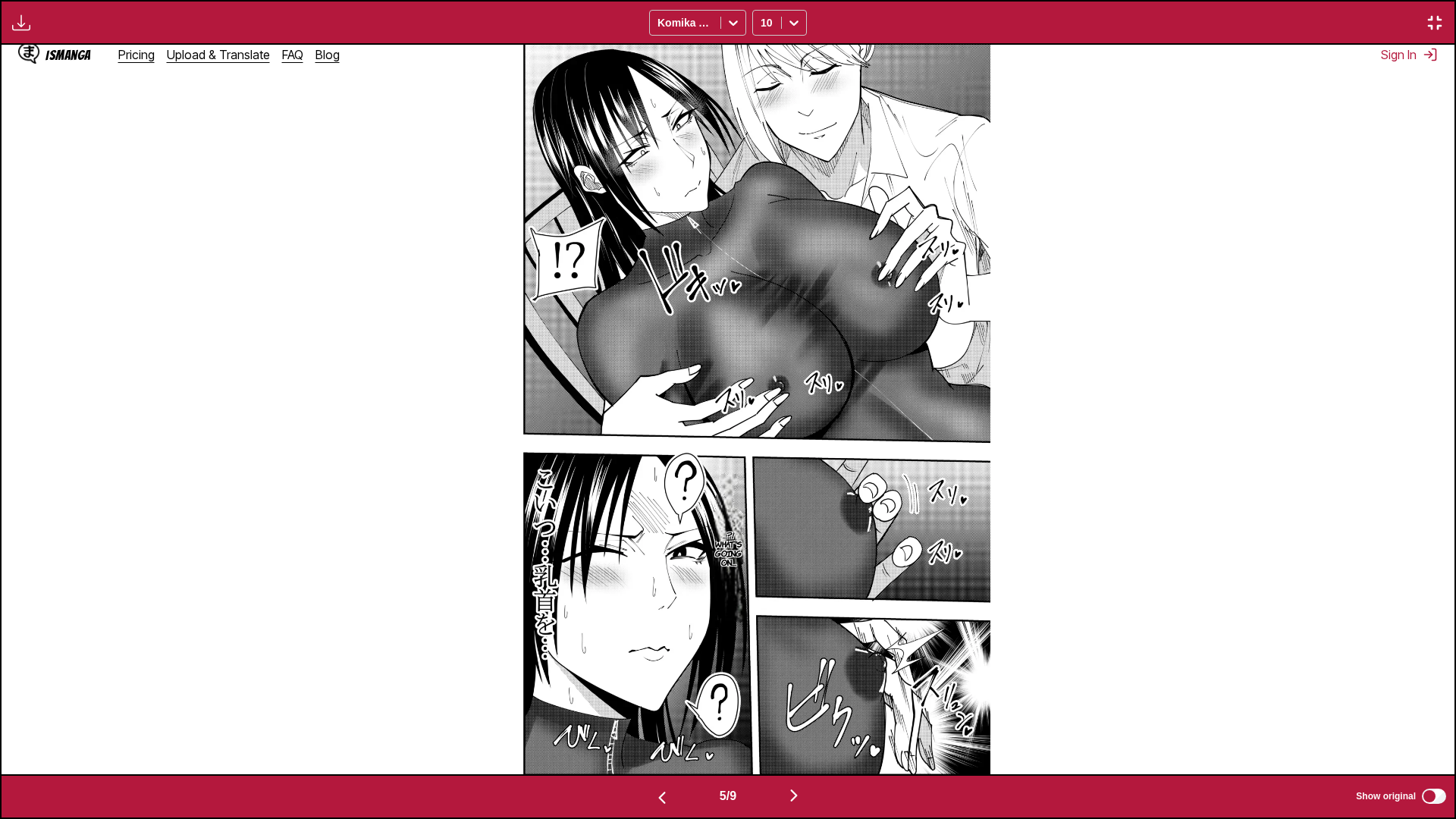 click at bounding box center [794, 795] 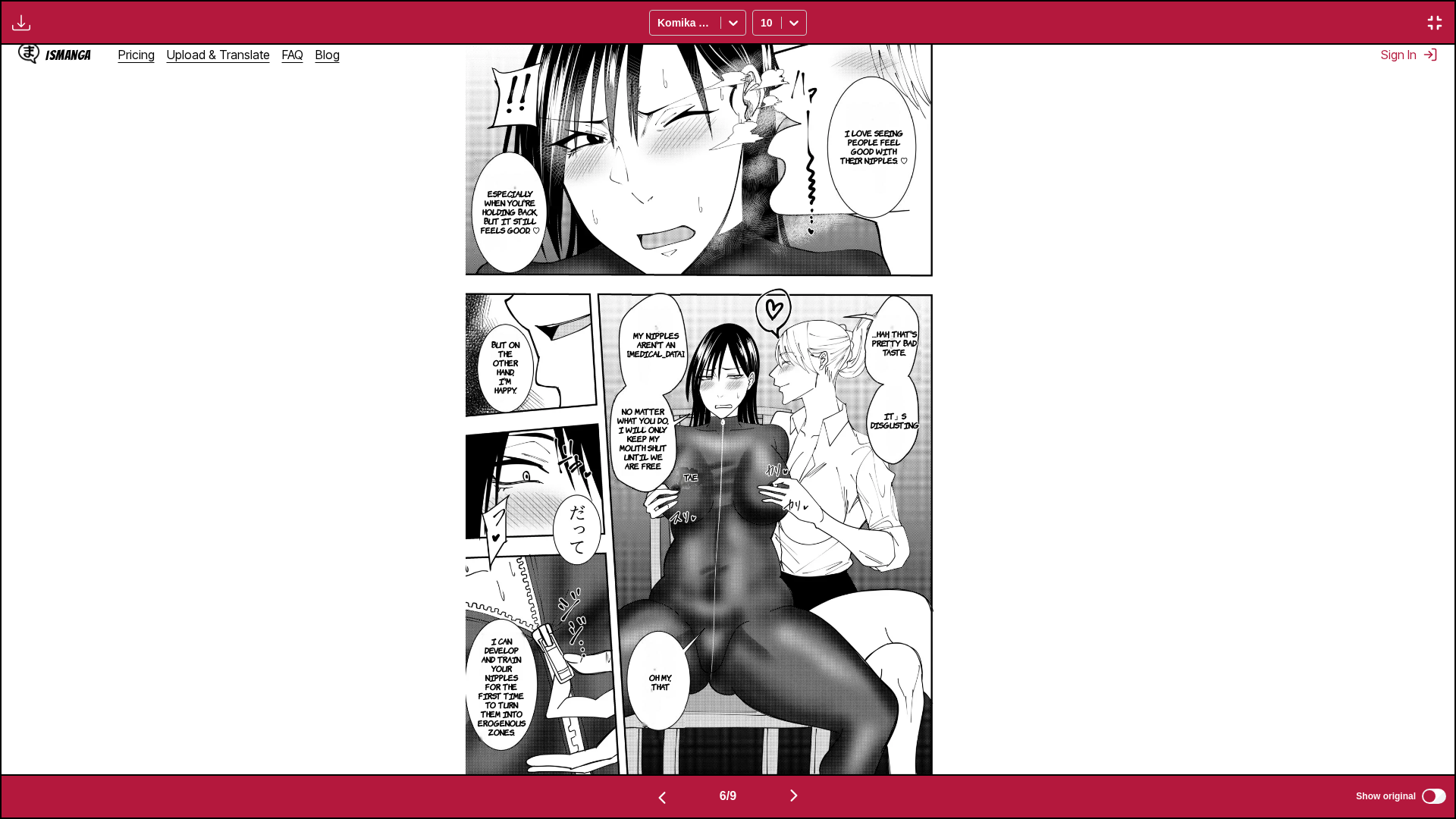 click at bounding box center (794, 796) 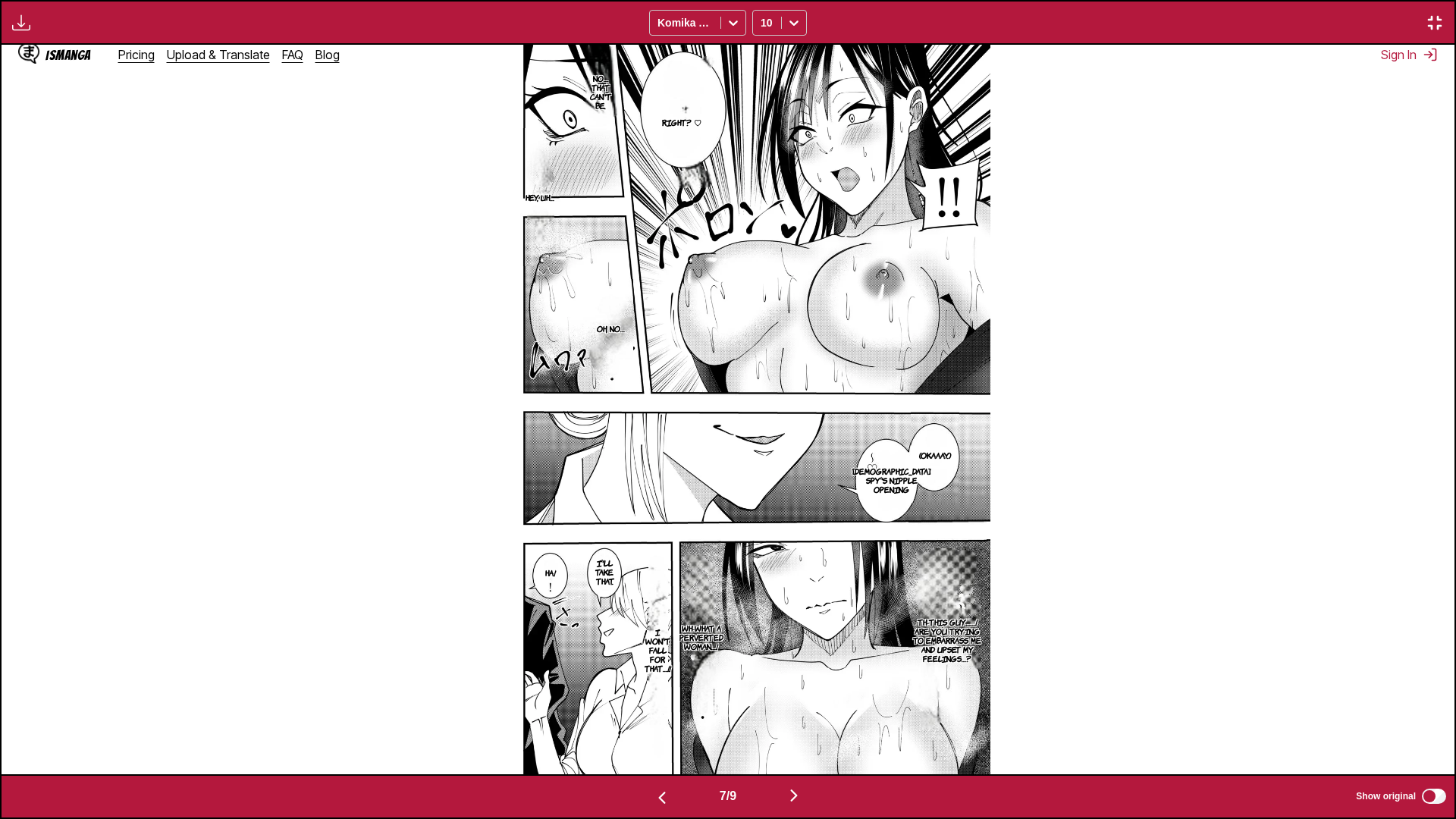 click at bounding box center [794, 795] 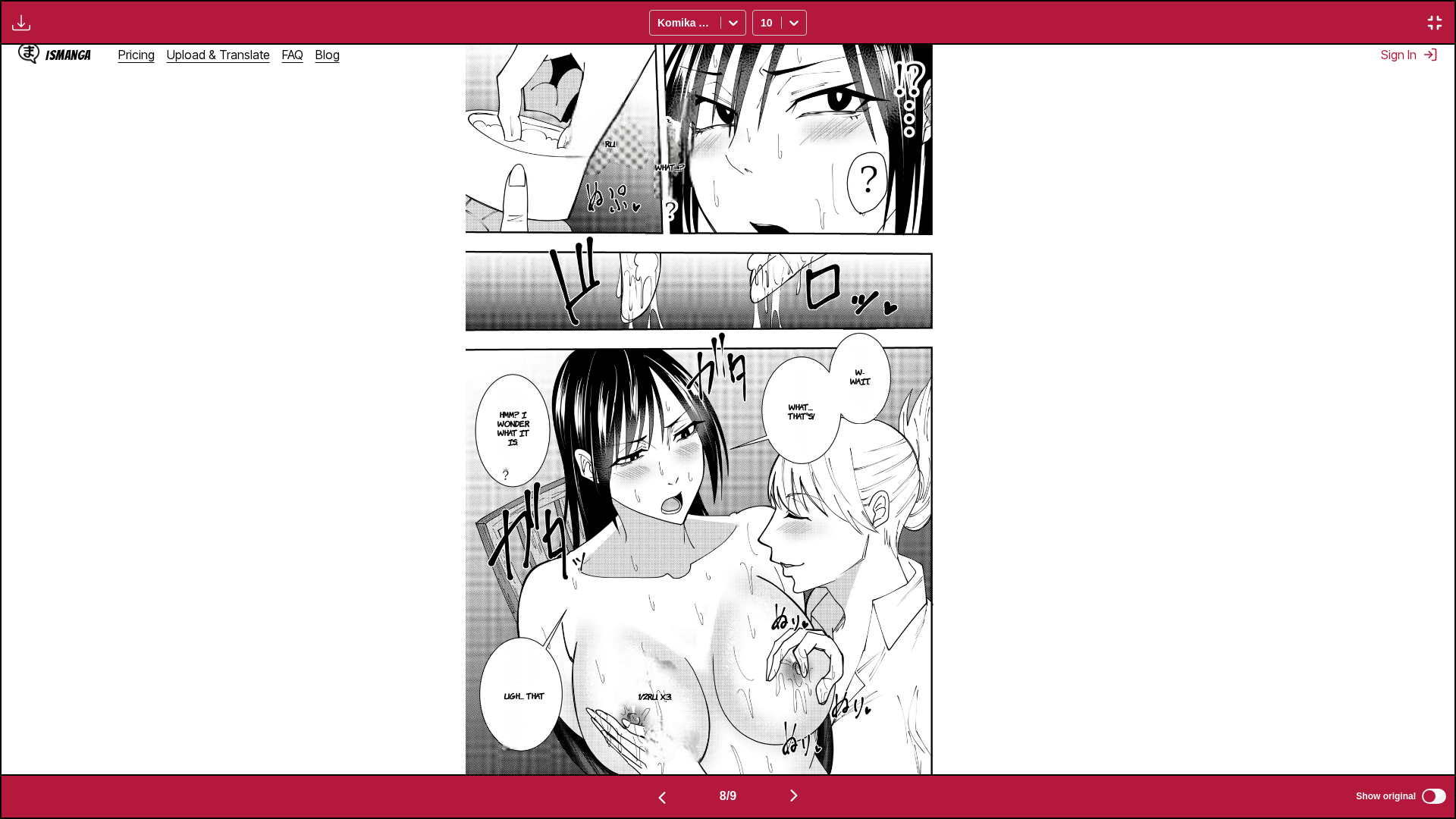click at bounding box center [794, 795] 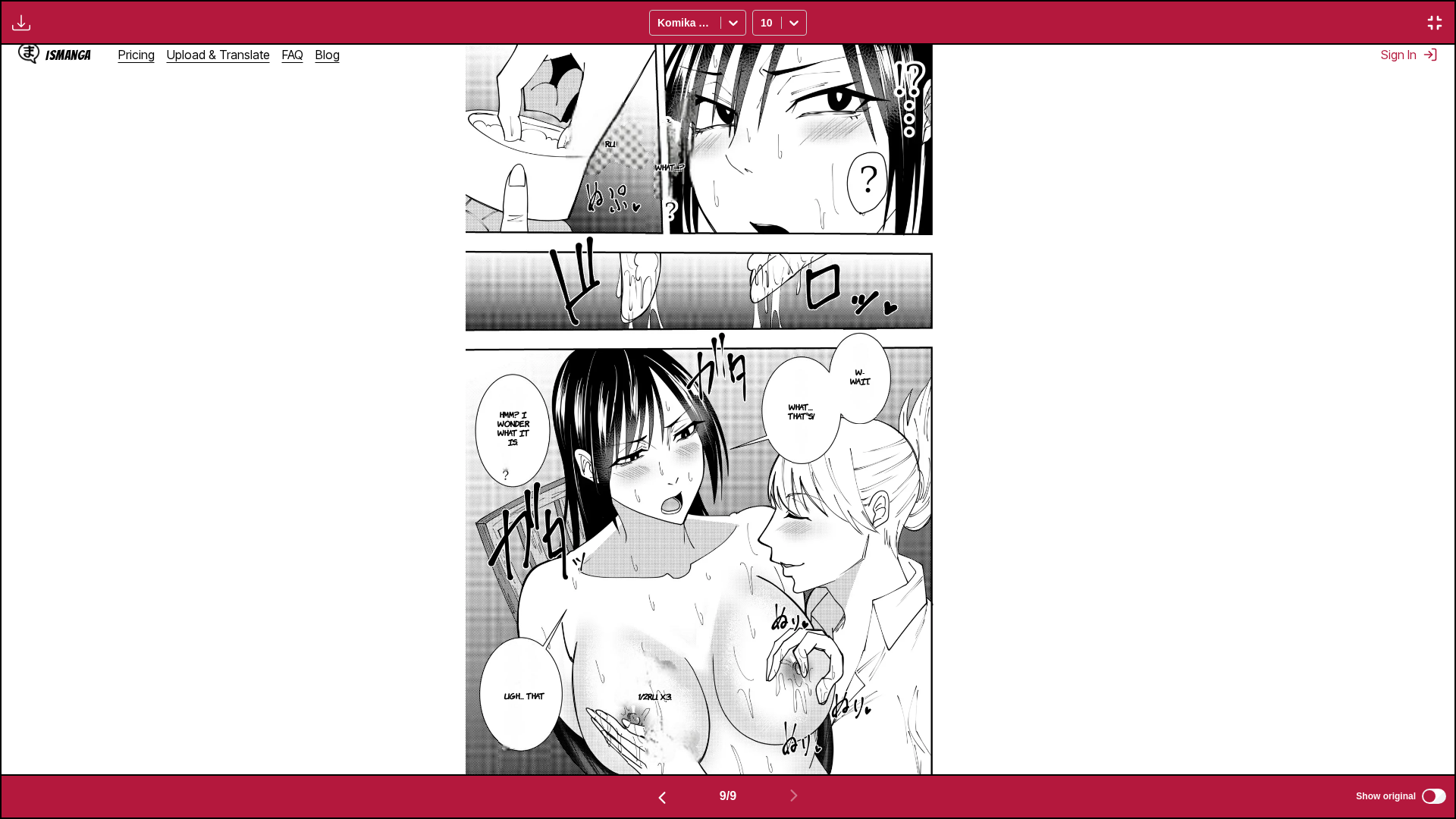 scroll, scrollTop: 0, scrollLeft: 11624, axis: horizontal 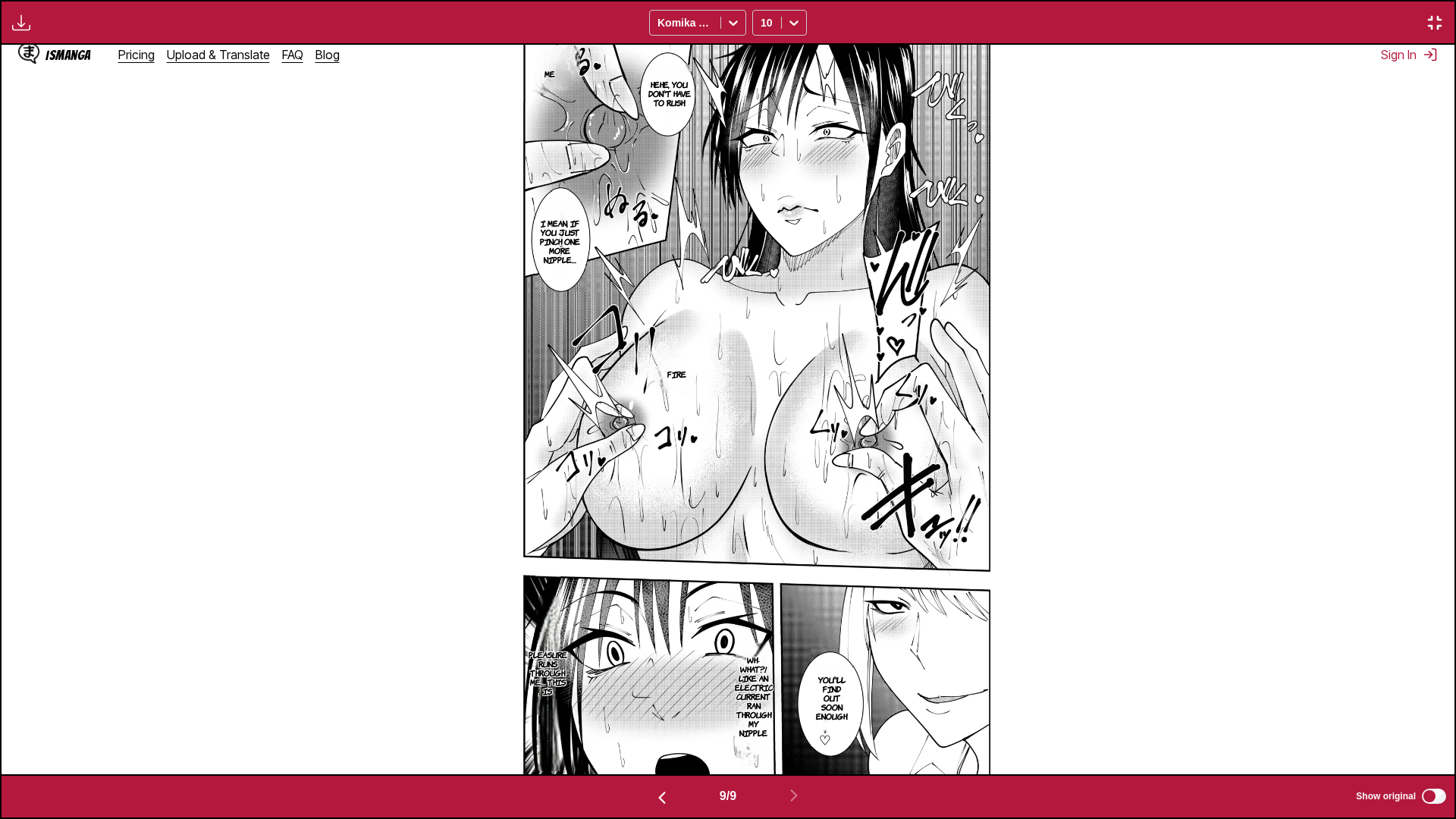 click at bounding box center (662, 798) 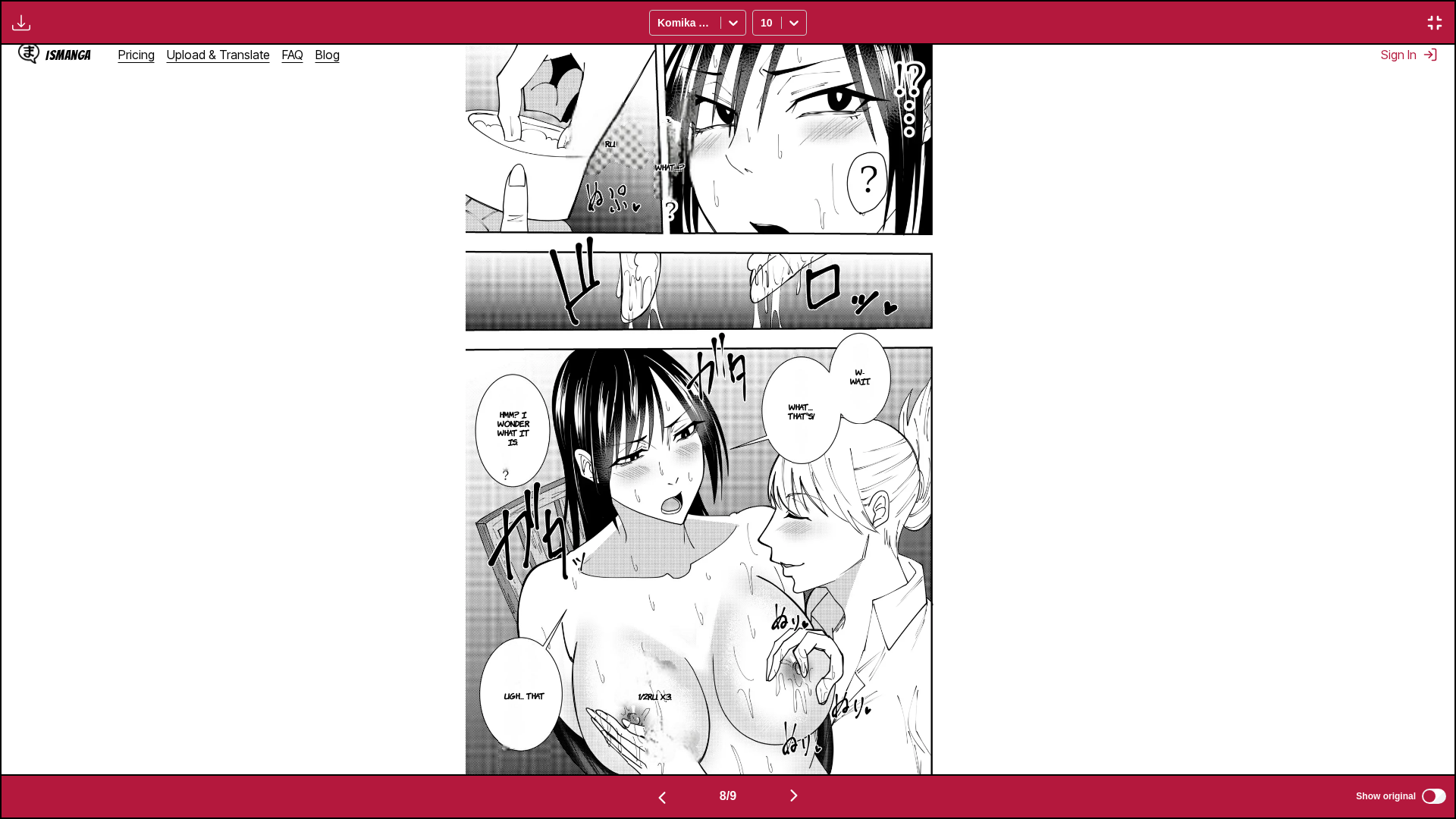 click at bounding box center [662, 798] 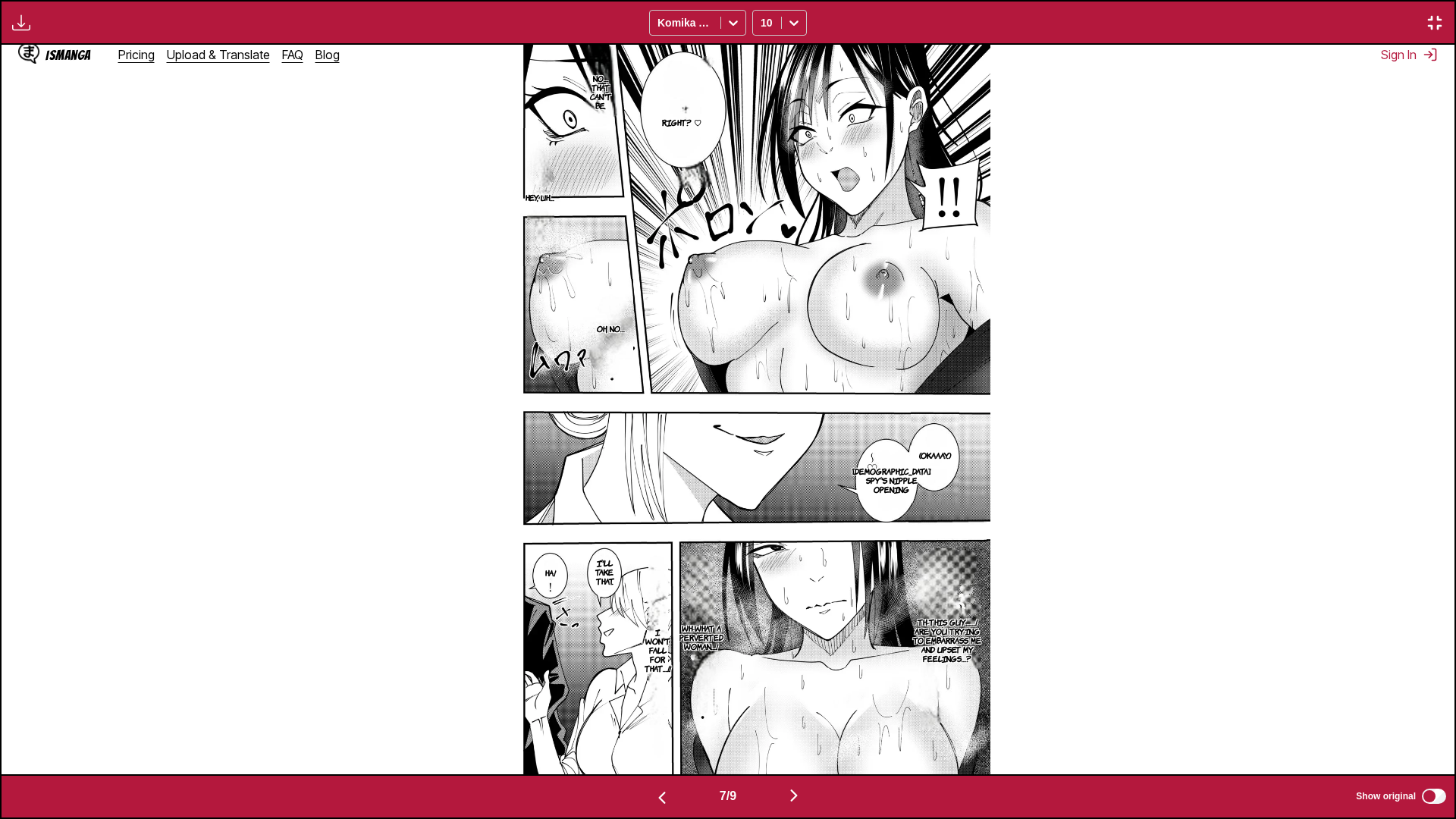 click at bounding box center [662, 798] 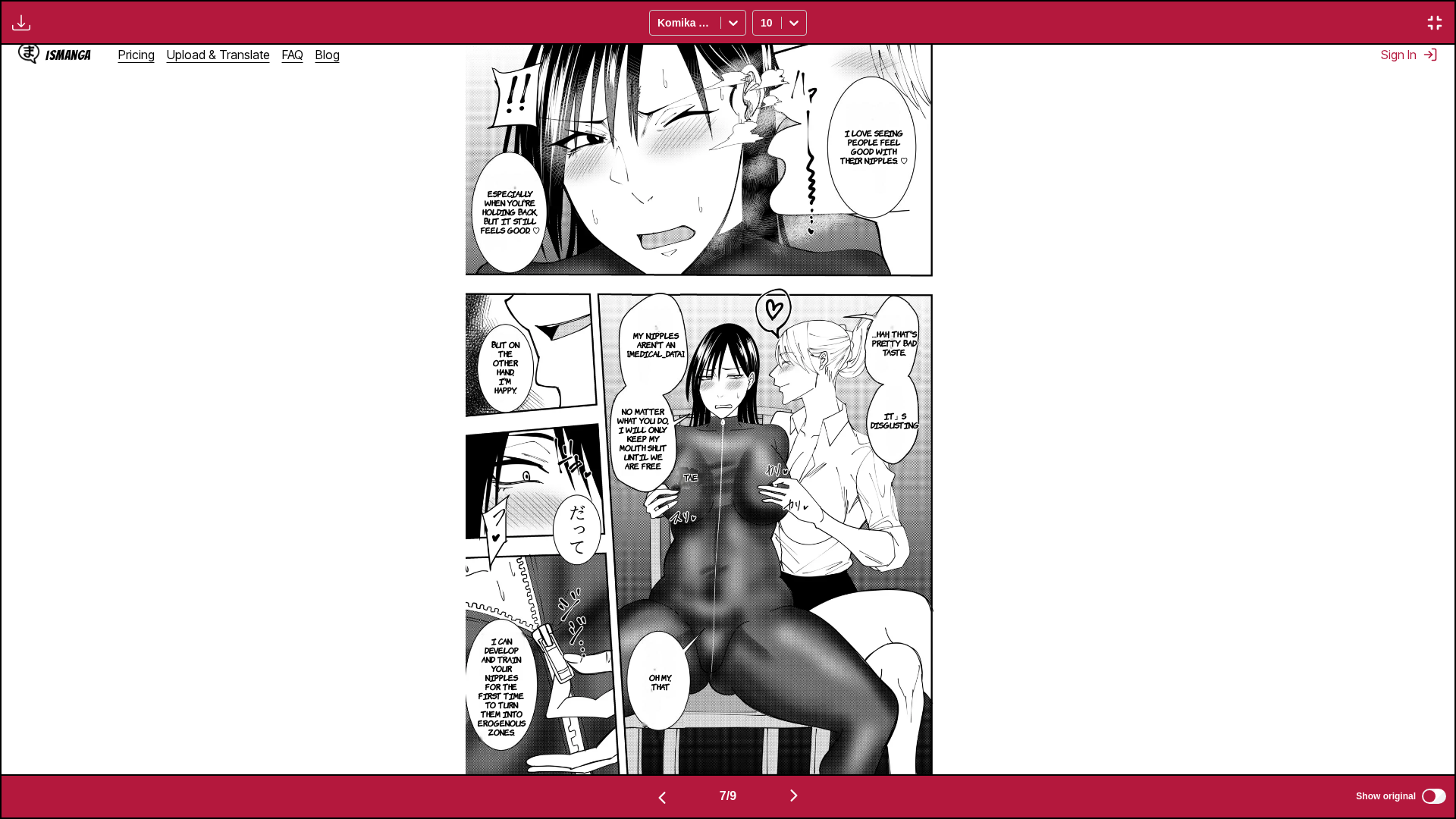 click at bounding box center [662, 798] 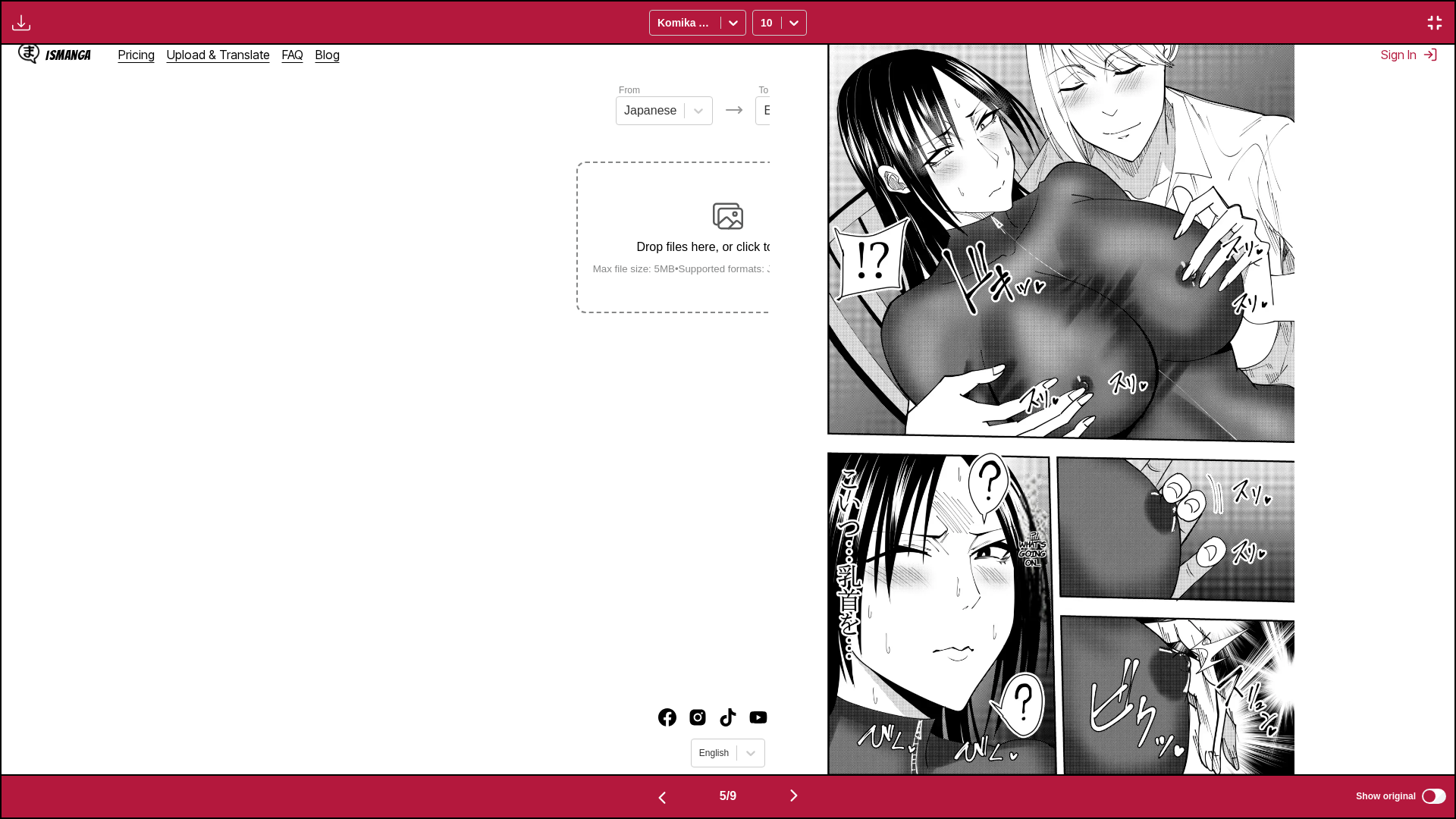 click at bounding box center (662, 798) 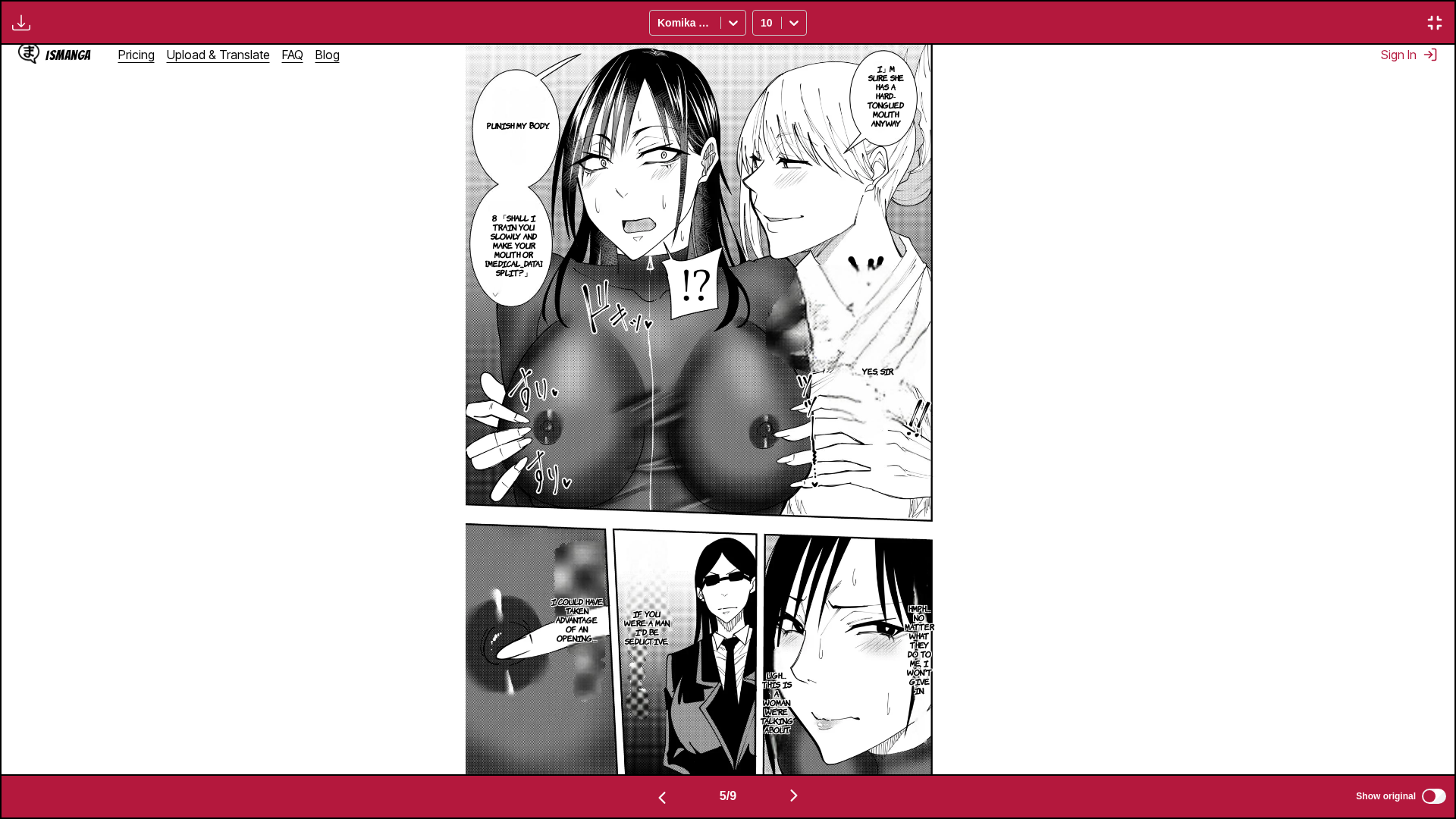 click at bounding box center [662, 798] 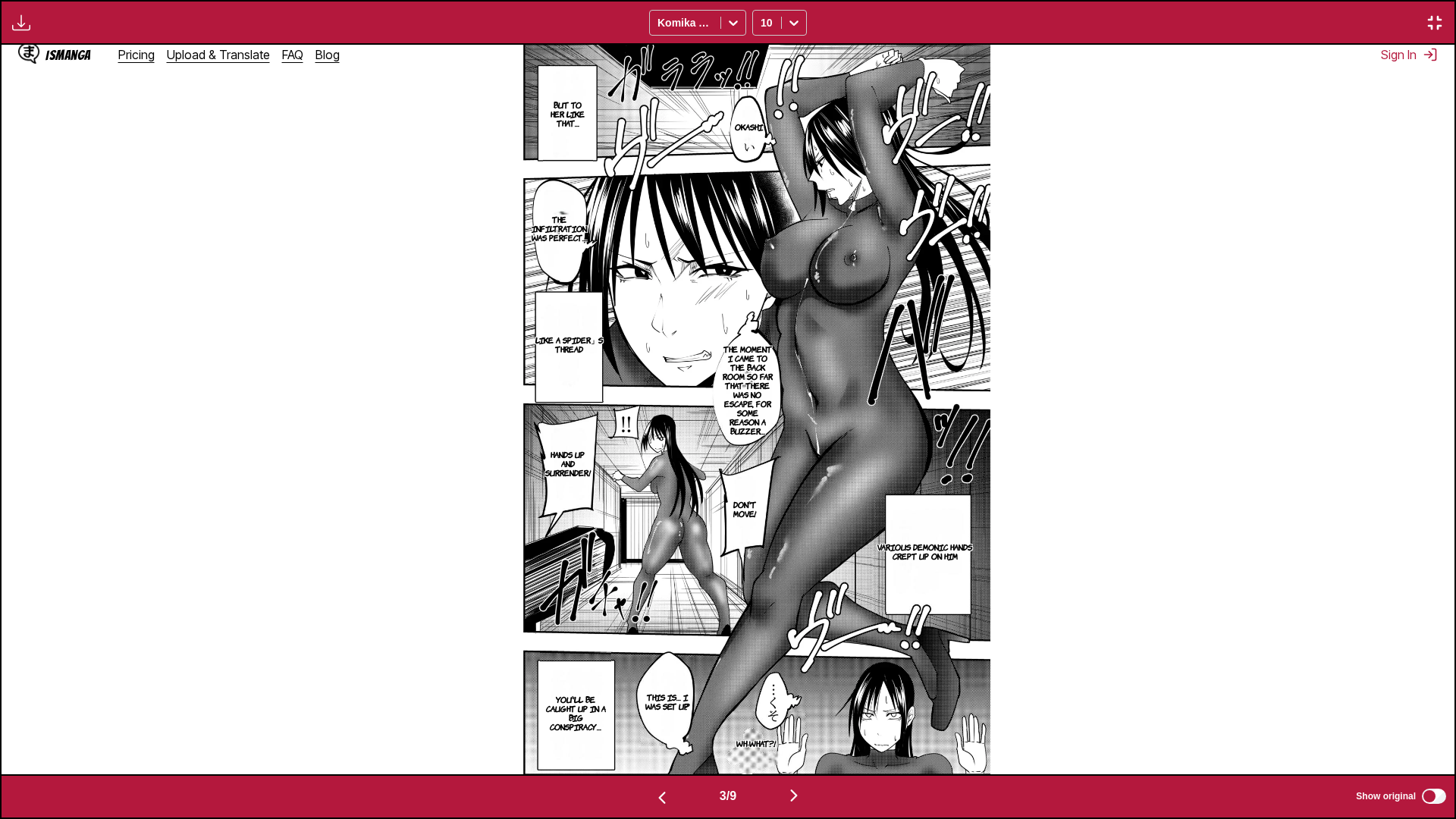 click at bounding box center [662, 798] 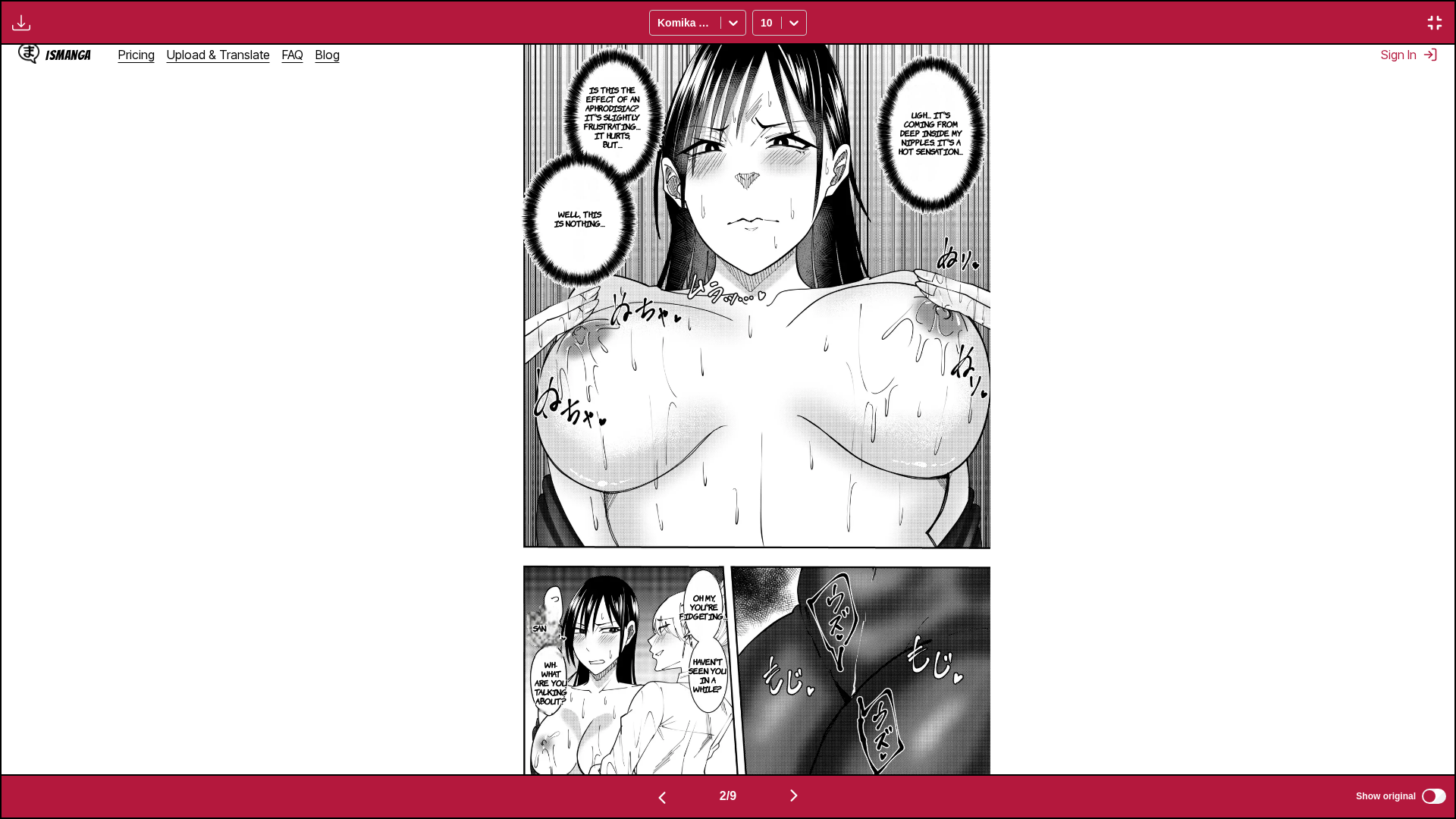 click at bounding box center (662, 798) 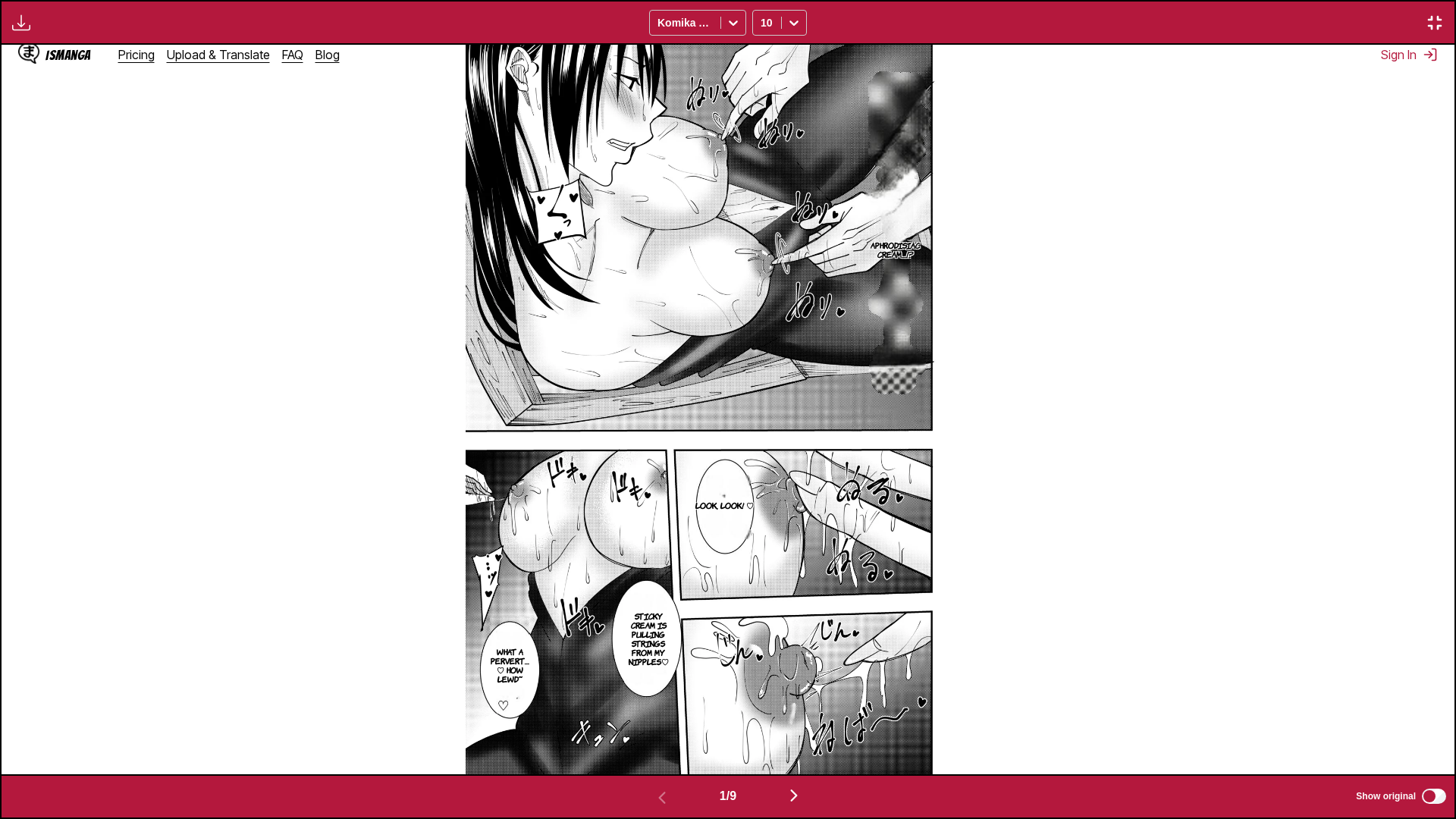 click at bounding box center (1435, 23) 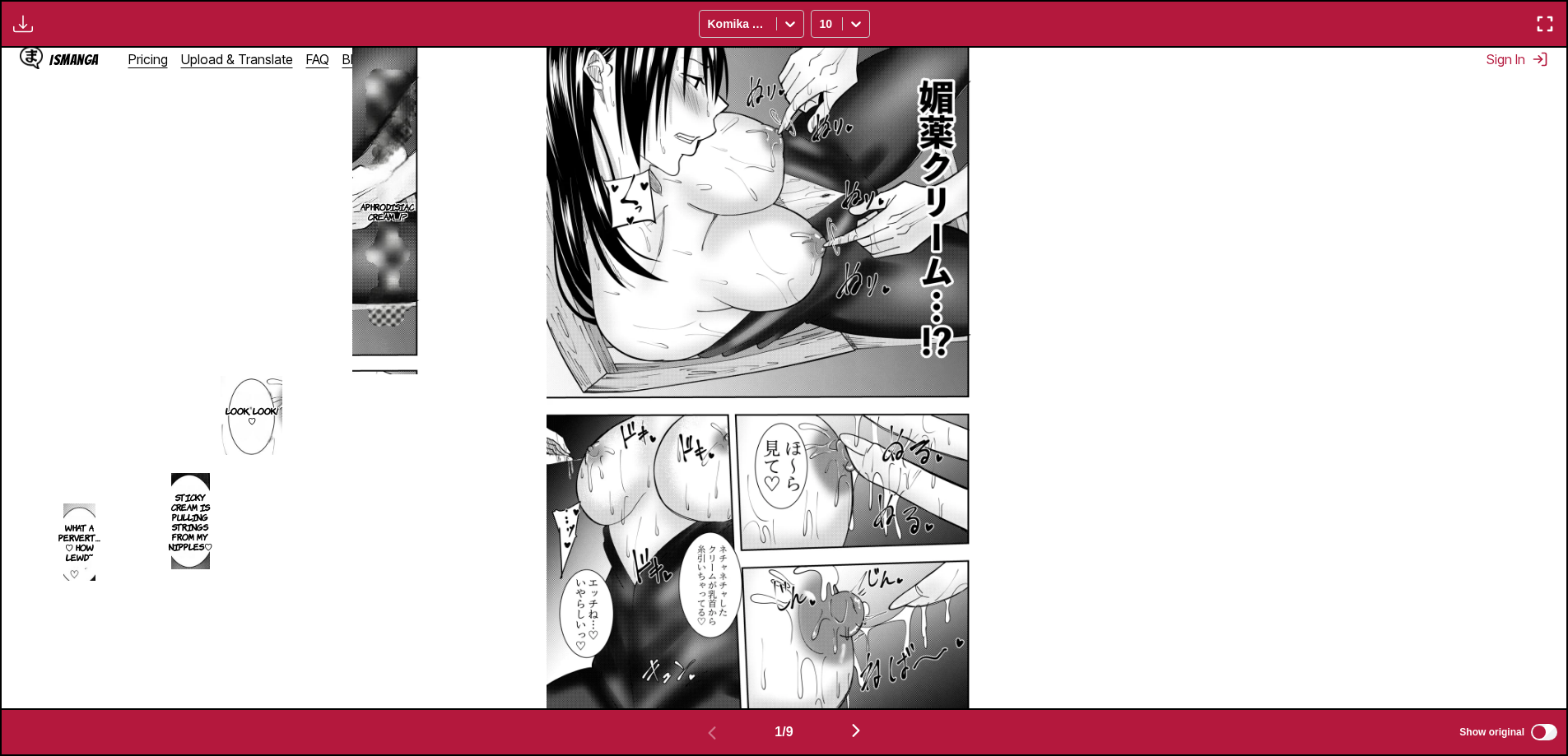 scroll, scrollTop: 628, scrollLeft: 0, axis: vertical 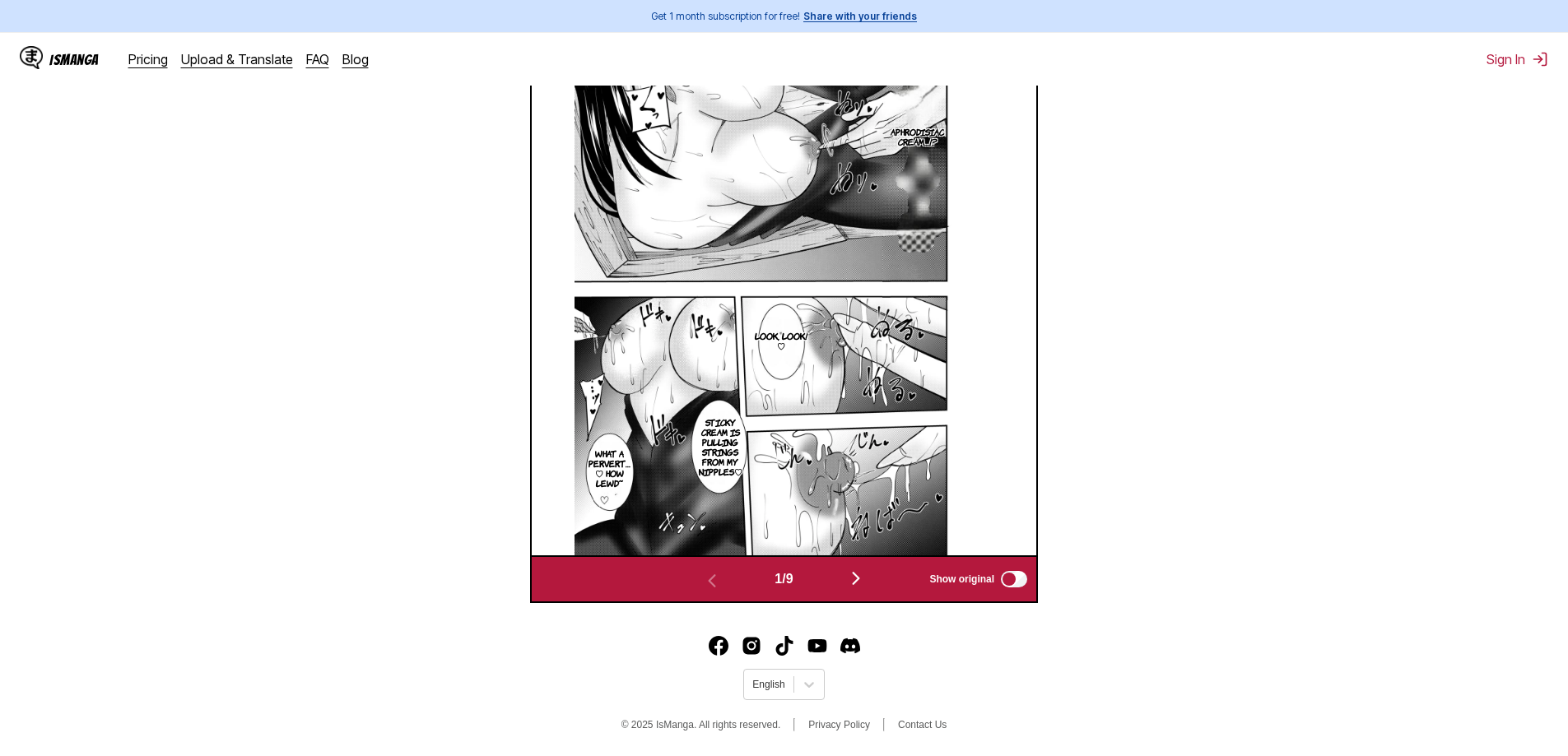 click at bounding box center (856, 578) 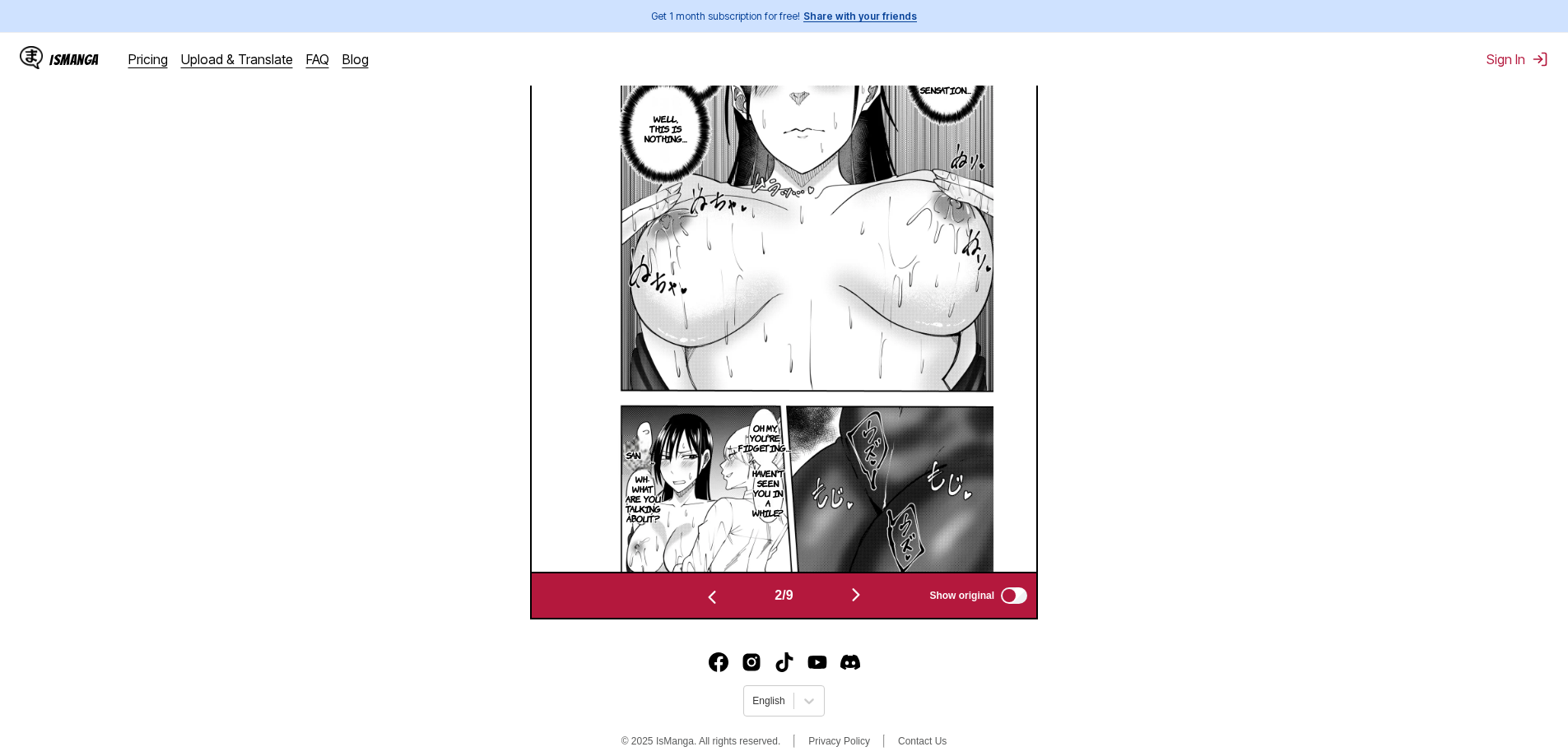 scroll, scrollTop: 628, scrollLeft: 0, axis: vertical 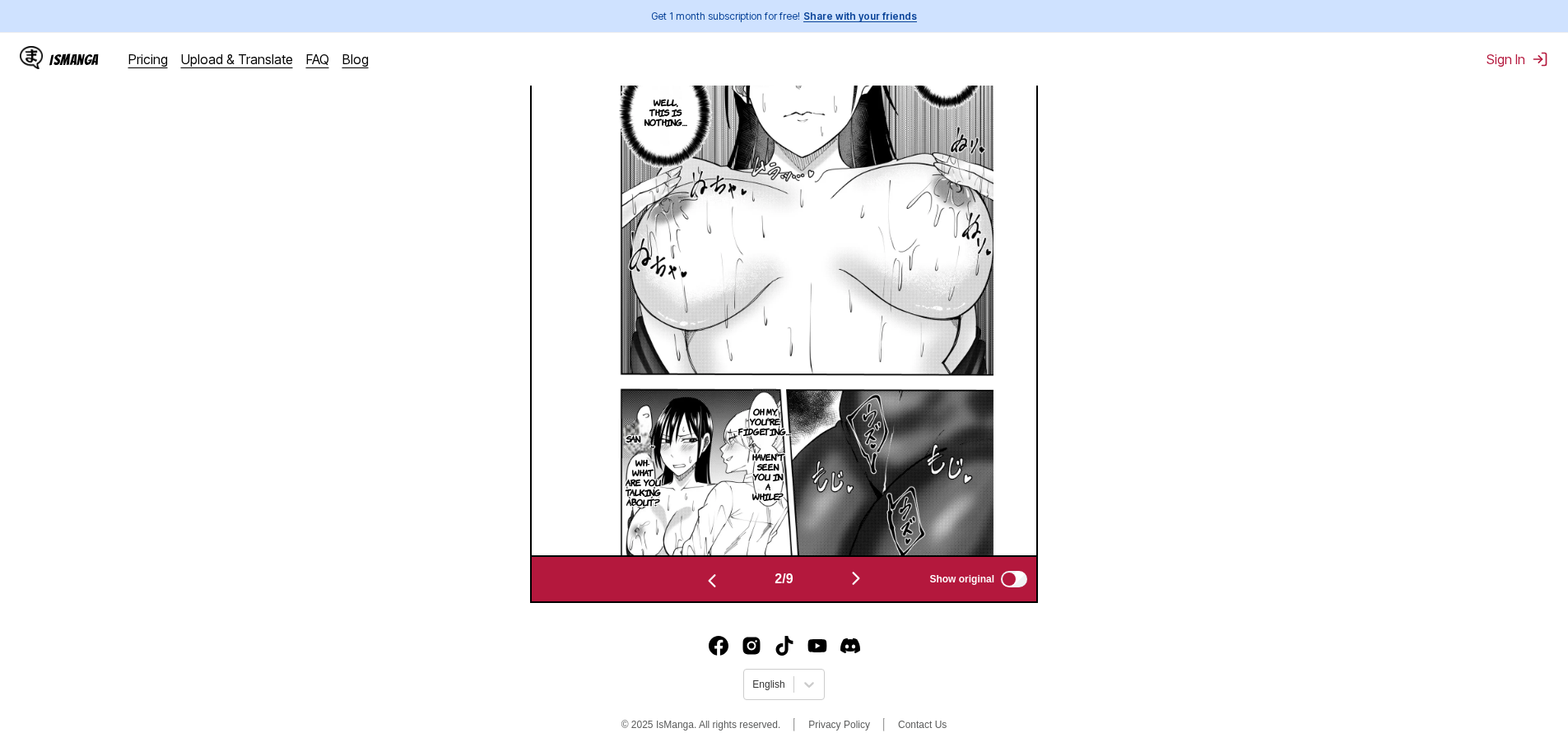click at bounding box center [856, 578] 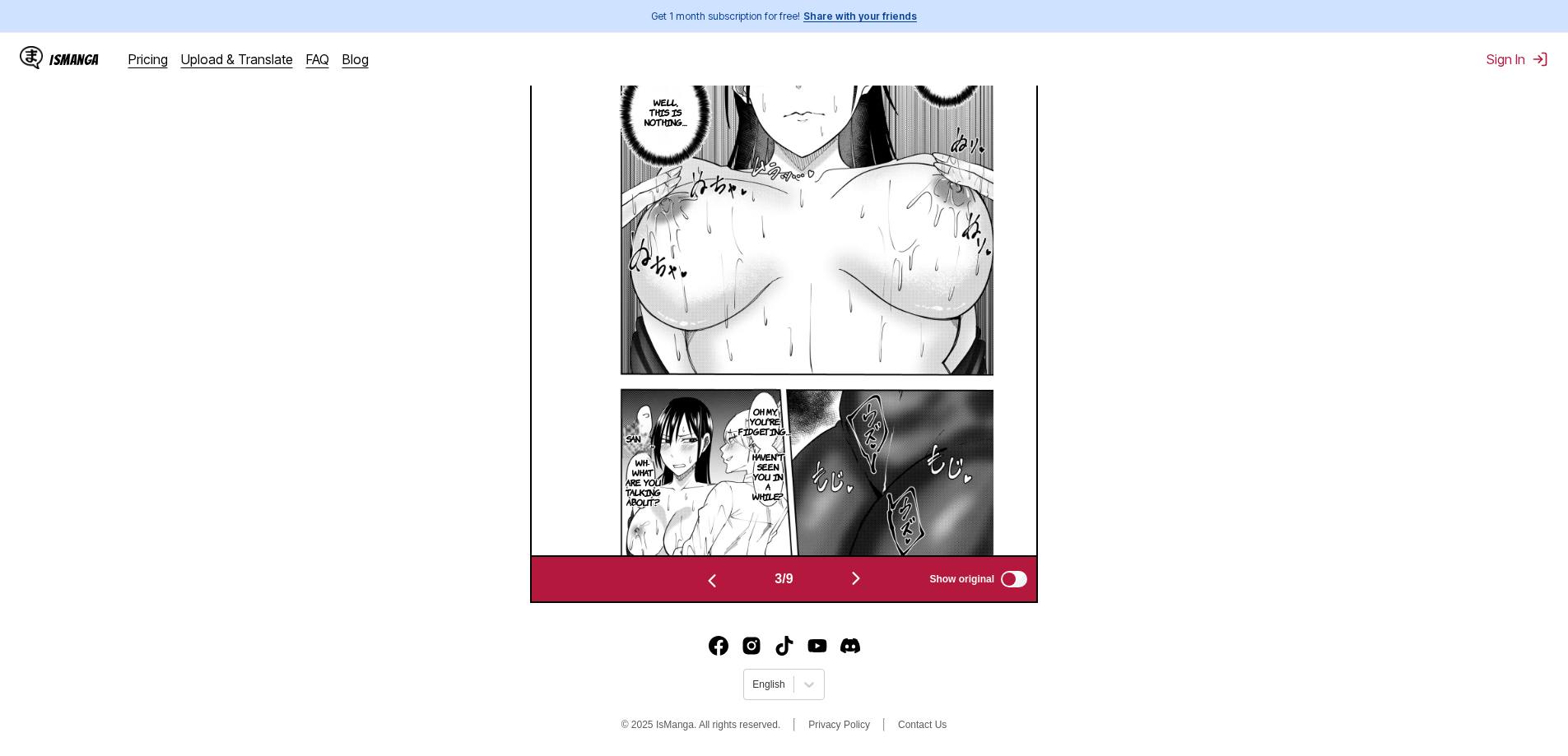scroll, scrollTop: 0, scrollLeft: 1010, axis: horizontal 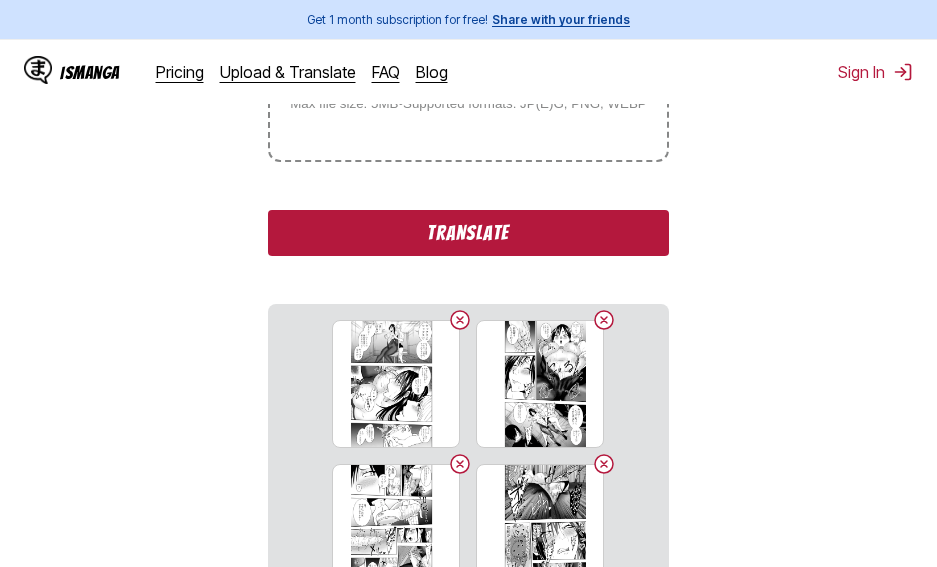 click on "Translate" at bounding box center [468, 233] 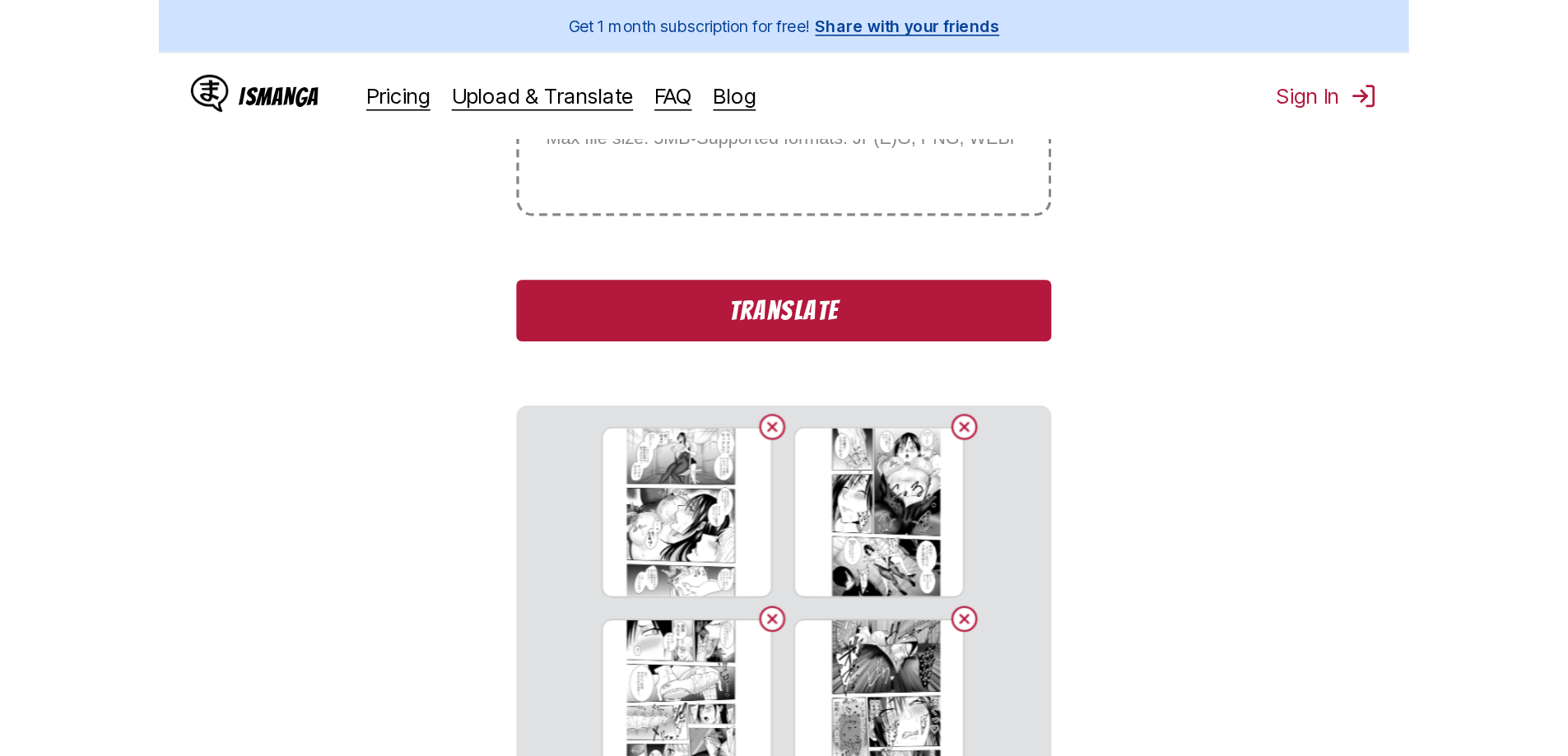 scroll, scrollTop: 559, scrollLeft: 0, axis: vertical 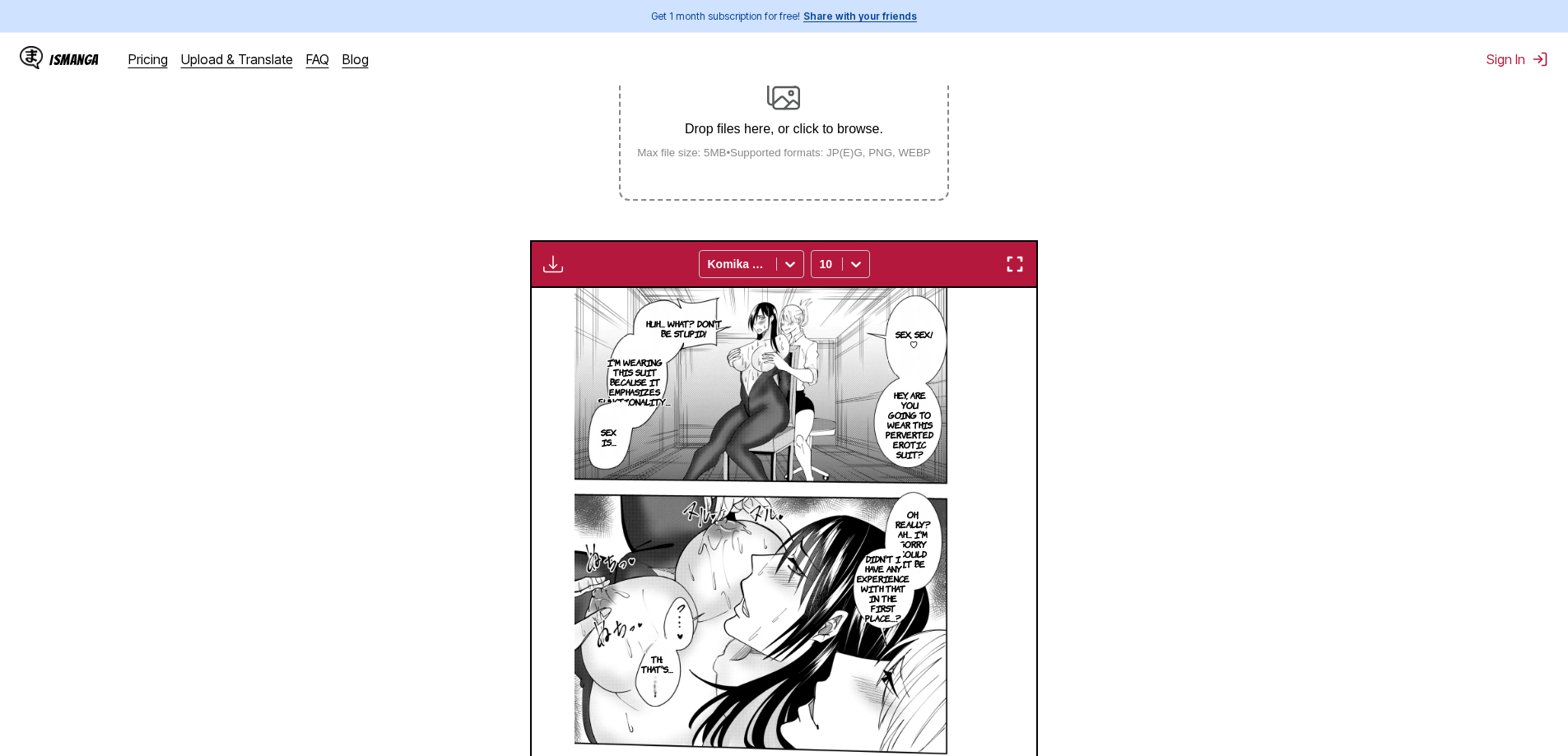 click at bounding box center [1015, 264] 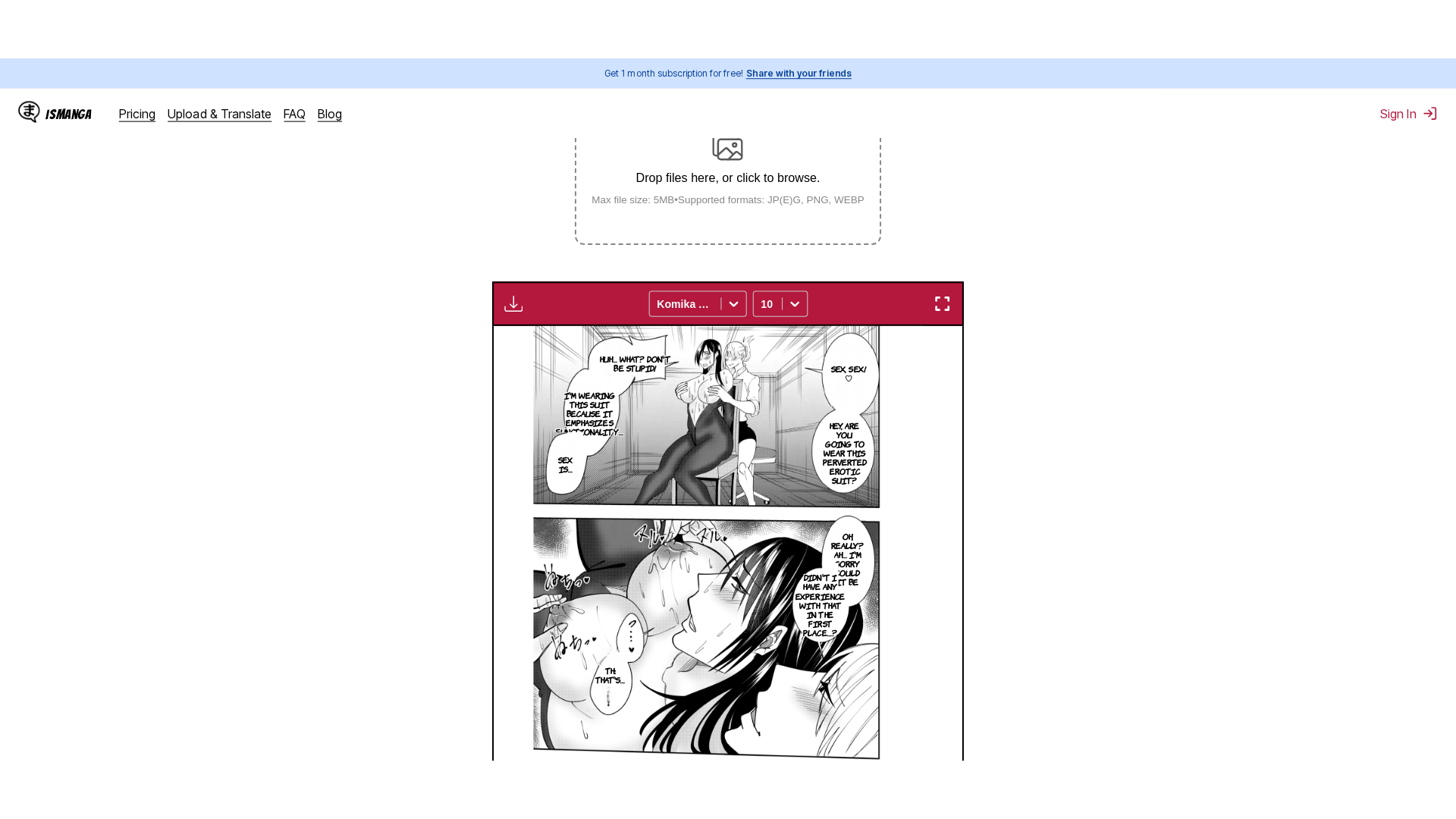 scroll, scrollTop: 159, scrollLeft: 0, axis: vertical 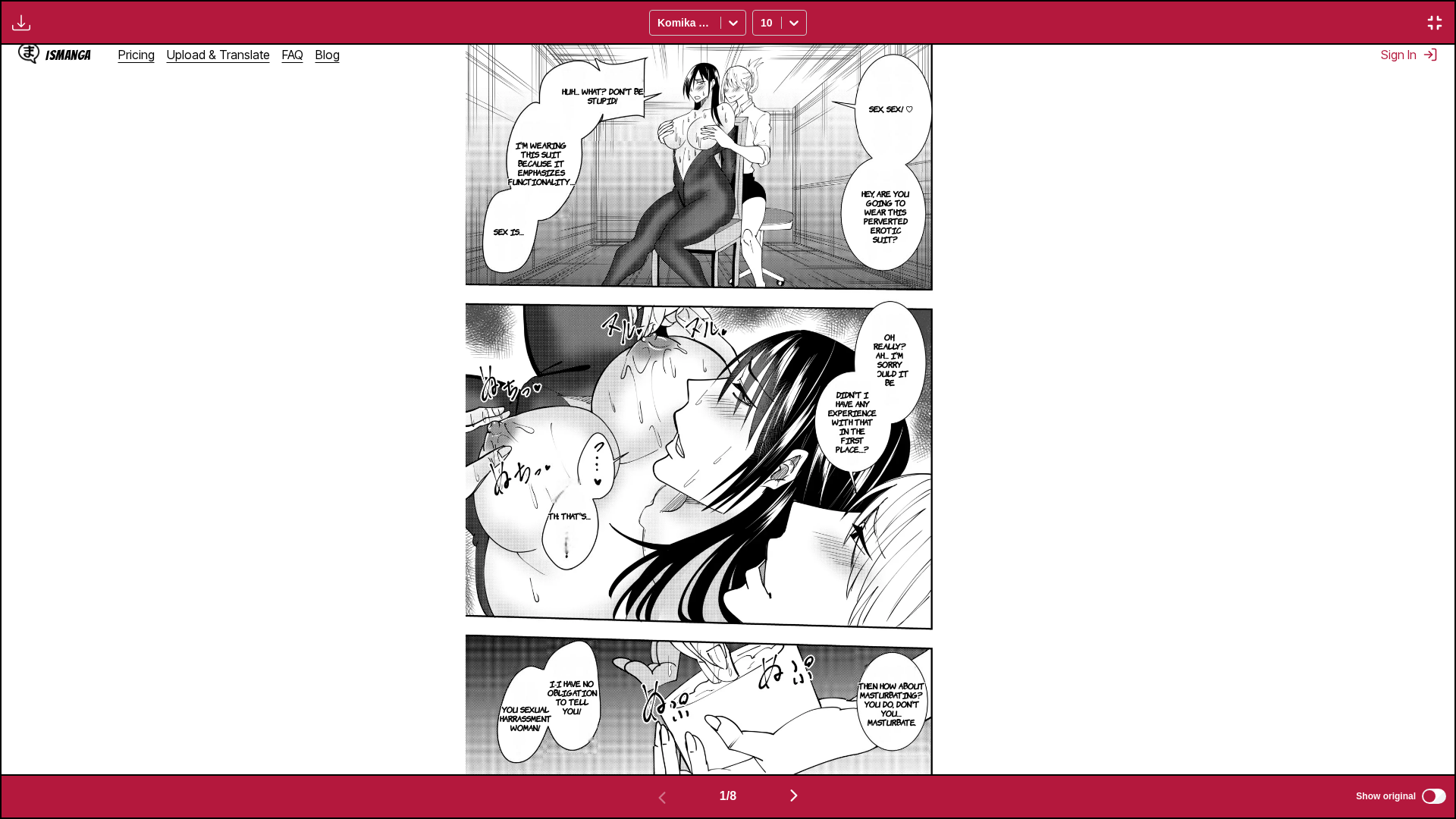 click on "Sex, sex! ♡ Huh… What? Don't be stupid! I'm wearing this suit because it emphasizes functionality… Hey, are you going to wear this perverted erotic suit? Sex is… Oh, really? Ah… I'm sorry Could it be Didn't I have any experience with that in the first place…? Th: That's… Then how about masturbating? You do, don't you… Masturbate. I-I have no obligation to tell you! You sexual harrassment woman!" at bounding box center (728, 410) 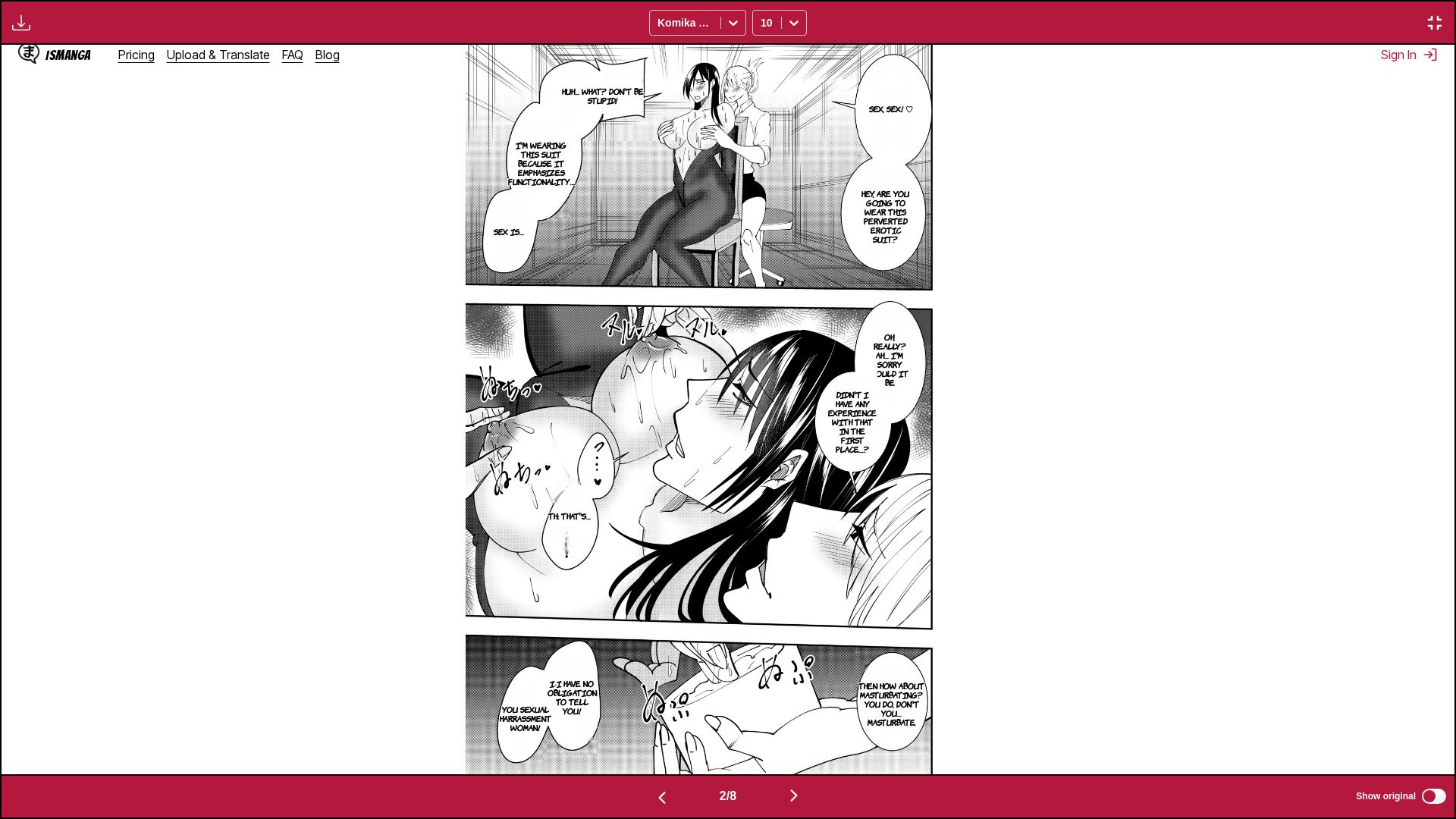 scroll, scrollTop: 0, scrollLeft: 1453, axis: horizontal 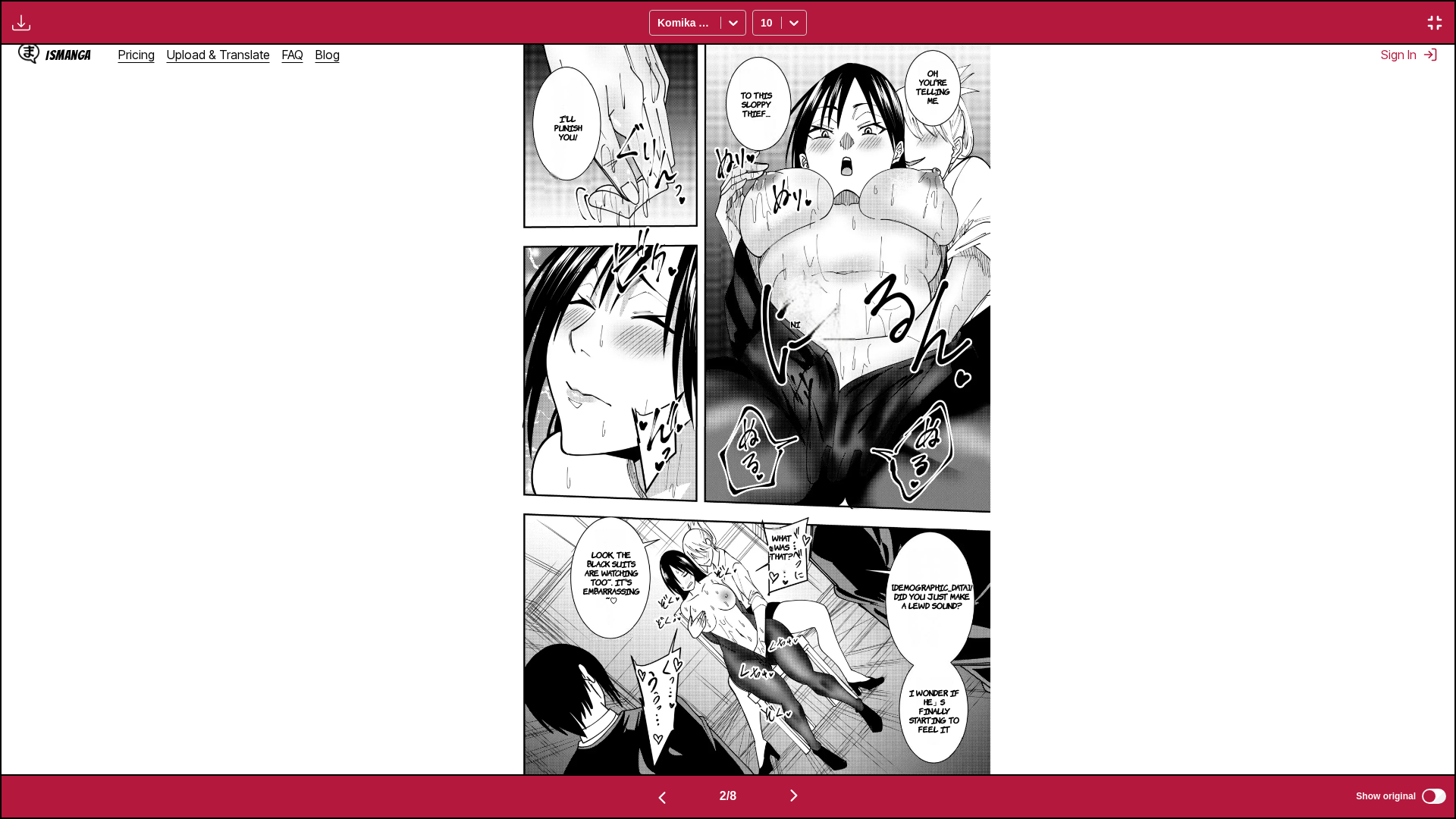 click at bounding box center [794, 795] 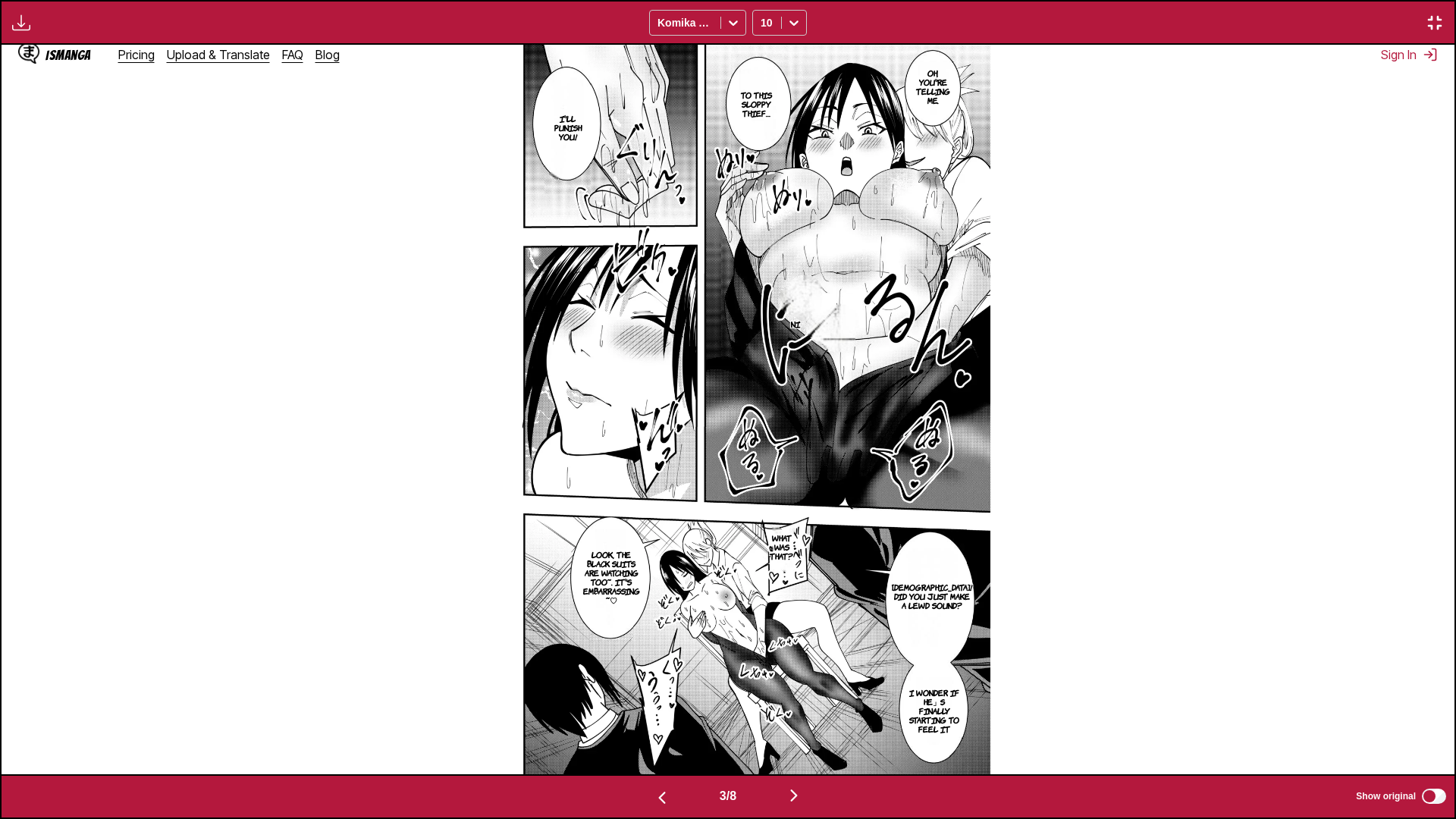 scroll, scrollTop: 0, scrollLeft: 2906, axis: horizontal 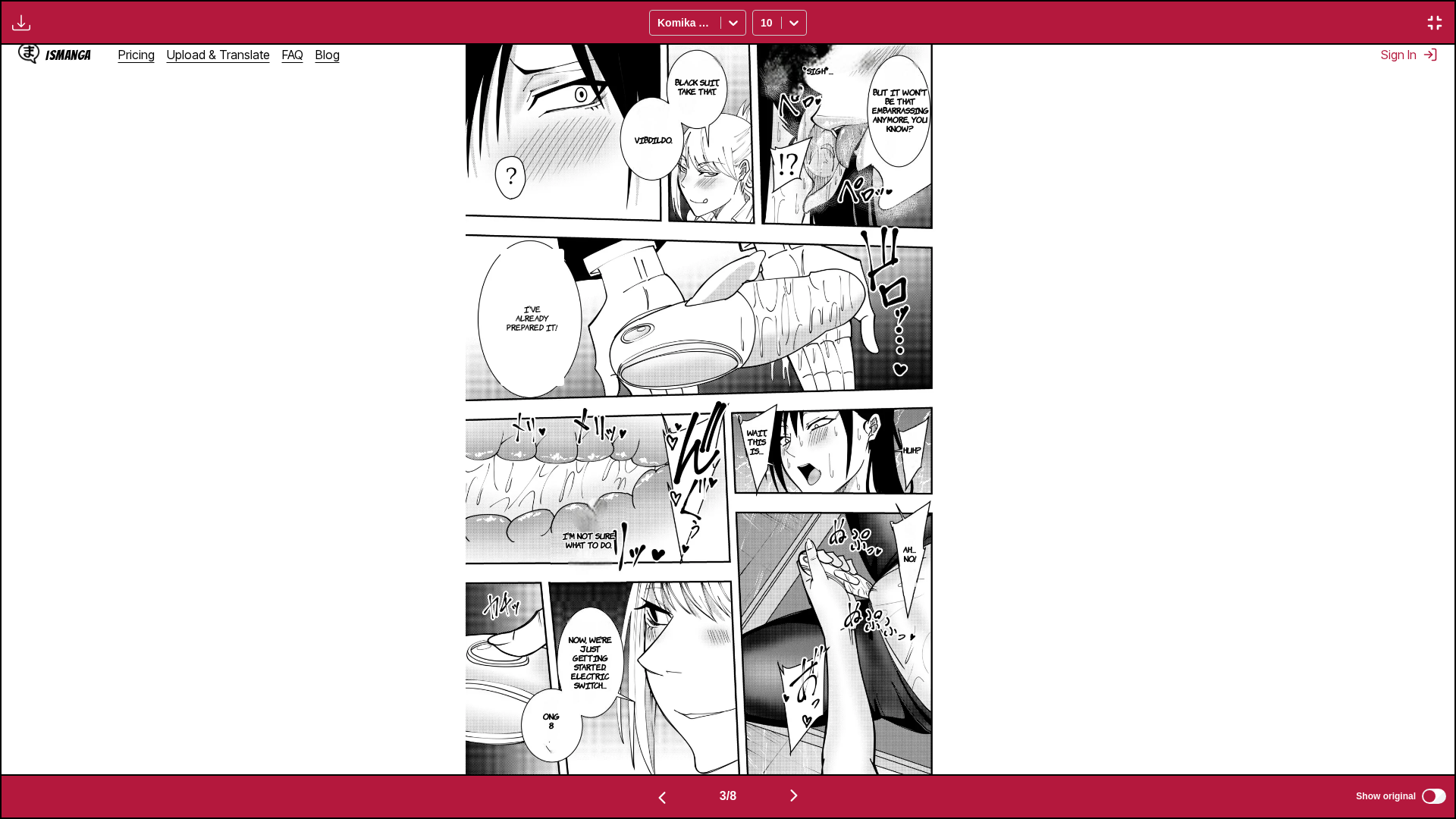 click at bounding box center [794, 795] 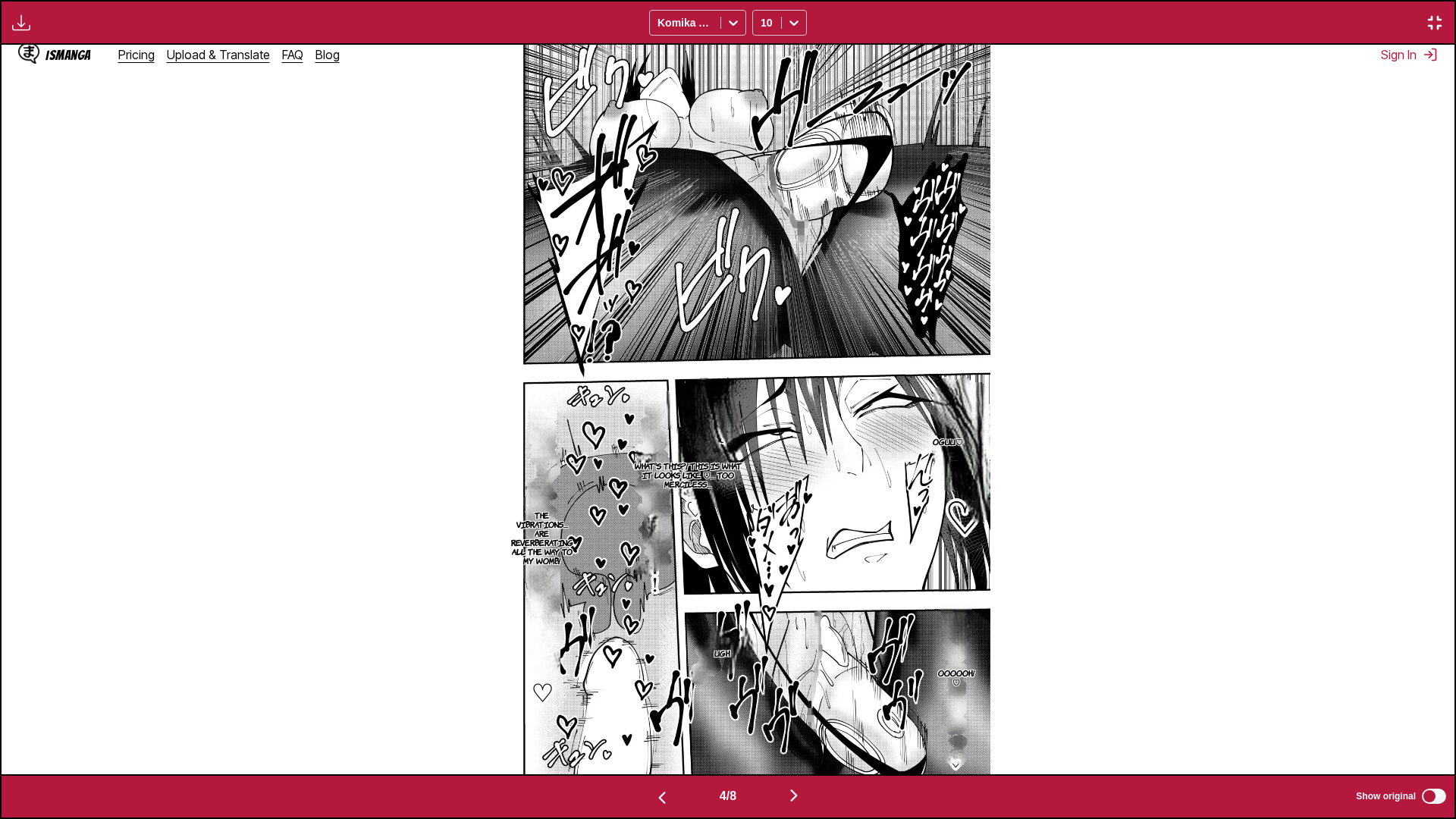 click at bounding box center (794, 795) 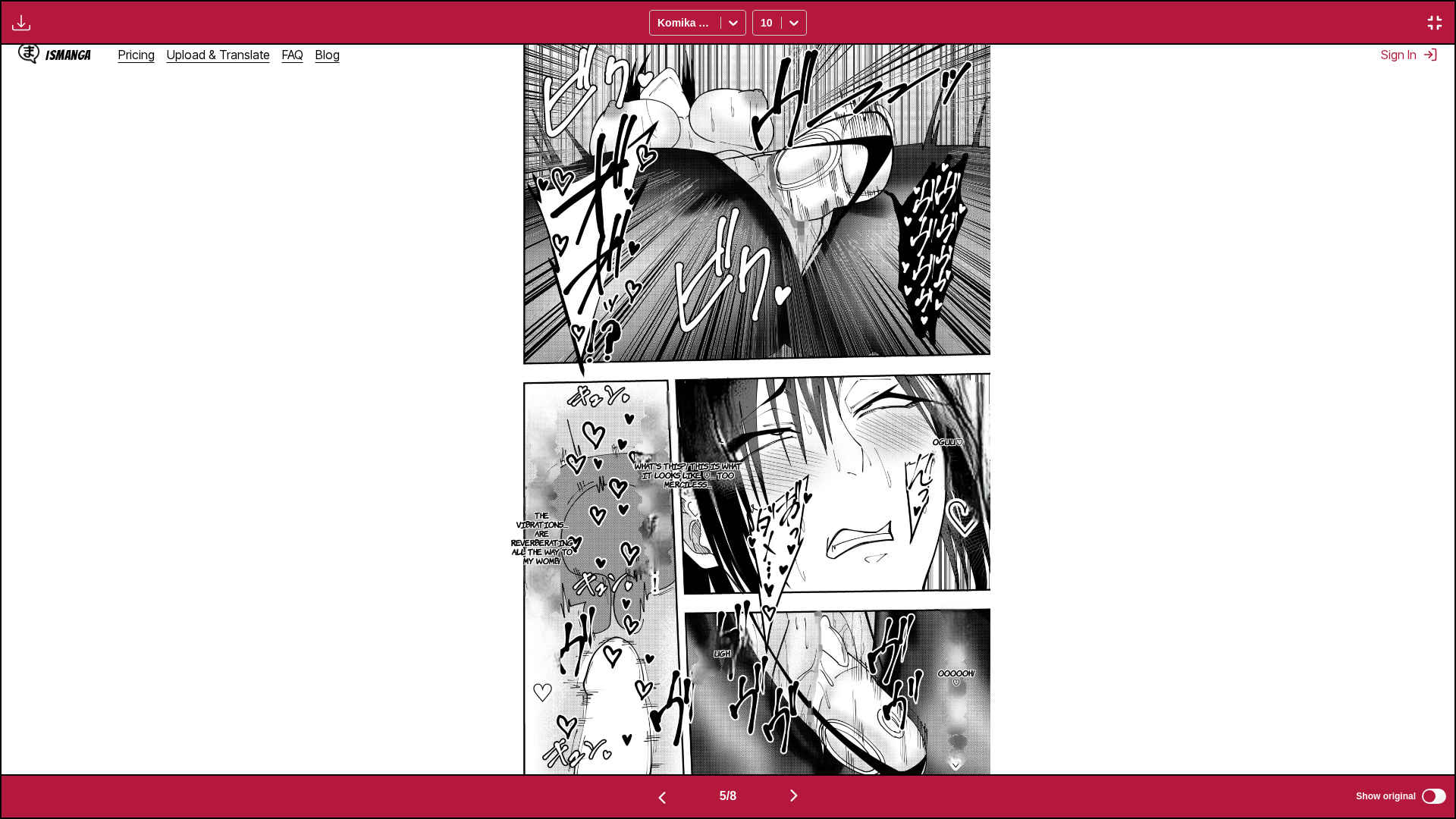 scroll, scrollTop: 0, scrollLeft: 5812, axis: horizontal 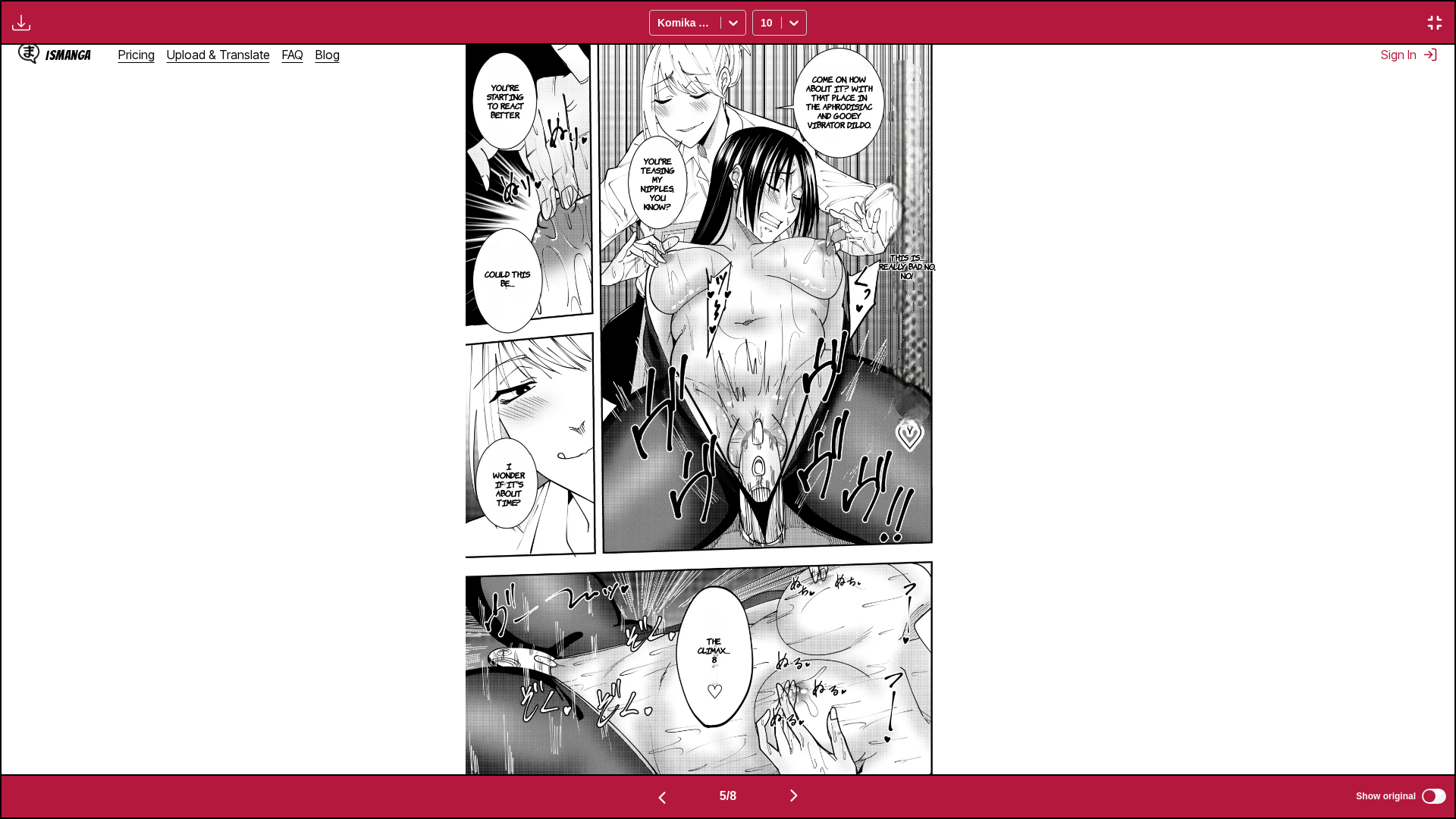 click at bounding box center [794, 796] 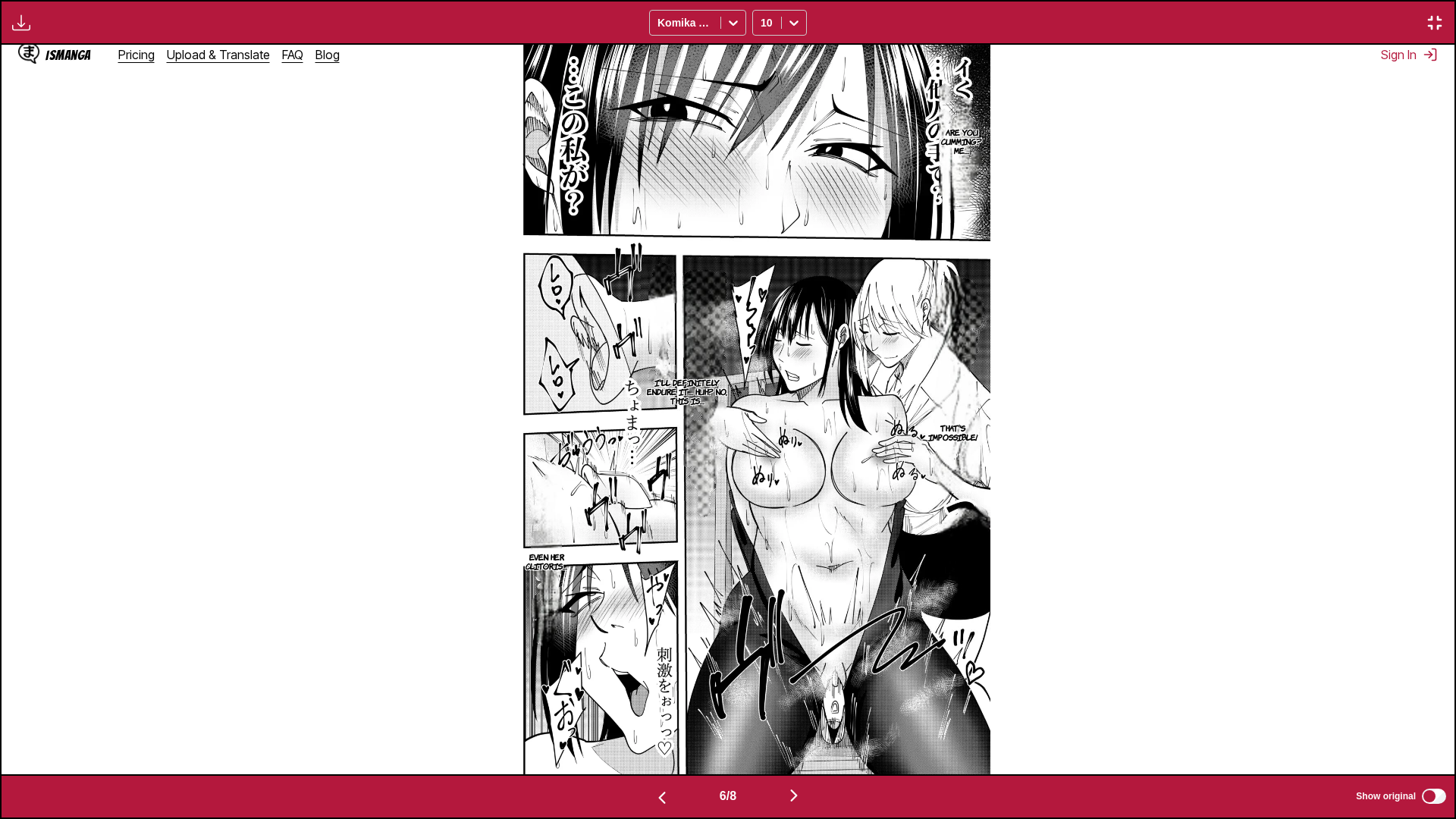 click at bounding box center (794, 795) 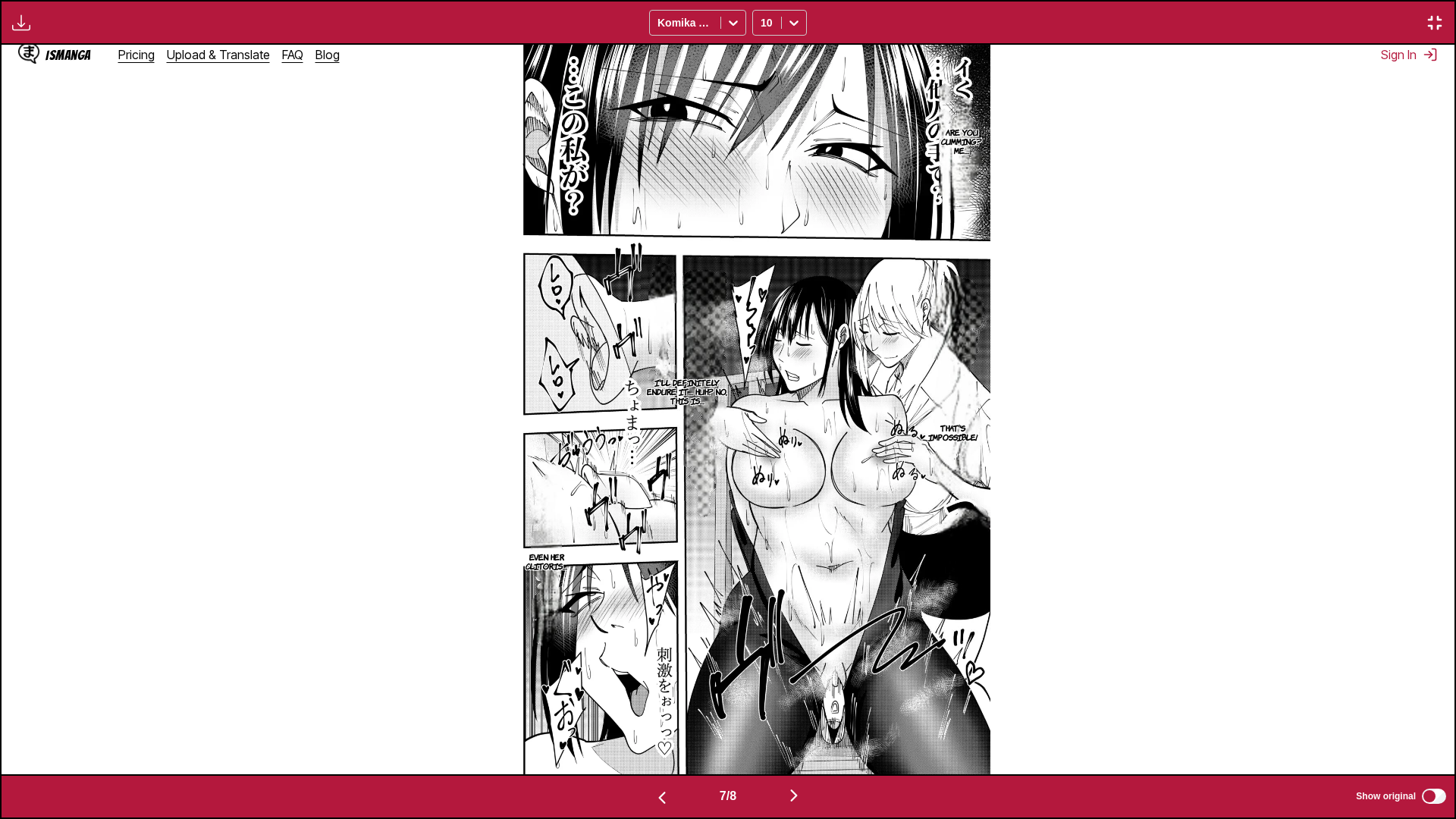 scroll, scrollTop: 0, scrollLeft: 8718, axis: horizontal 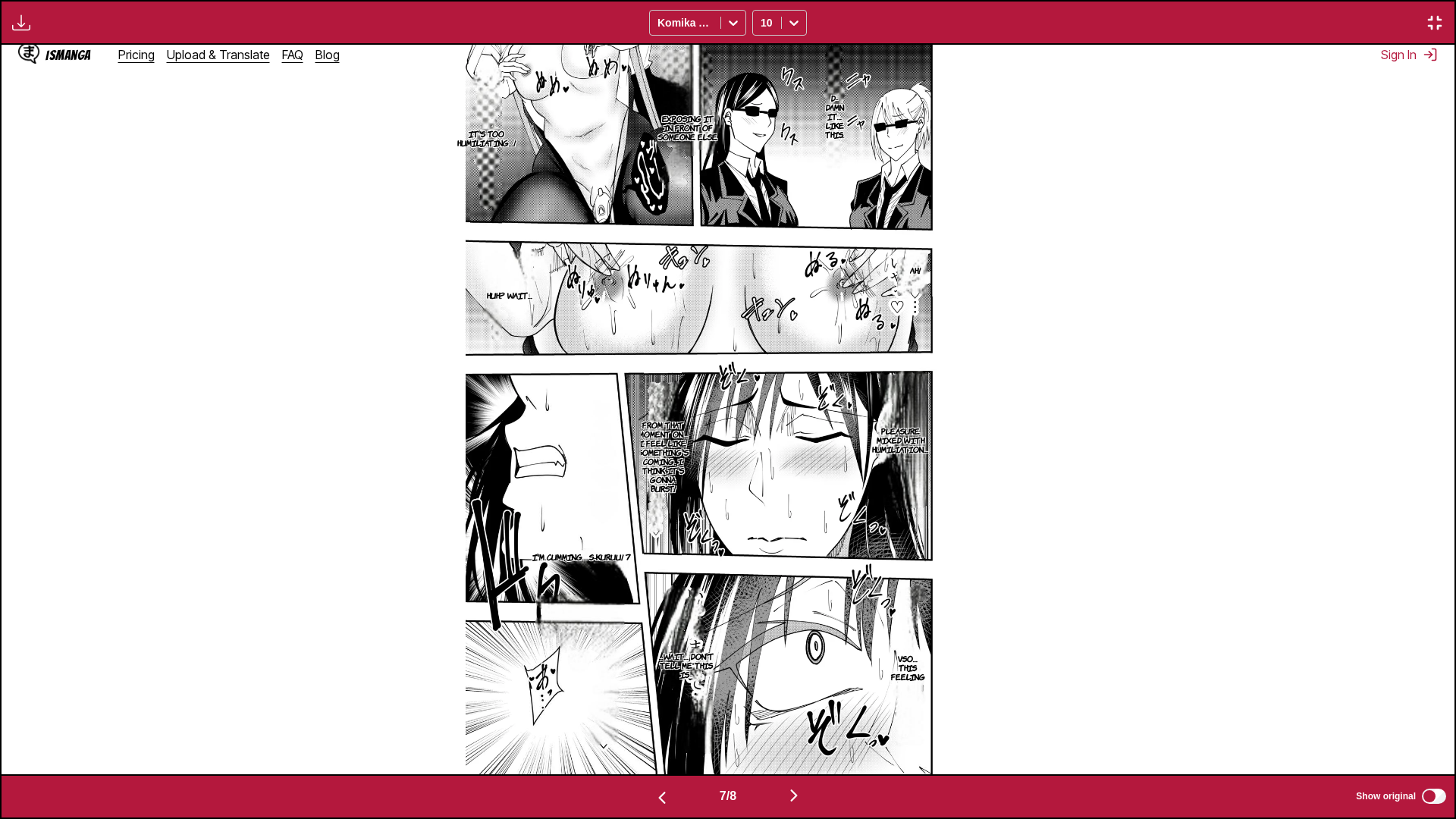 click at bounding box center (794, 796) 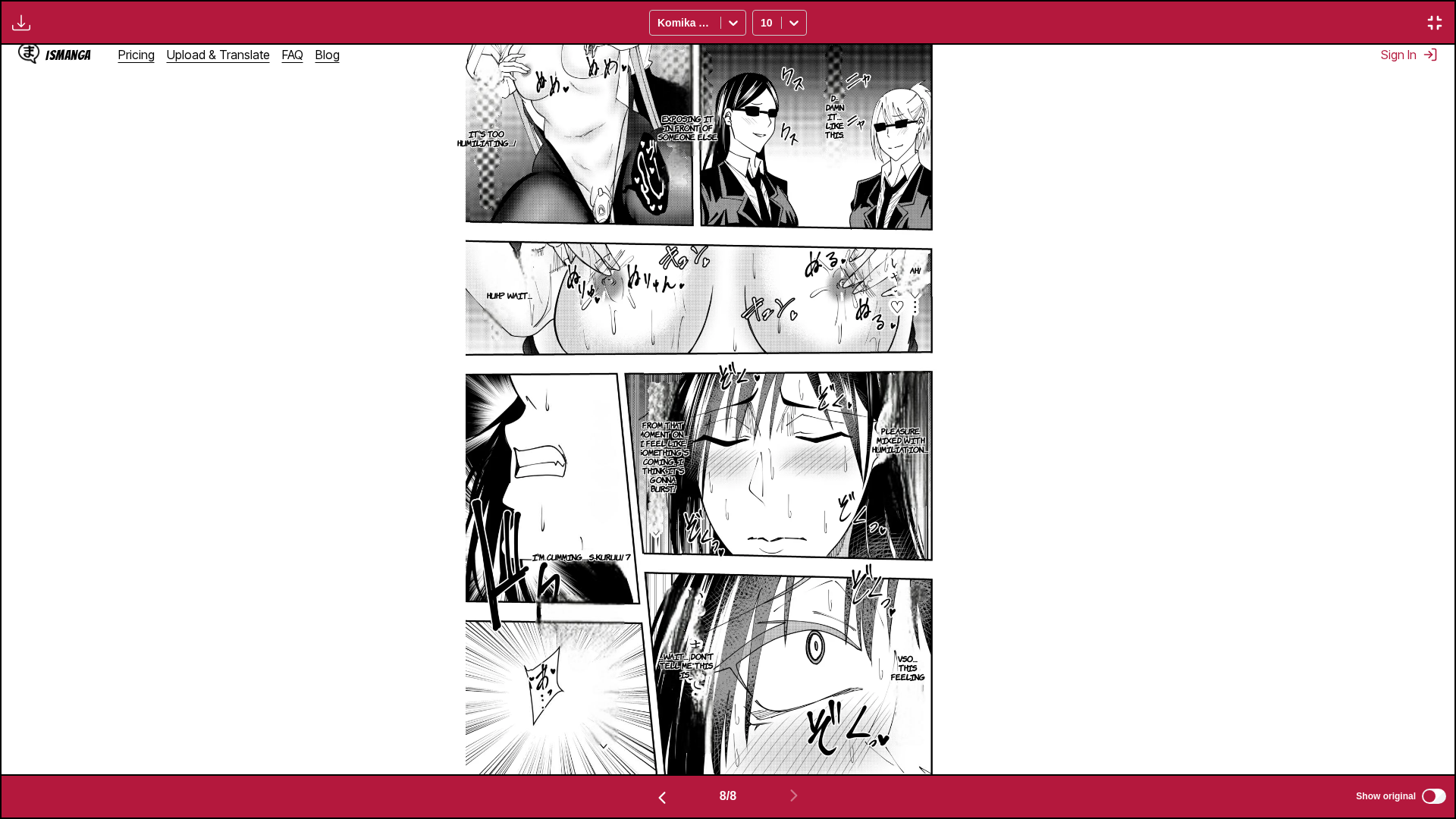 scroll, scrollTop: 0, scrollLeft: 10171, axis: horizontal 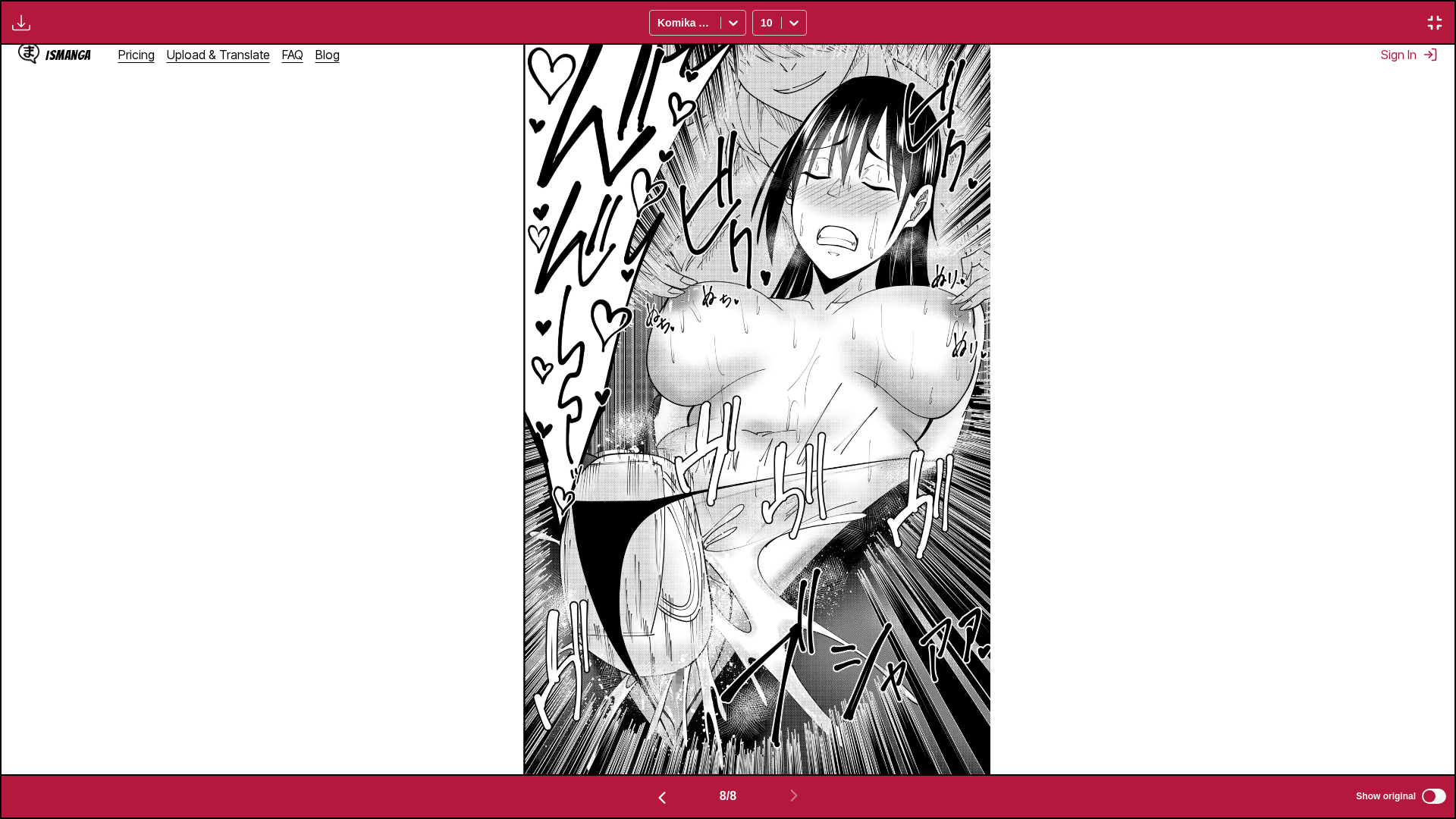 click at bounding box center [1435, 23] 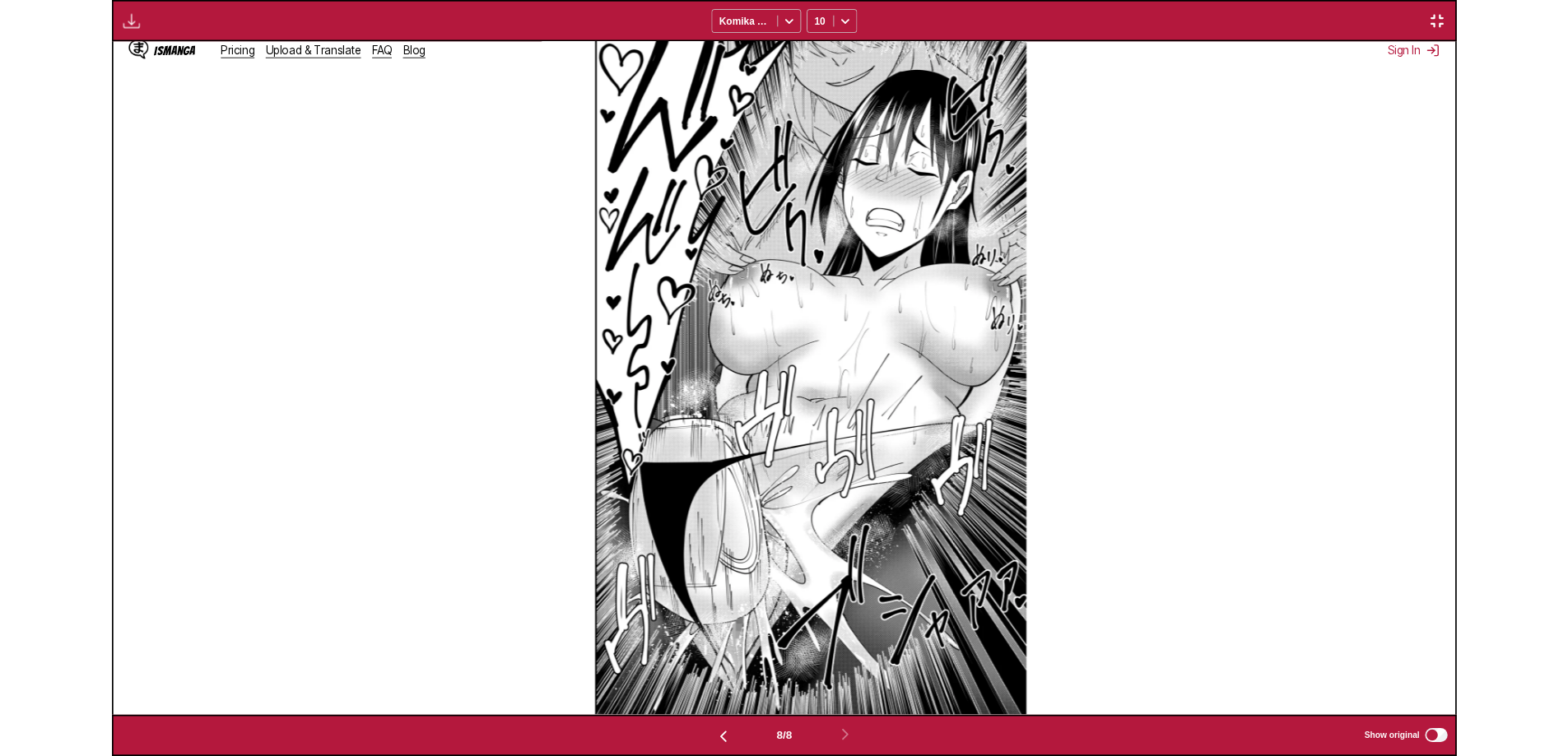 scroll, scrollTop: 428, scrollLeft: 0, axis: vertical 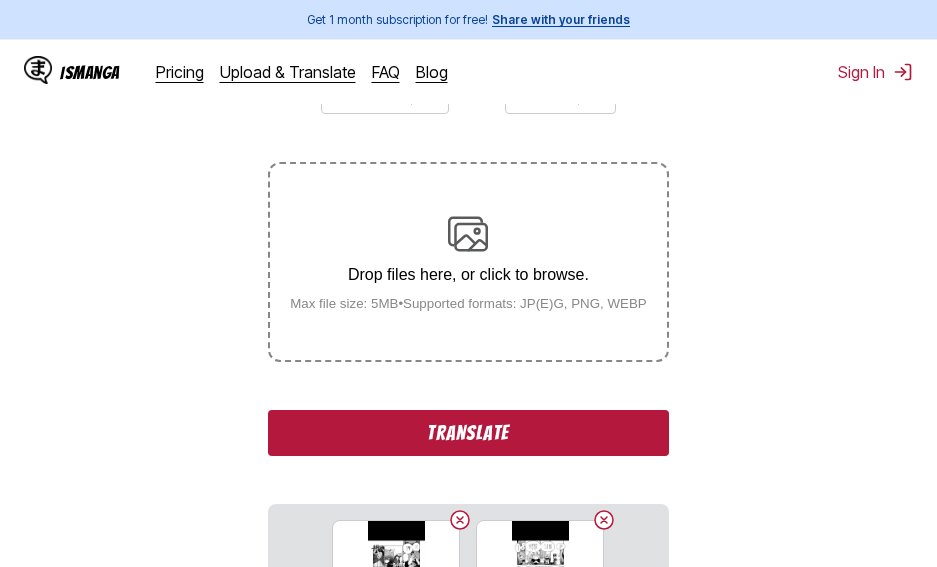 click on "Translate" at bounding box center [468, 433] 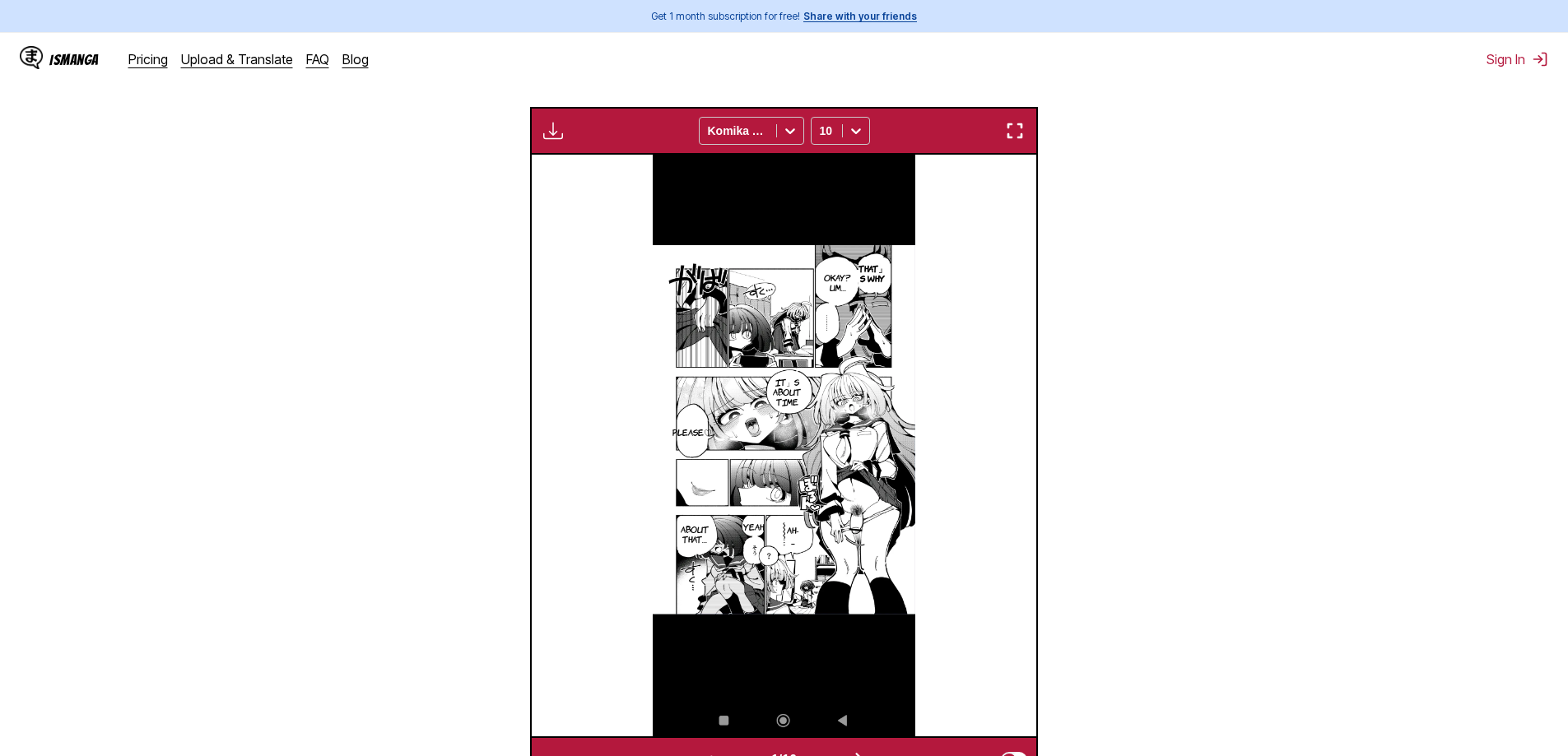 scroll, scrollTop: 646, scrollLeft: 0, axis: vertical 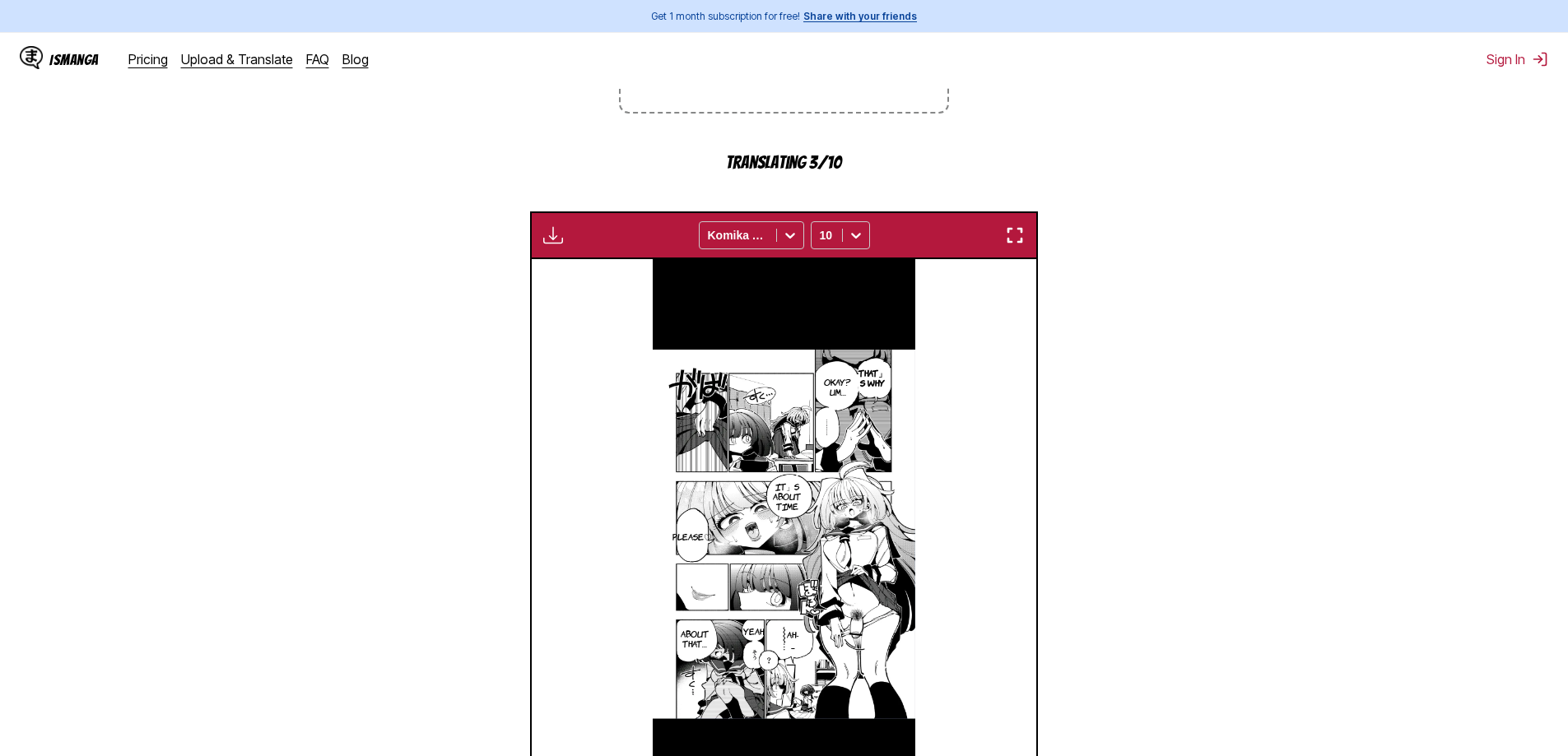 click at bounding box center (1015, 235) 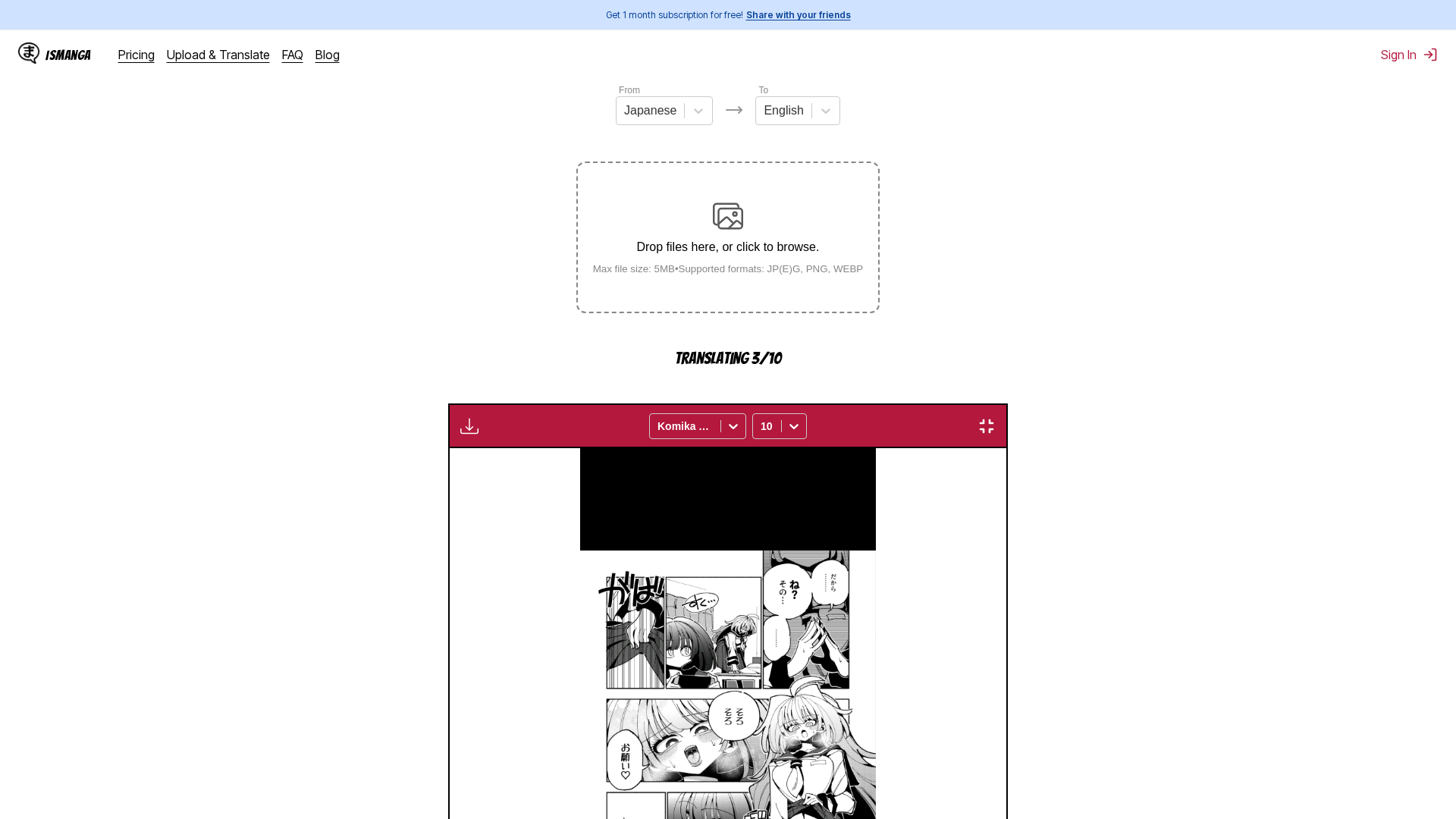 type 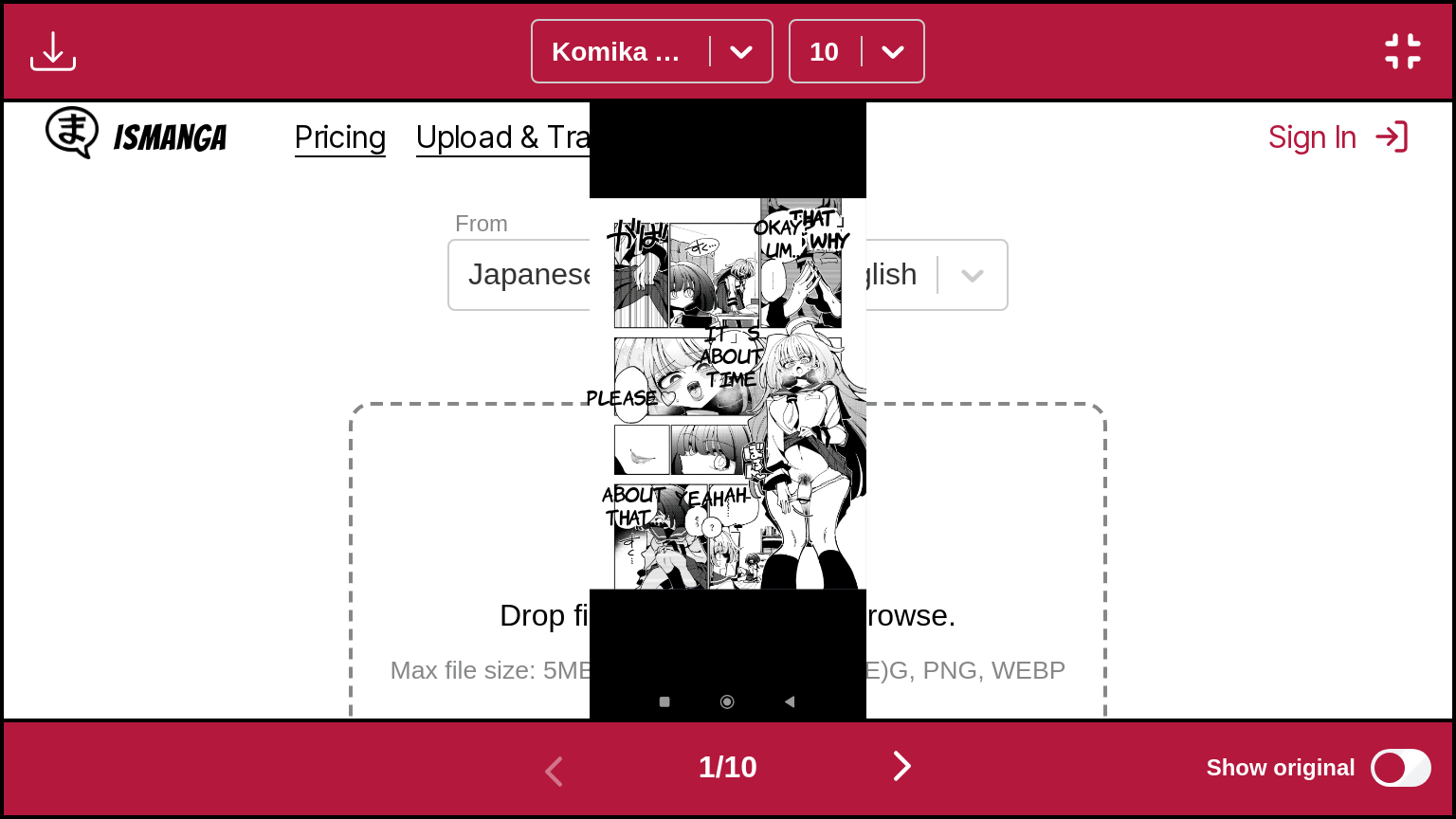 scroll, scrollTop: 199, scrollLeft: 0, axis: vertical 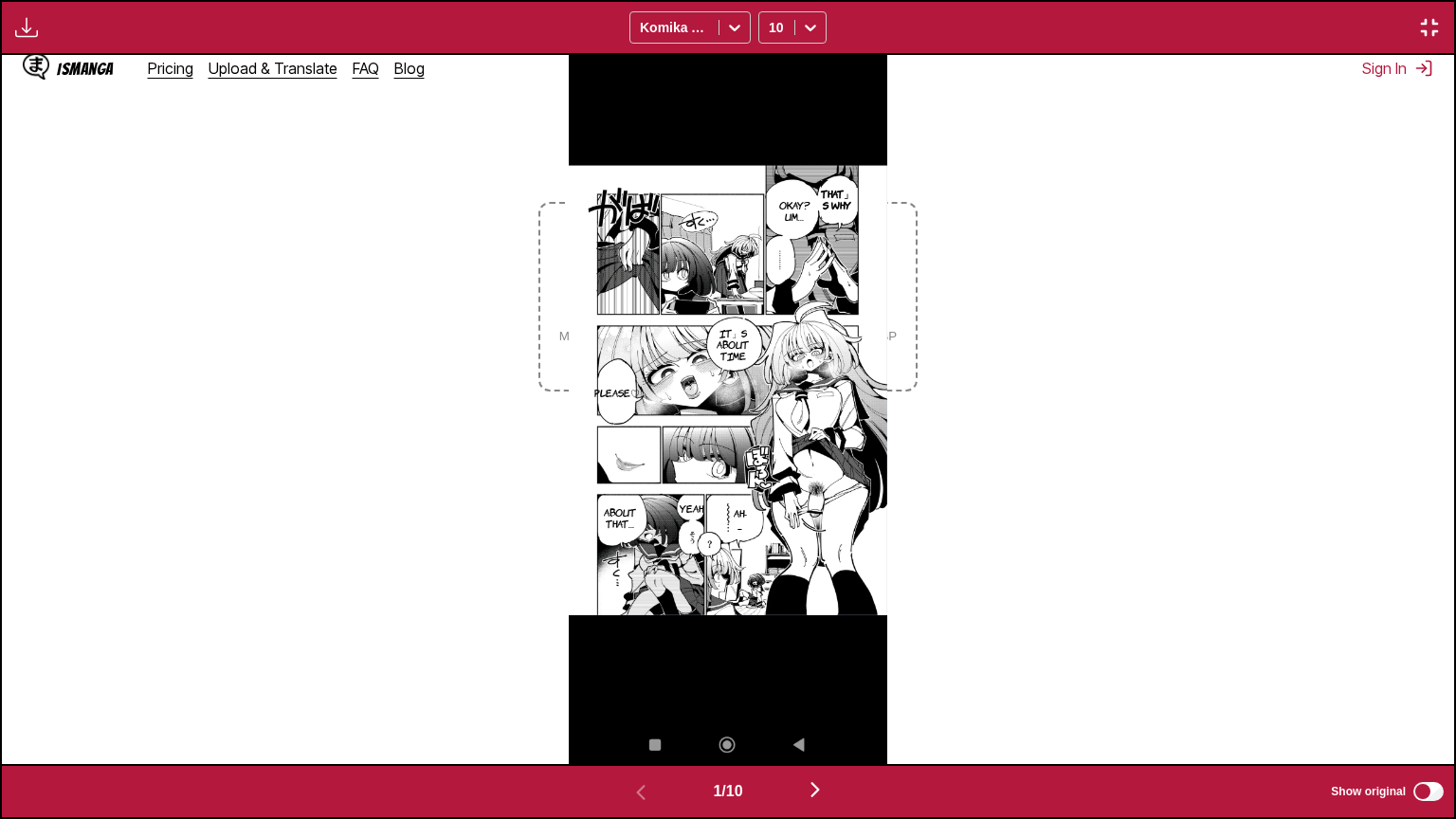 click at bounding box center (1429, 27) 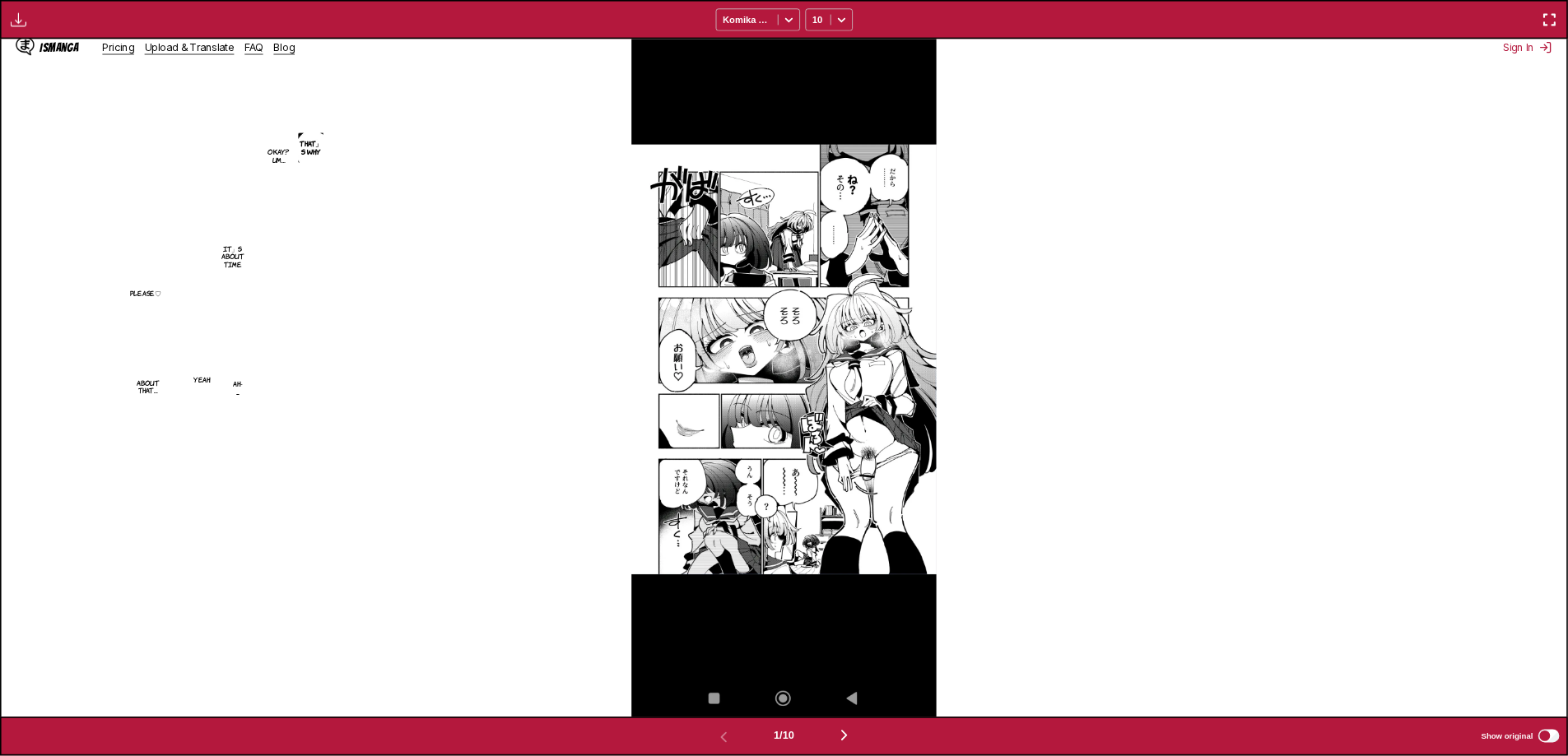 scroll, scrollTop: 622, scrollLeft: 0, axis: vertical 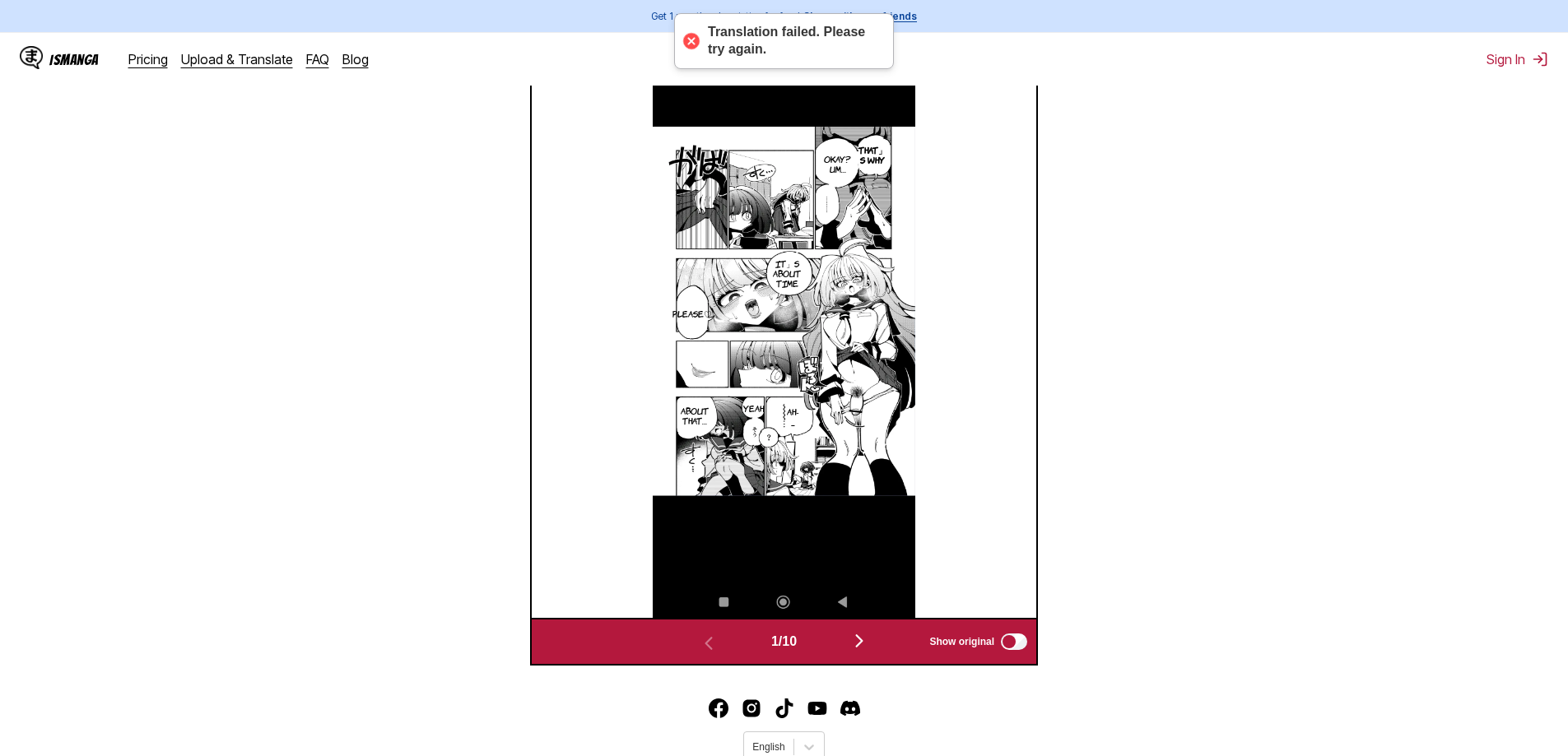 click at bounding box center (859, 641) 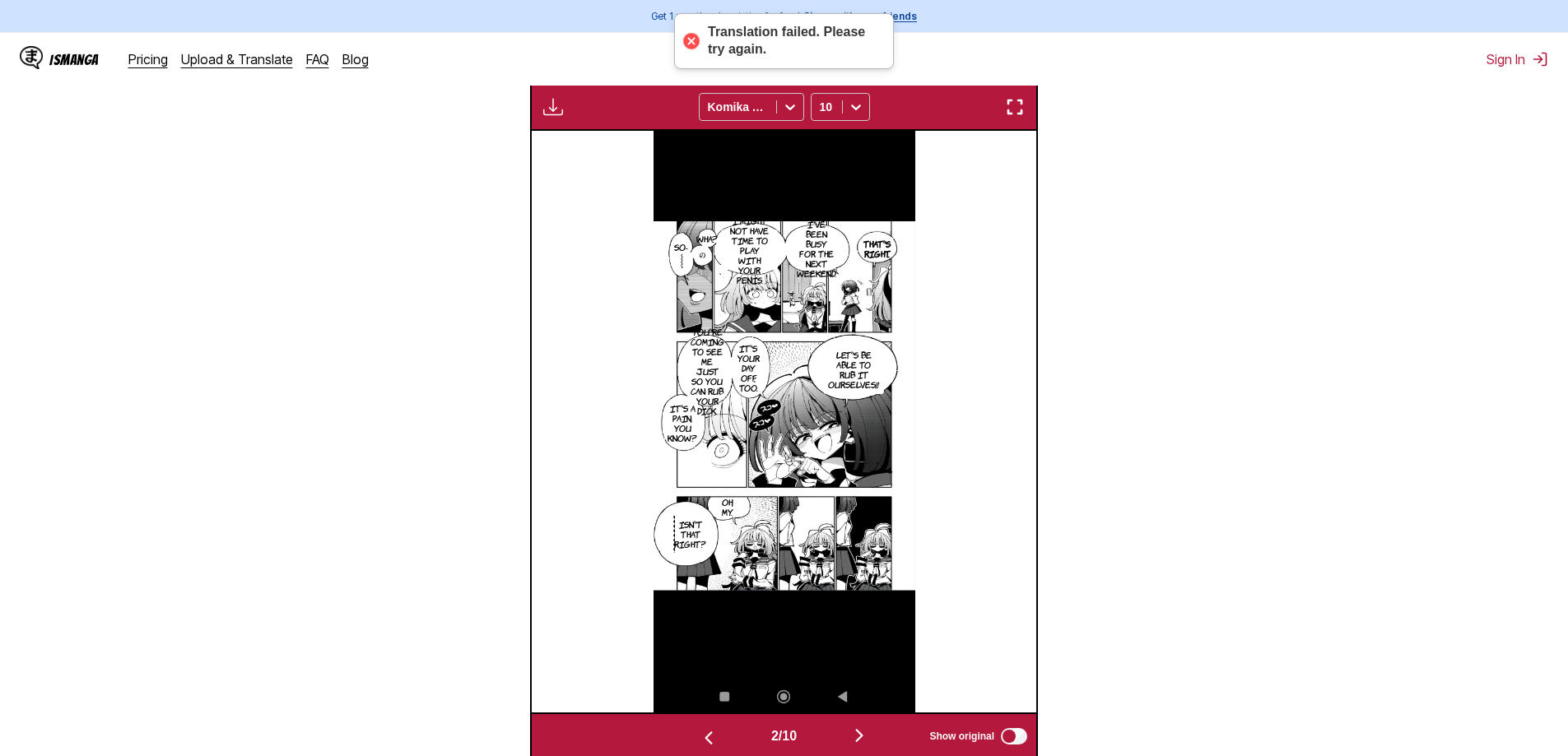 scroll, scrollTop: 375, scrollLeft: 0, axis: vertical 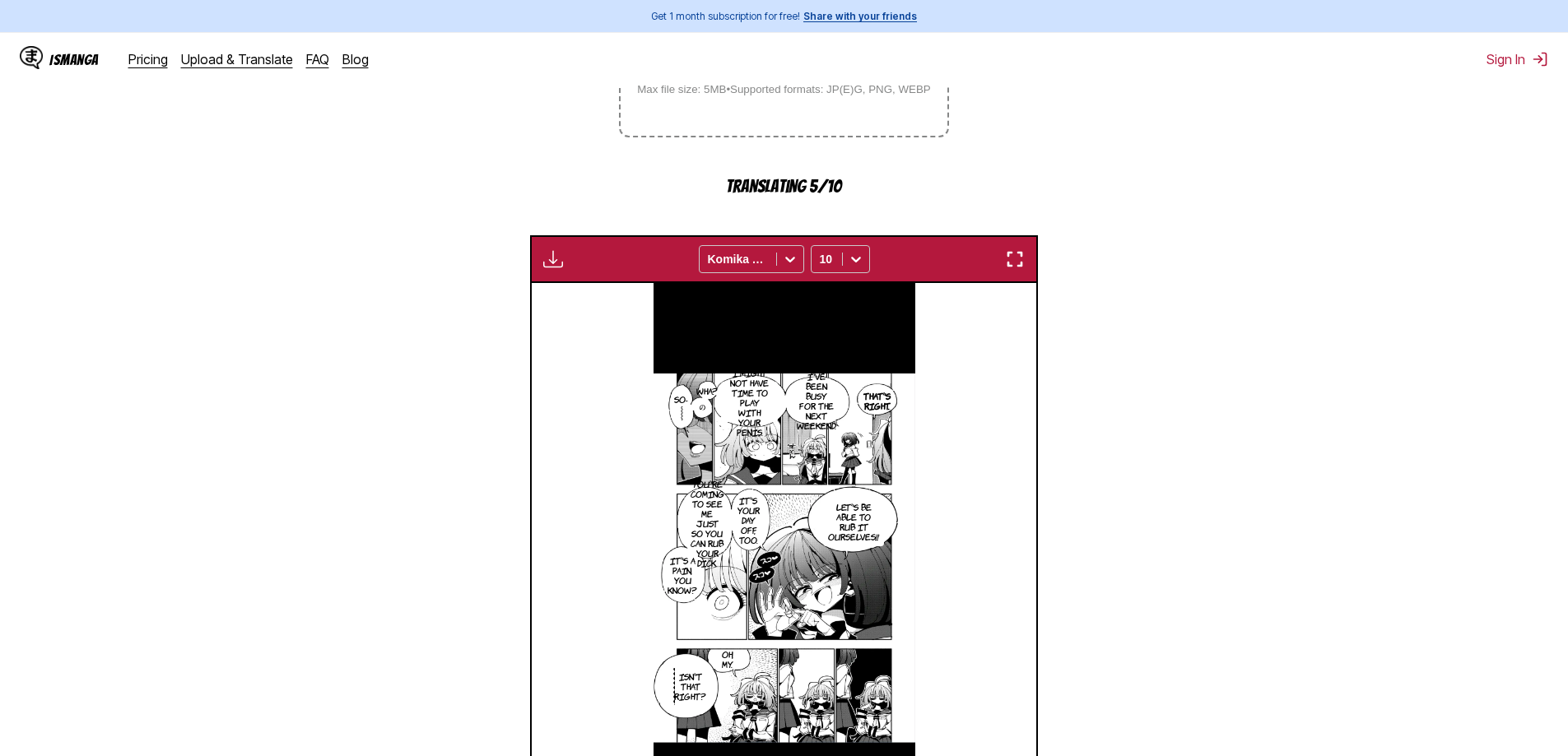 click at bounding box center (1015, 259) 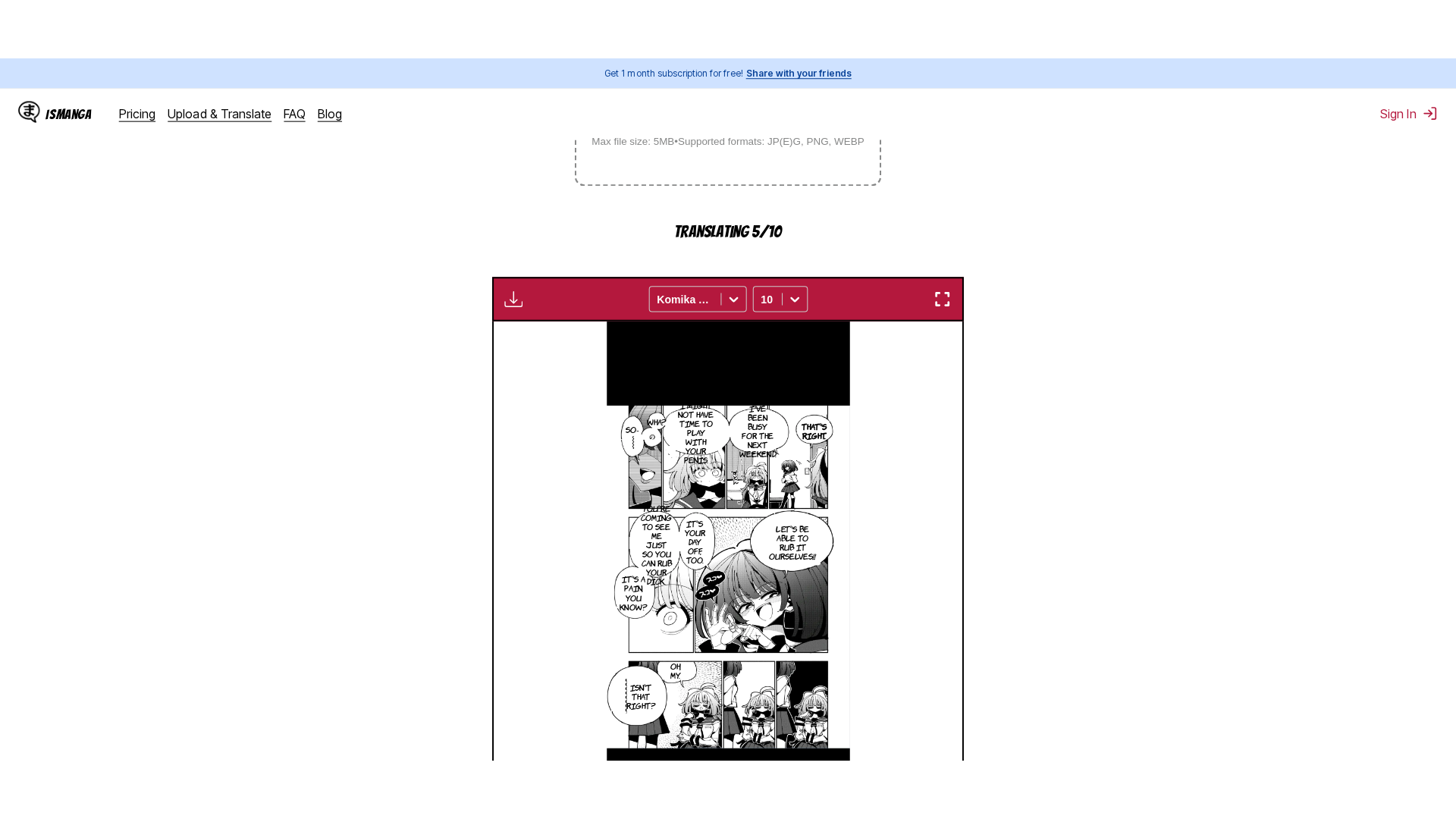 scroll, scrollTop: 159, scrollLeft: 0, axis: vertical 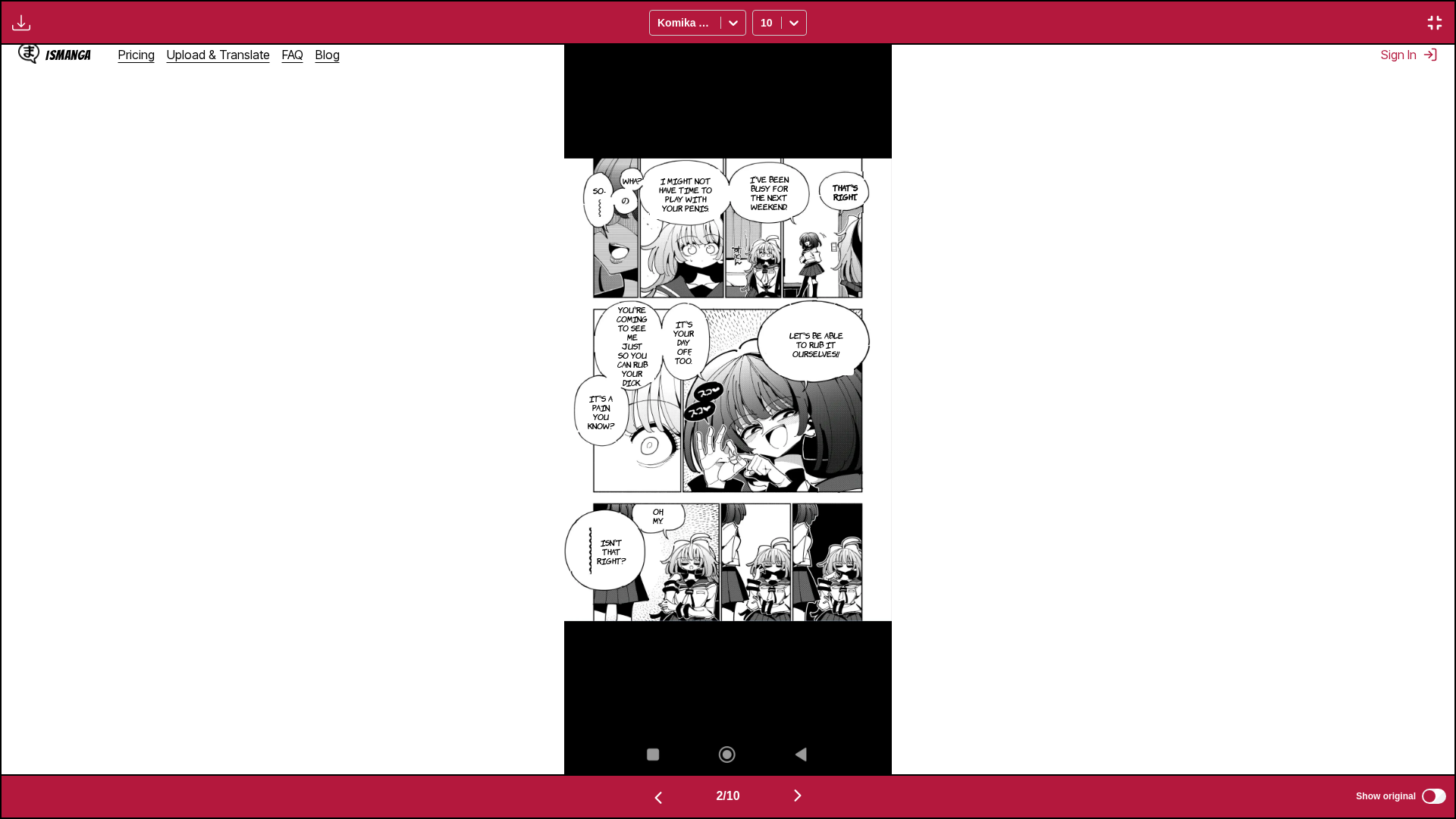 click at bounding box center (798, 795) 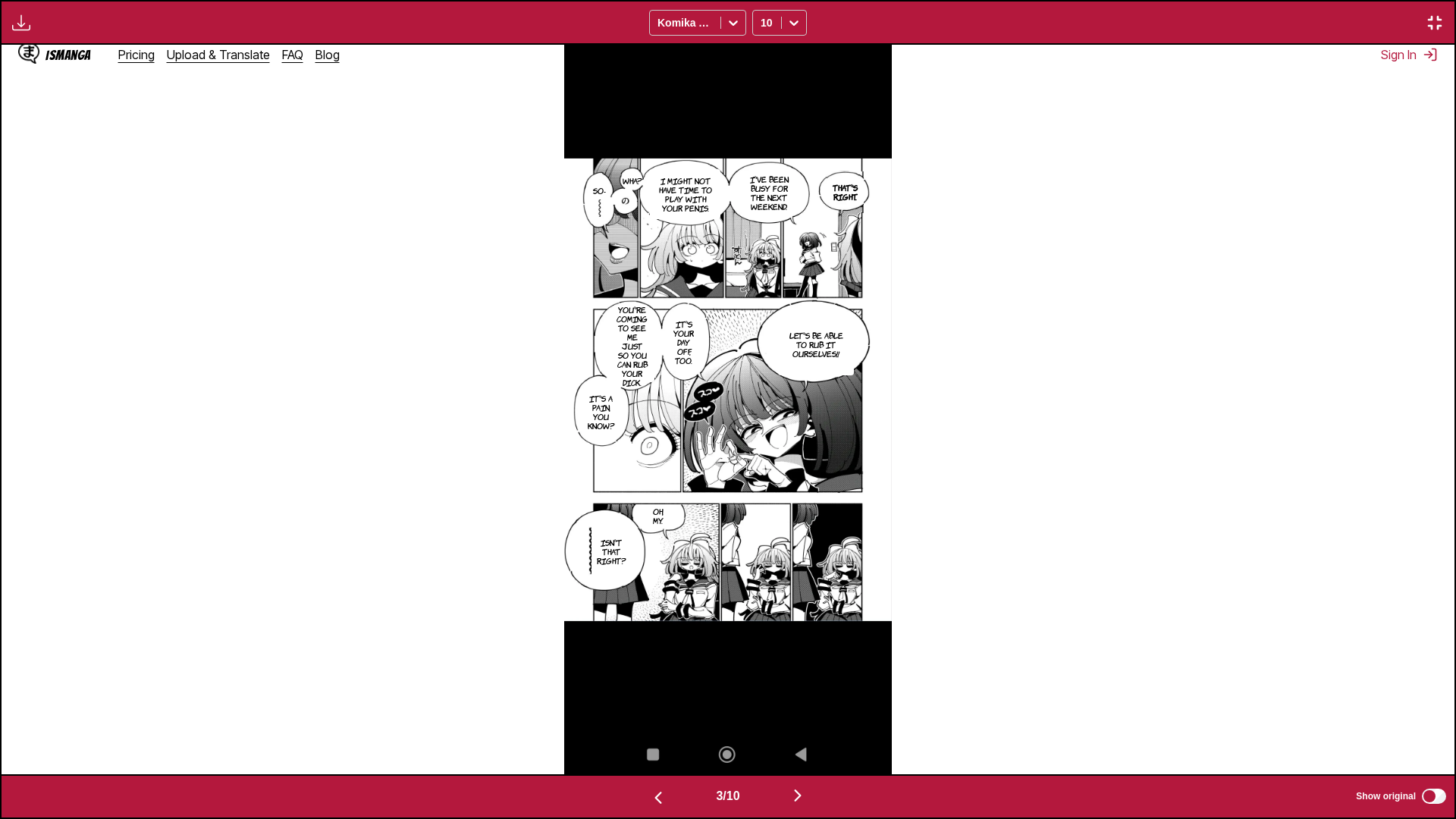 scroll, scrollTop: 0, scrollLeft: 2906, axis: horizontal 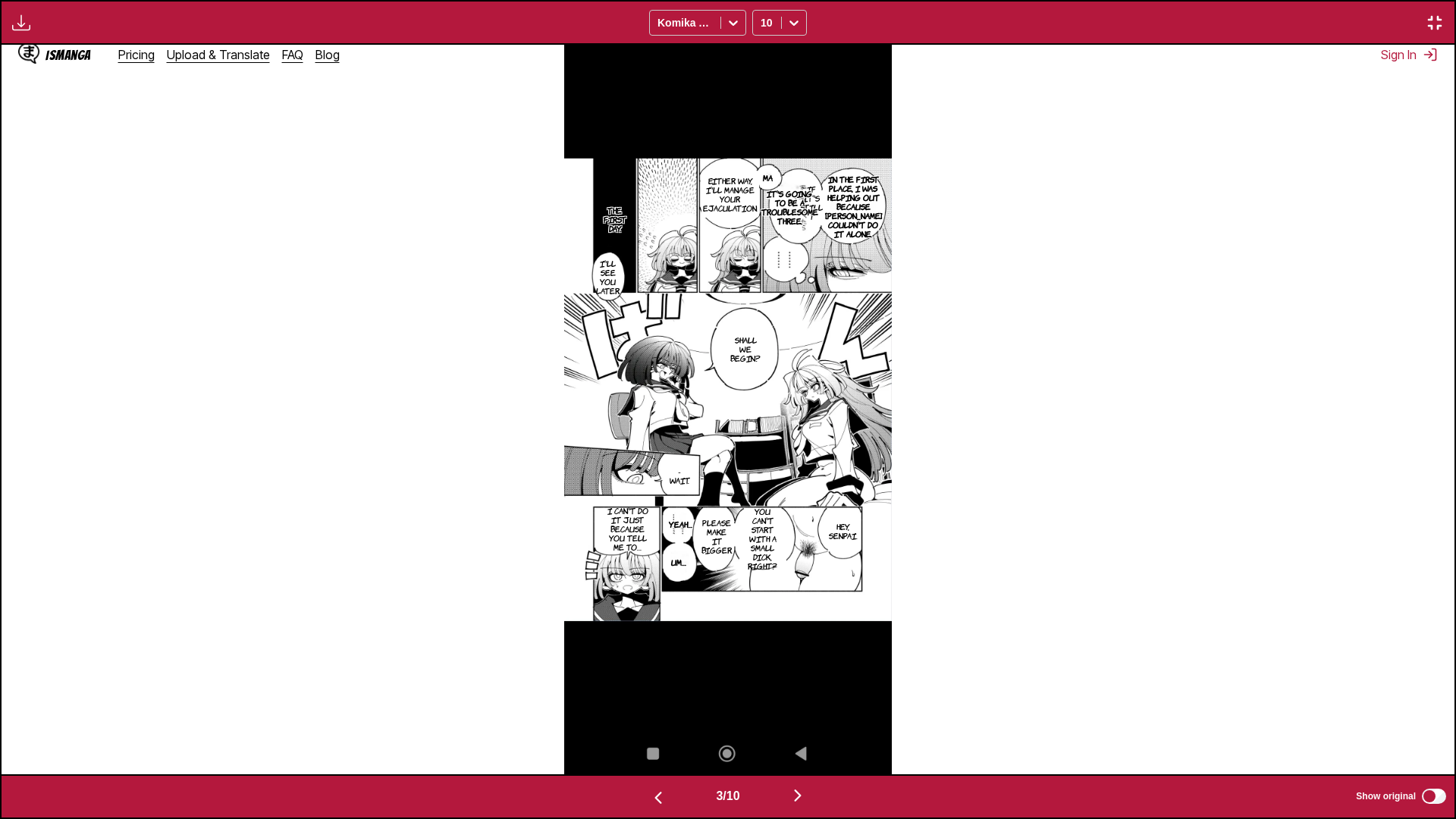 click at bounding box center (798, 795) 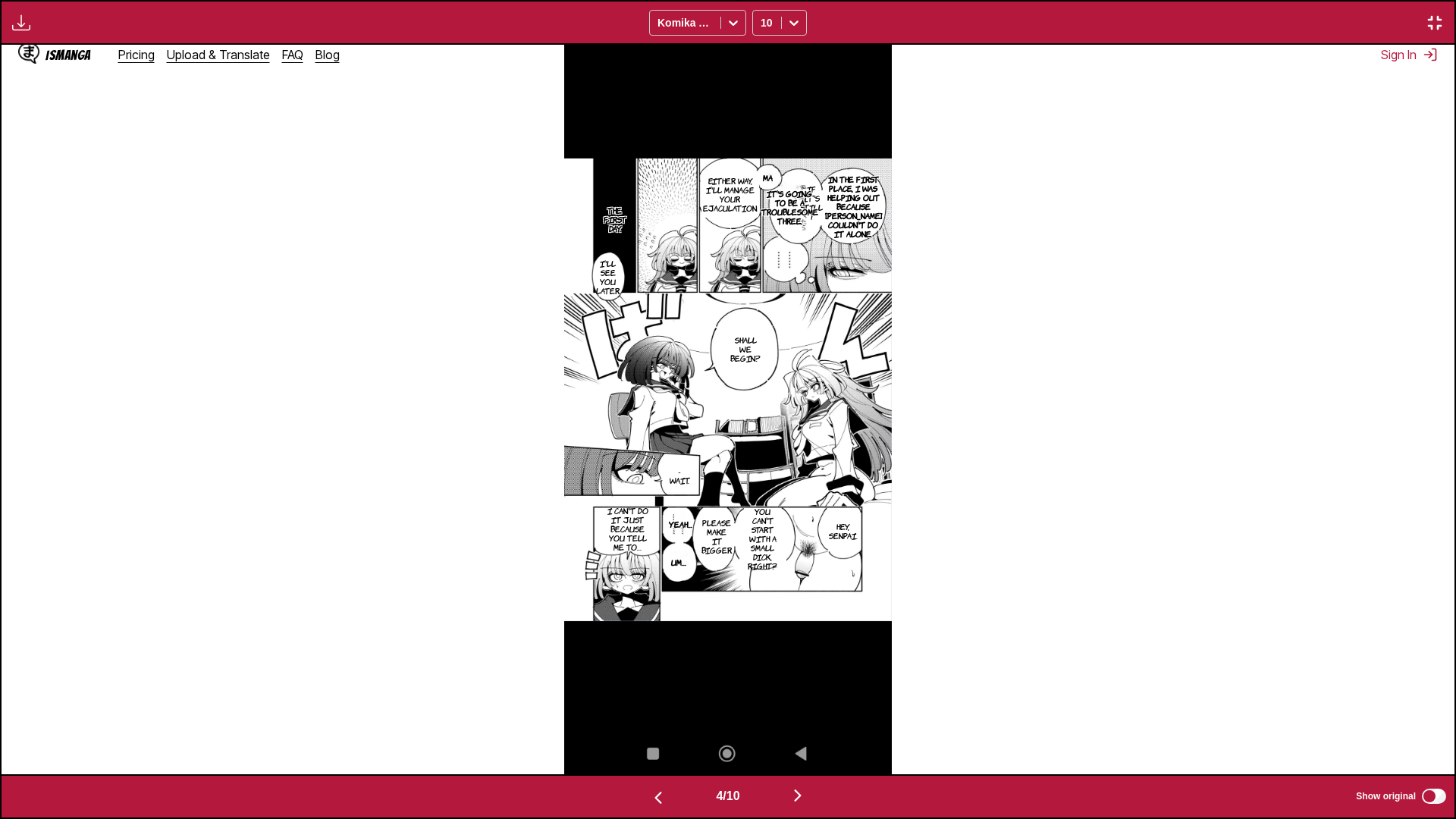 scroll, scrollTop: 0, scrollLeft: 4359, axis: horizontal 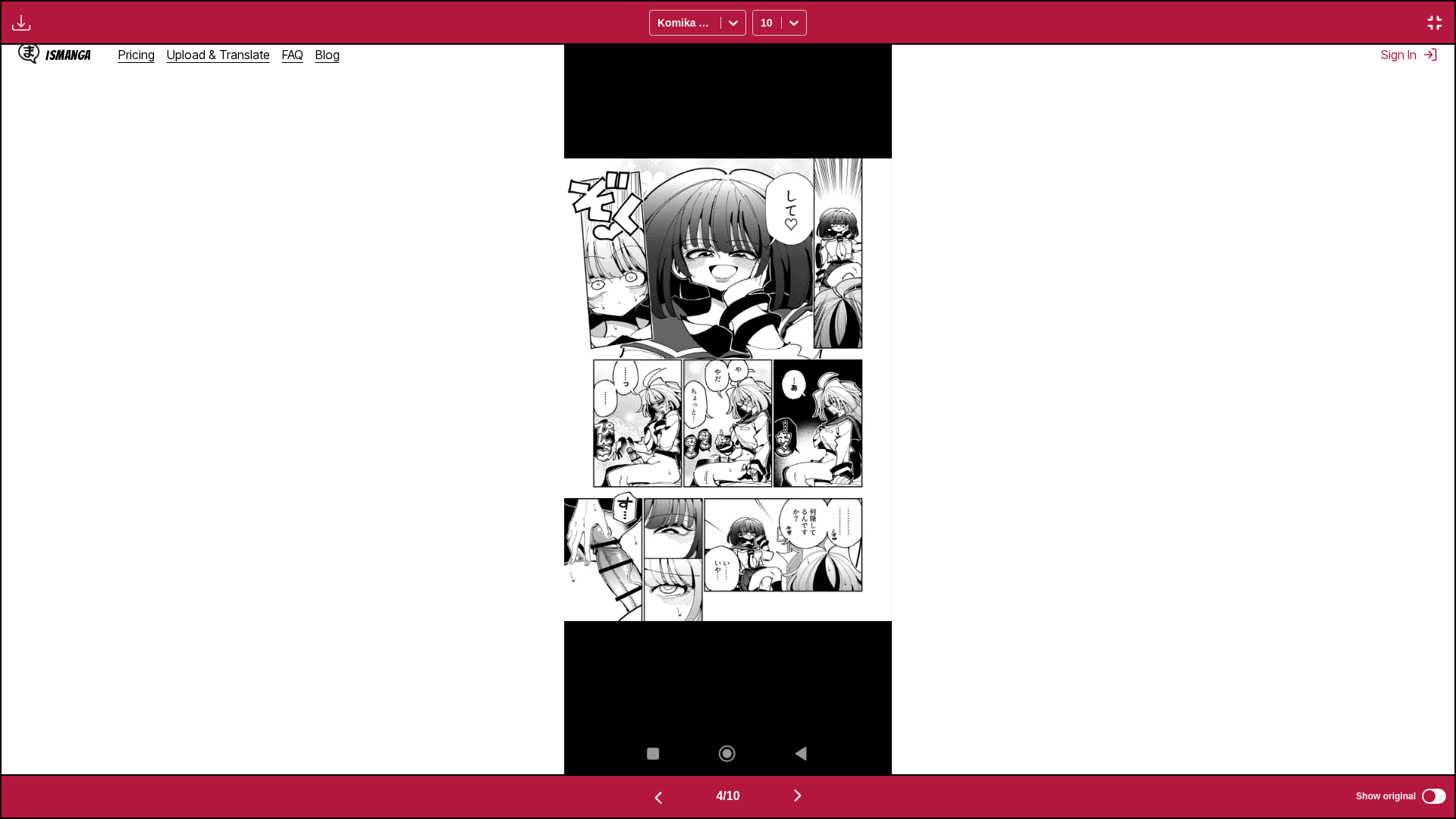 click at bounding box center [798, 795] 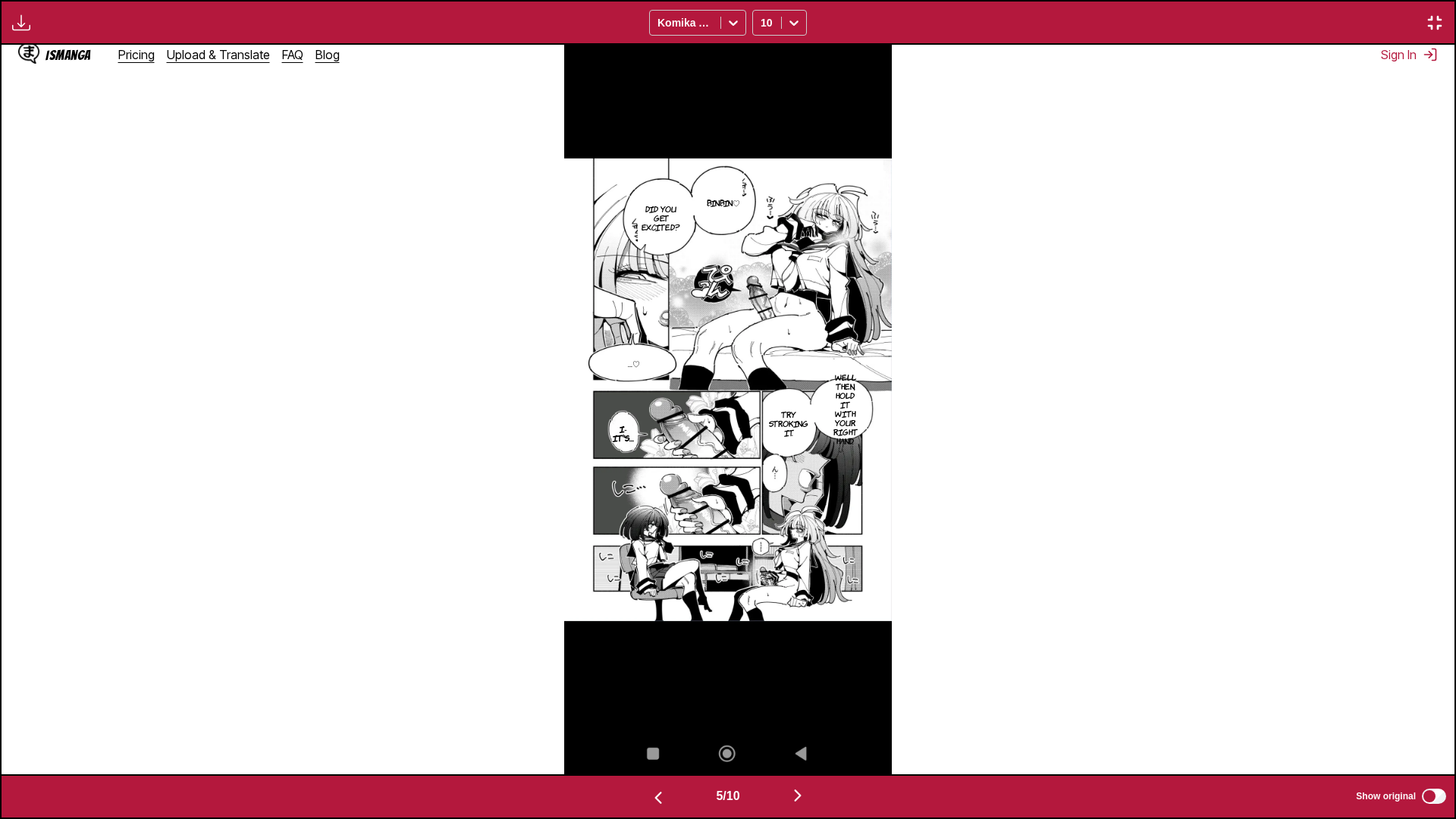 click at bounding box center (798, 795) 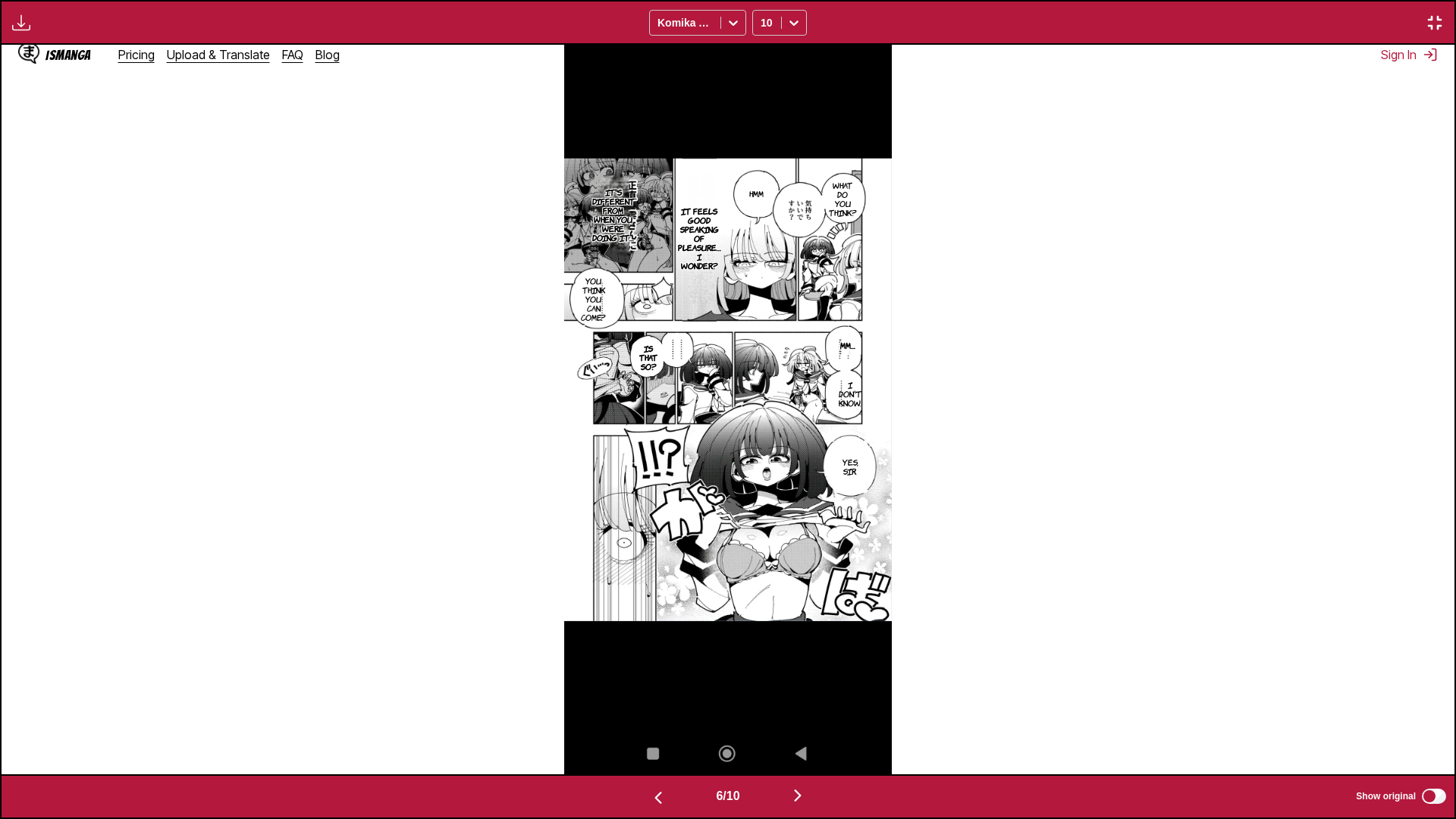 click at bounding box center [798, 795] 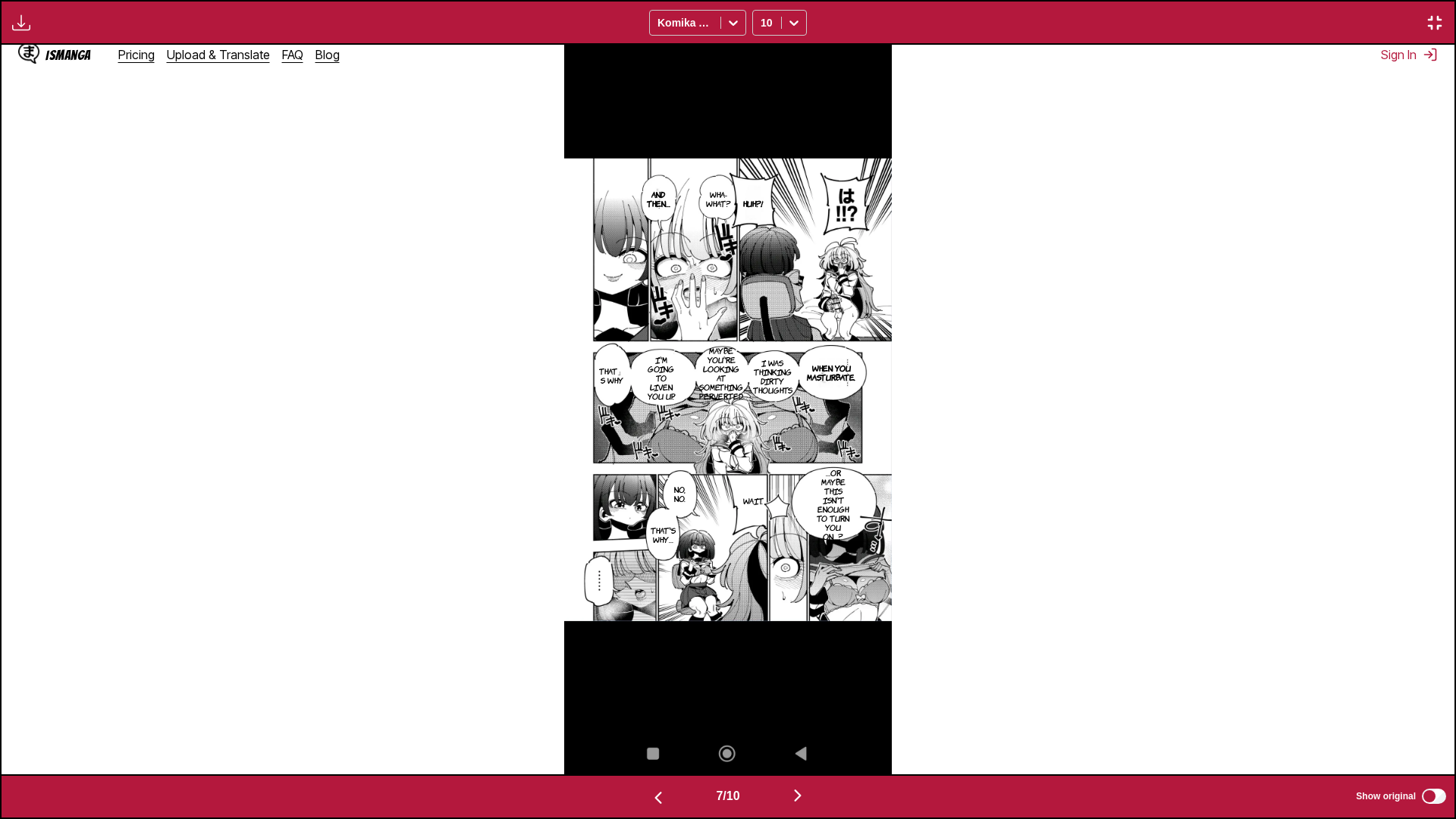 click at bounding box center [798, 795] 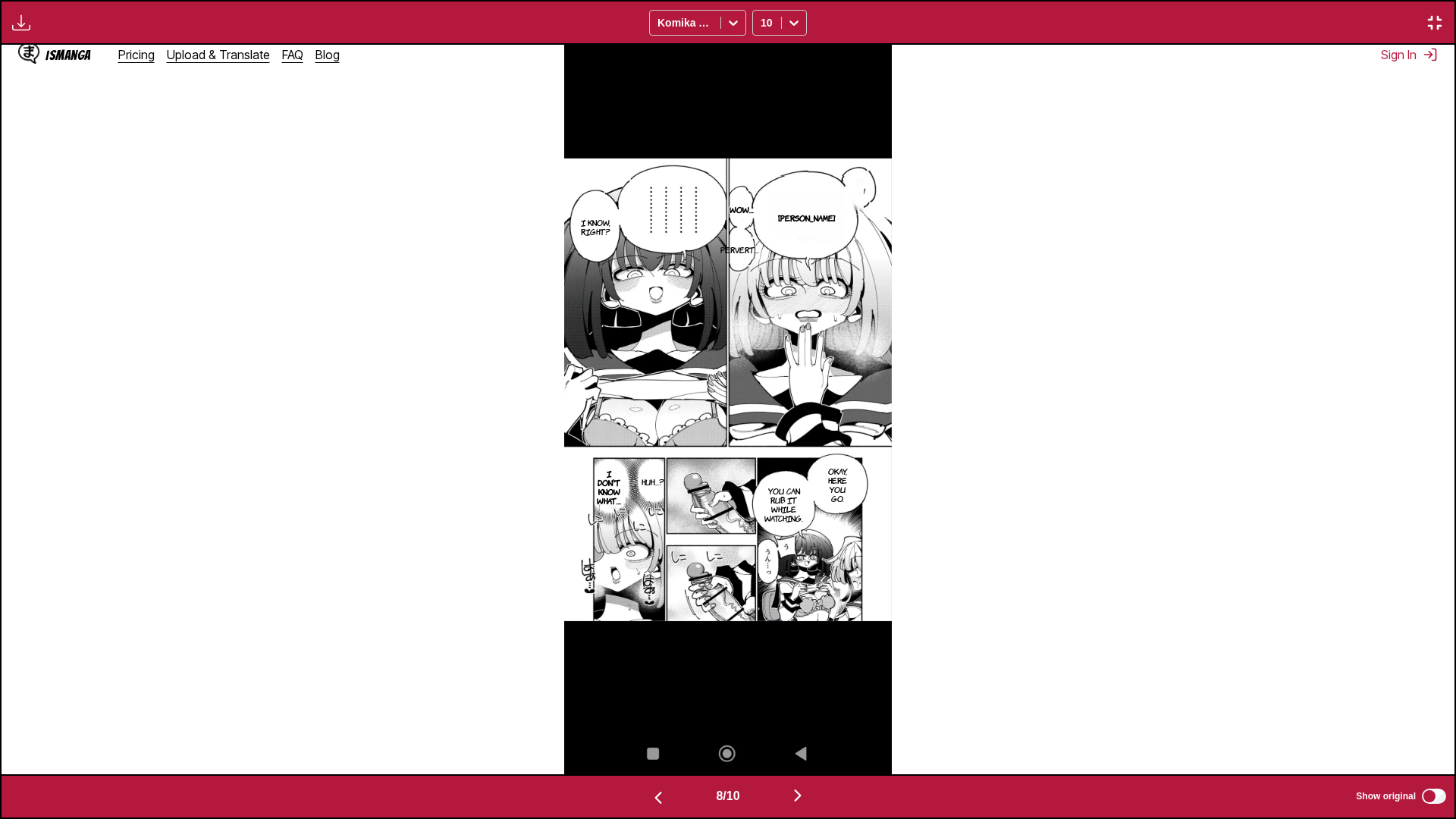 click at bounding box center [798, 795] 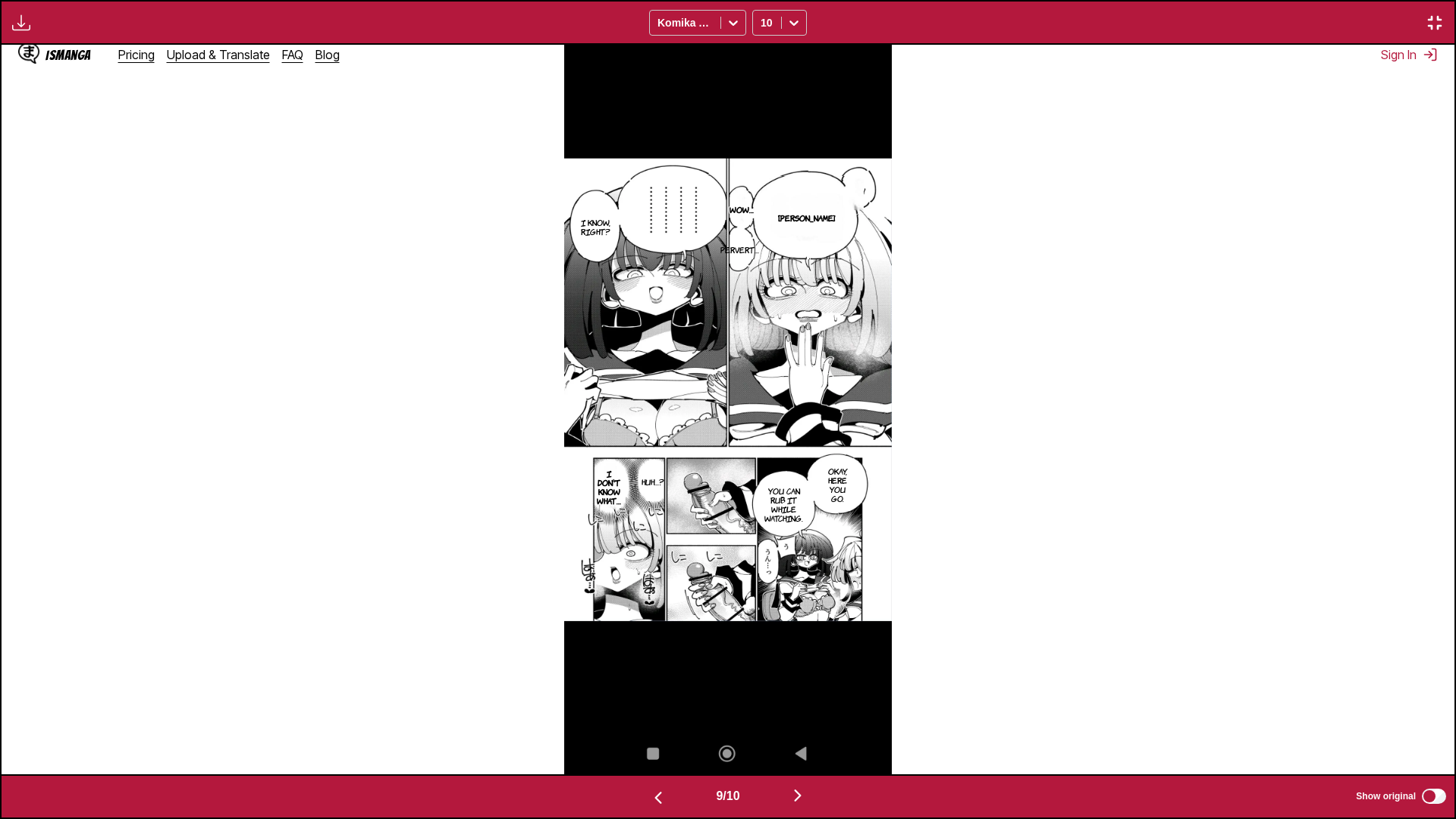 scroll, scrollTop: 0, scrollLeft: 11624, axis: horizontal 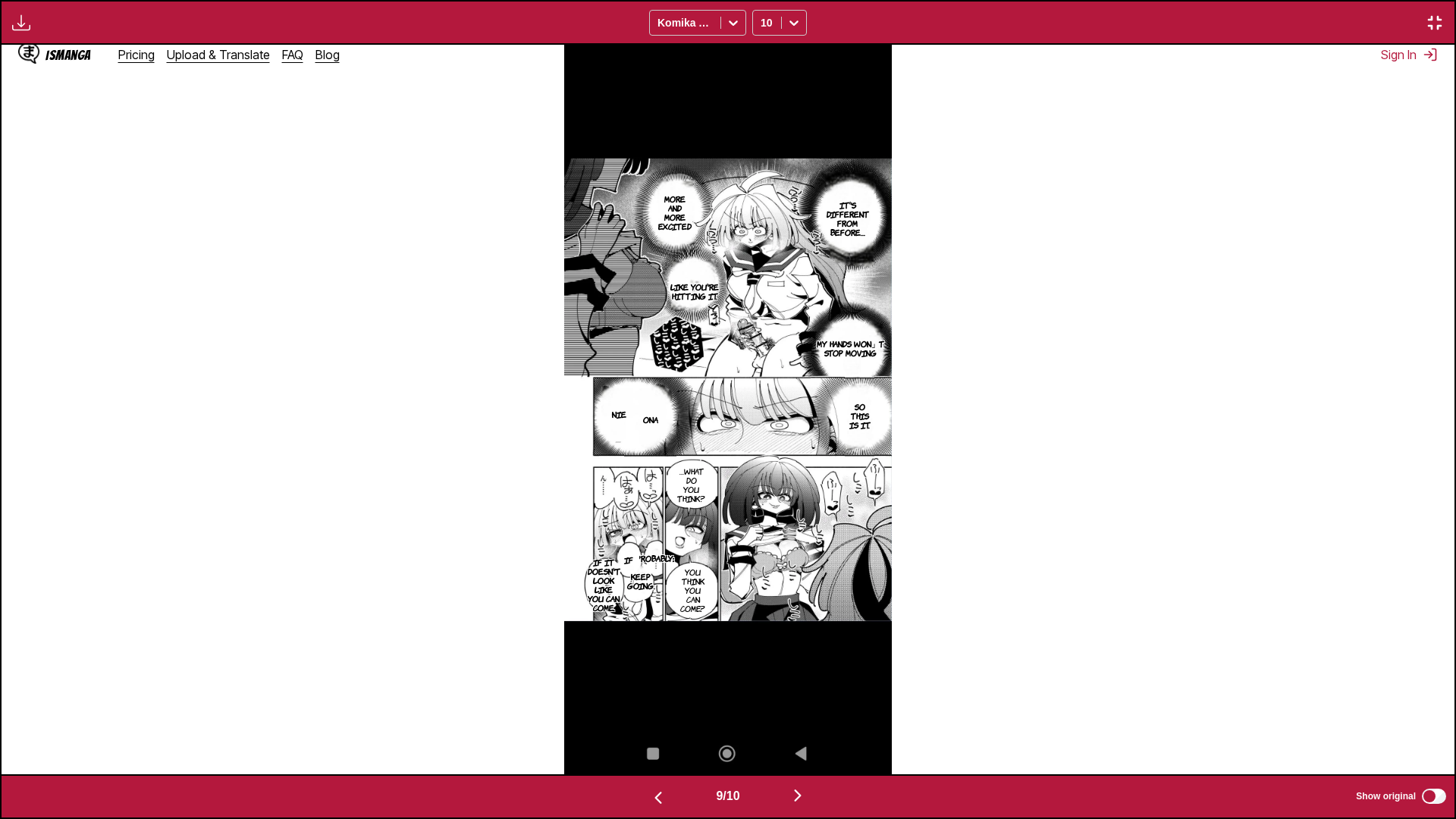 click at bounding box center [798, 795] 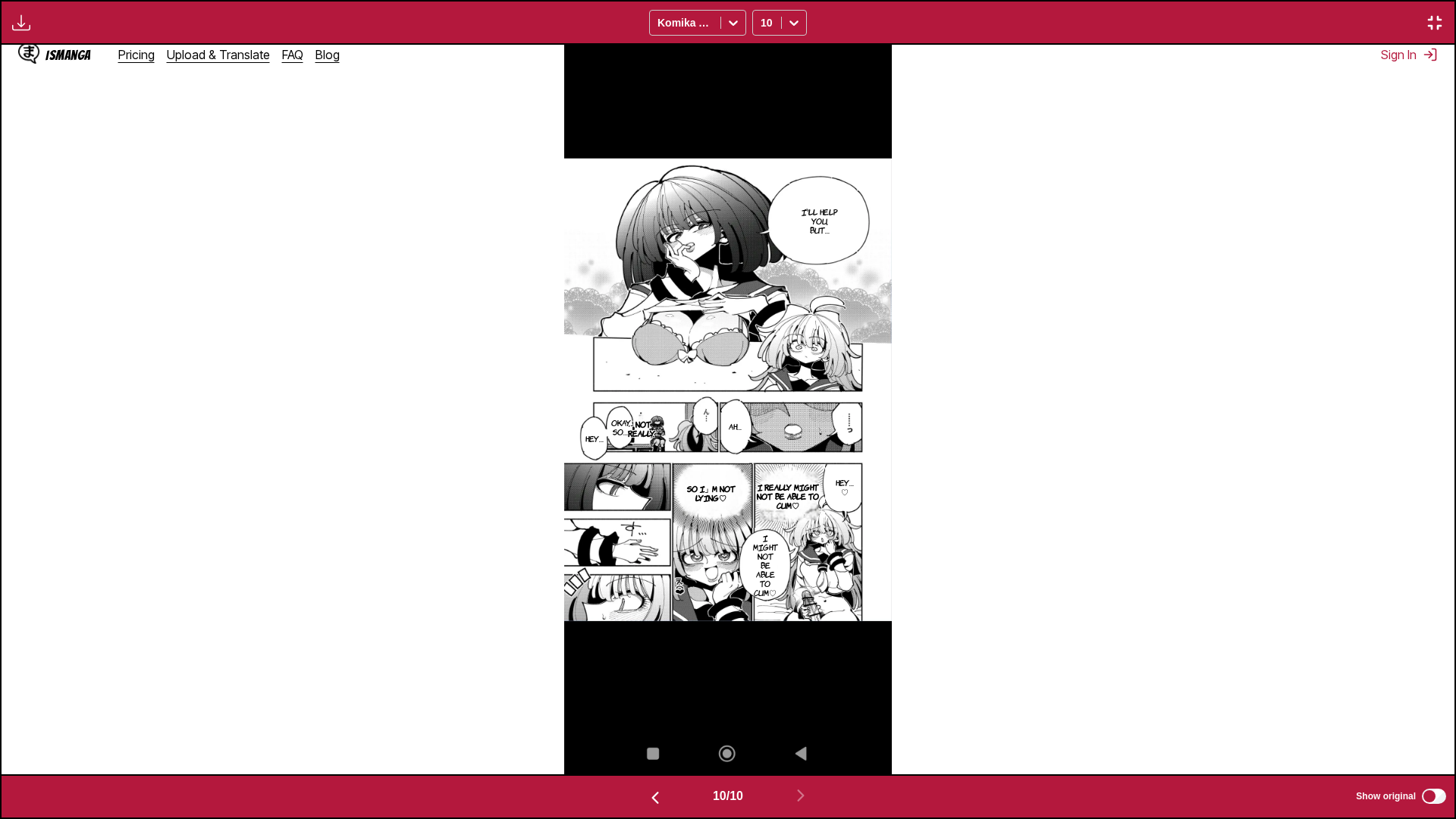 click at bounding box center [1435, 23] 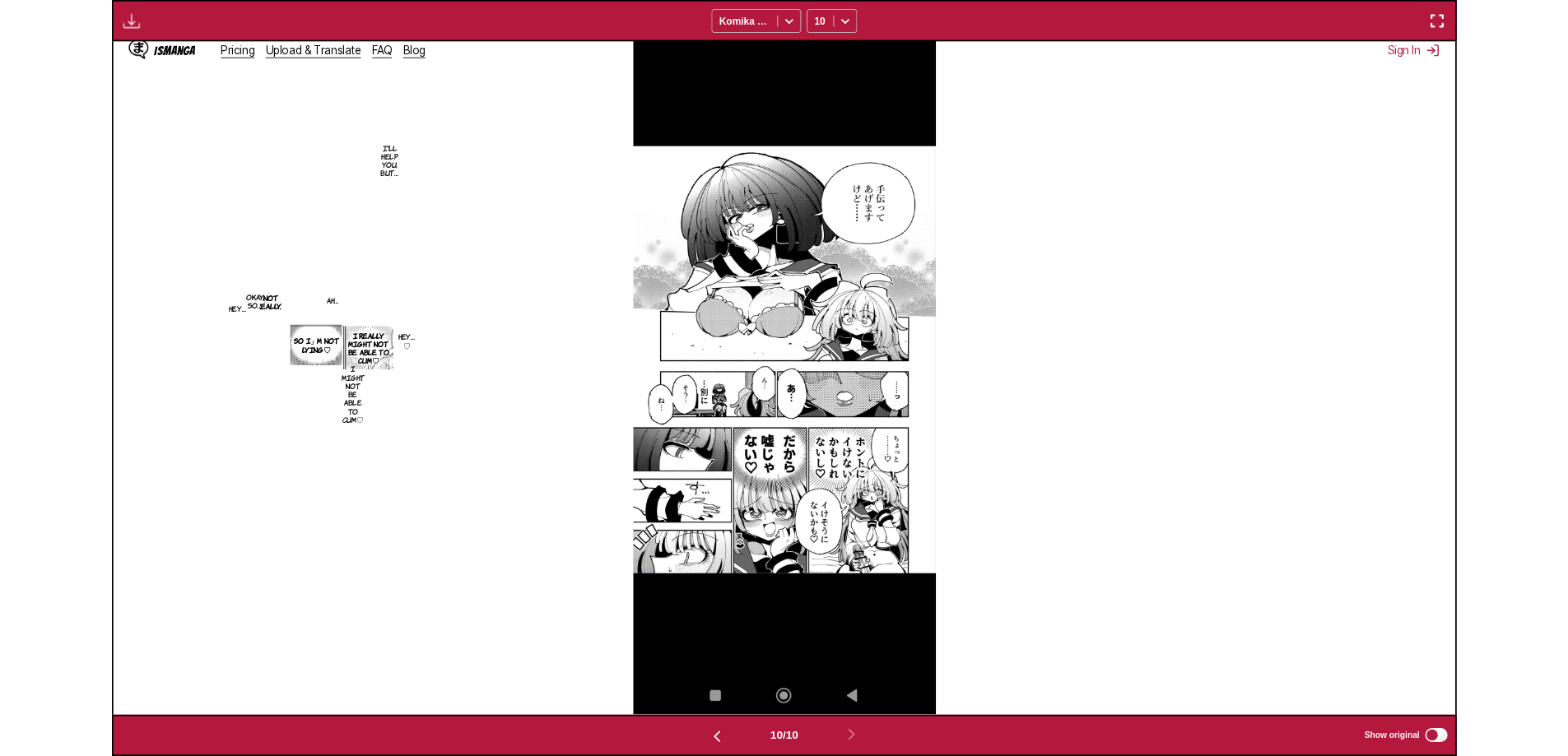 scroll, scrollTop: 428, scrollLeft: 0, axis: vertical 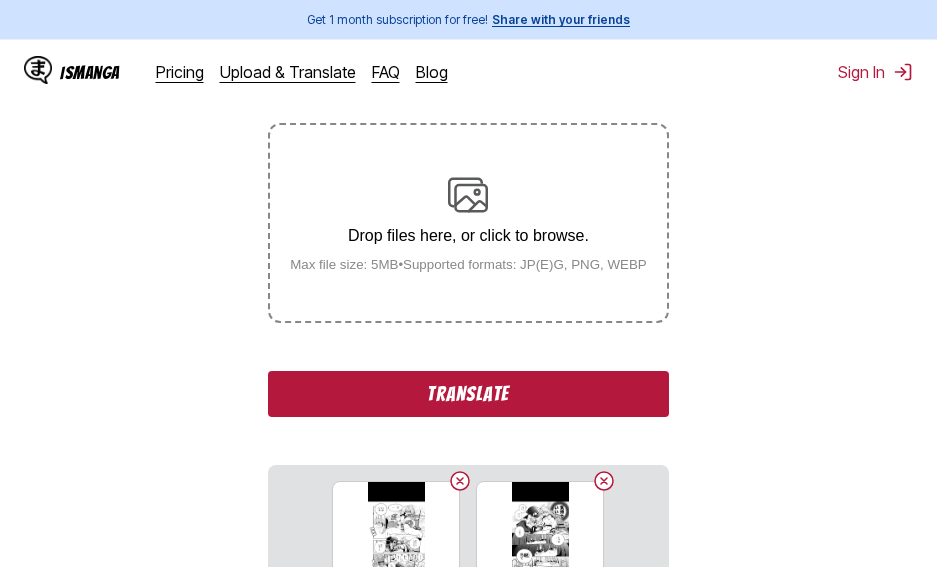 click on "Translate" at bounding box center (468, 394) 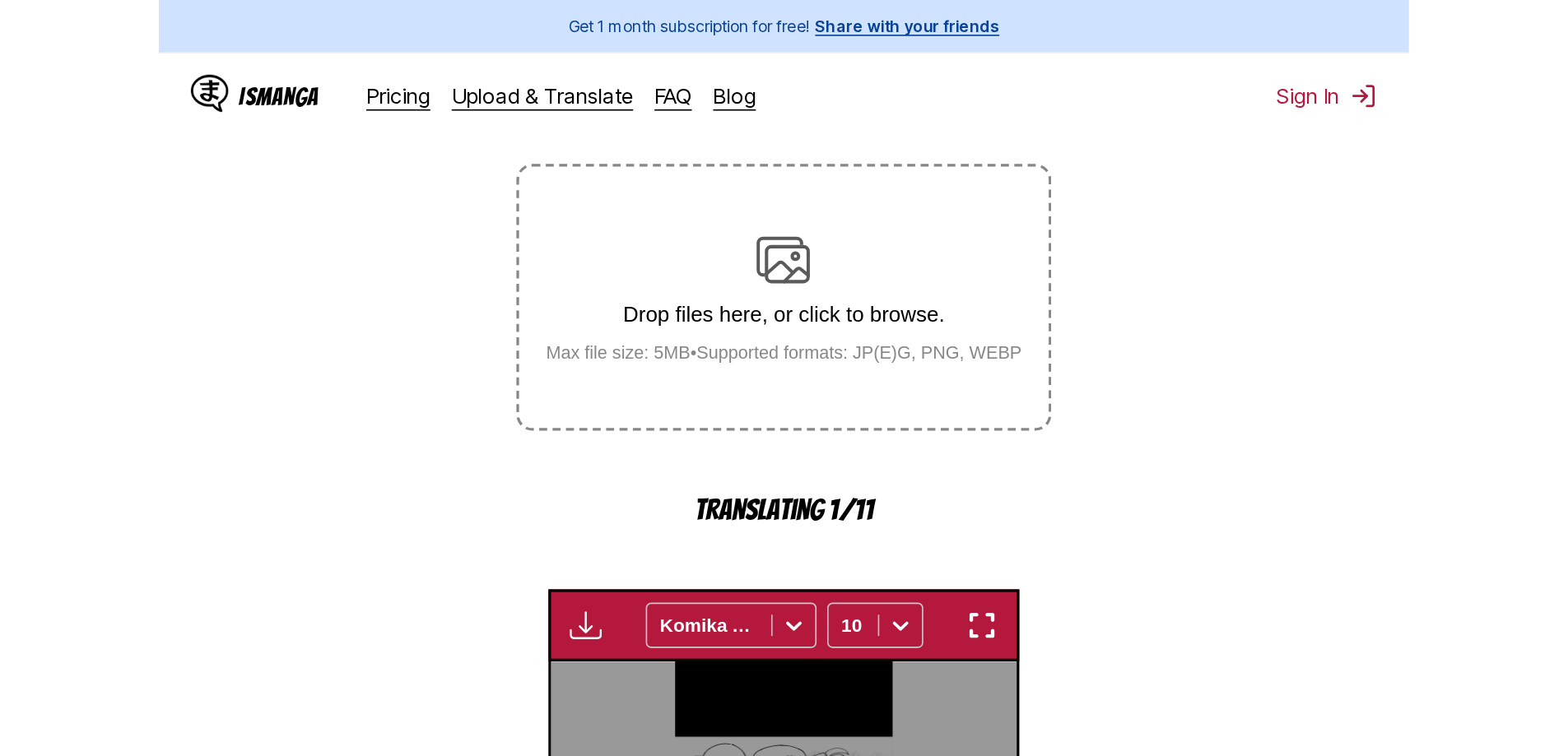 scroll, scrollTop: 564, scrollLeft: 0, axis: vertical 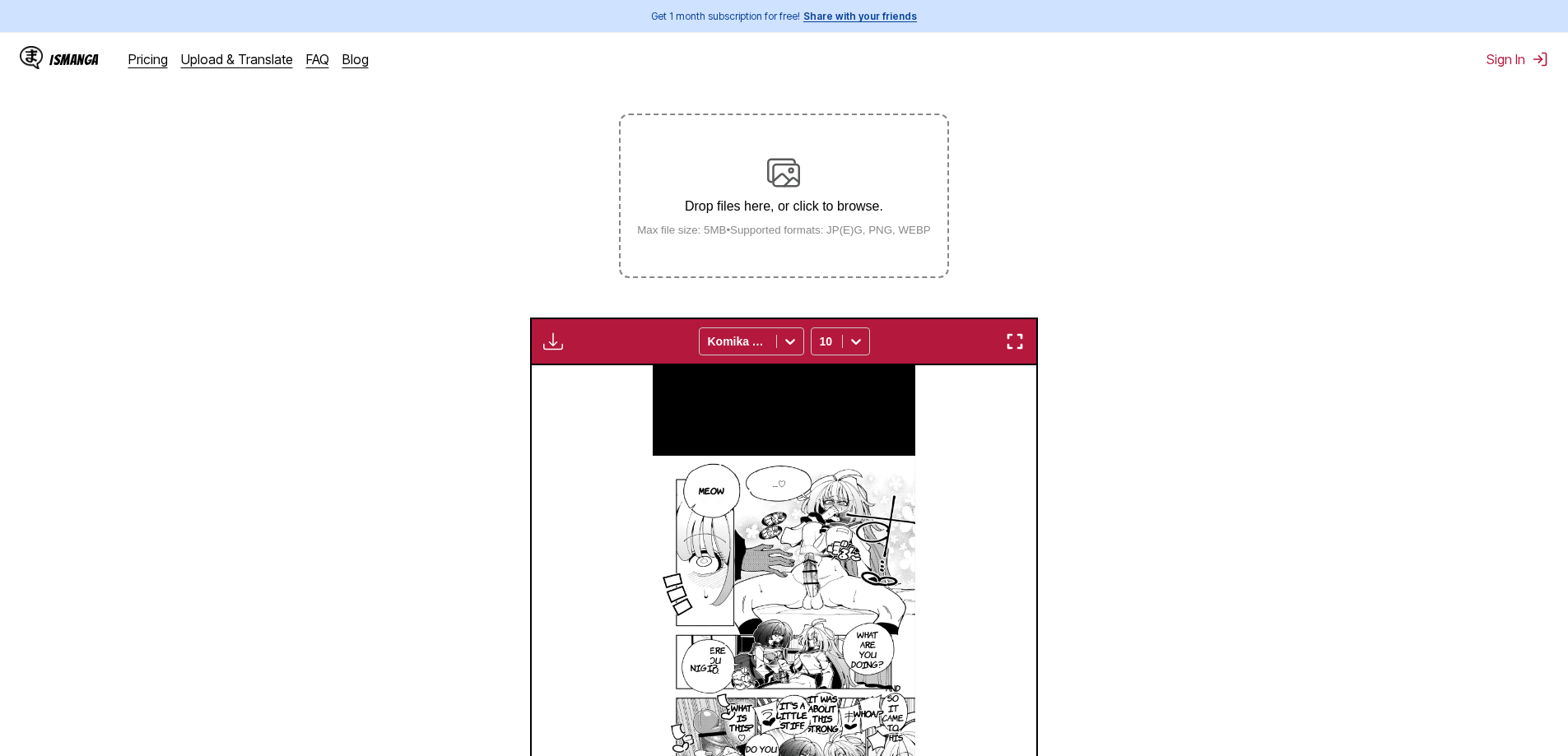 click at bounding box center [1015, 341] 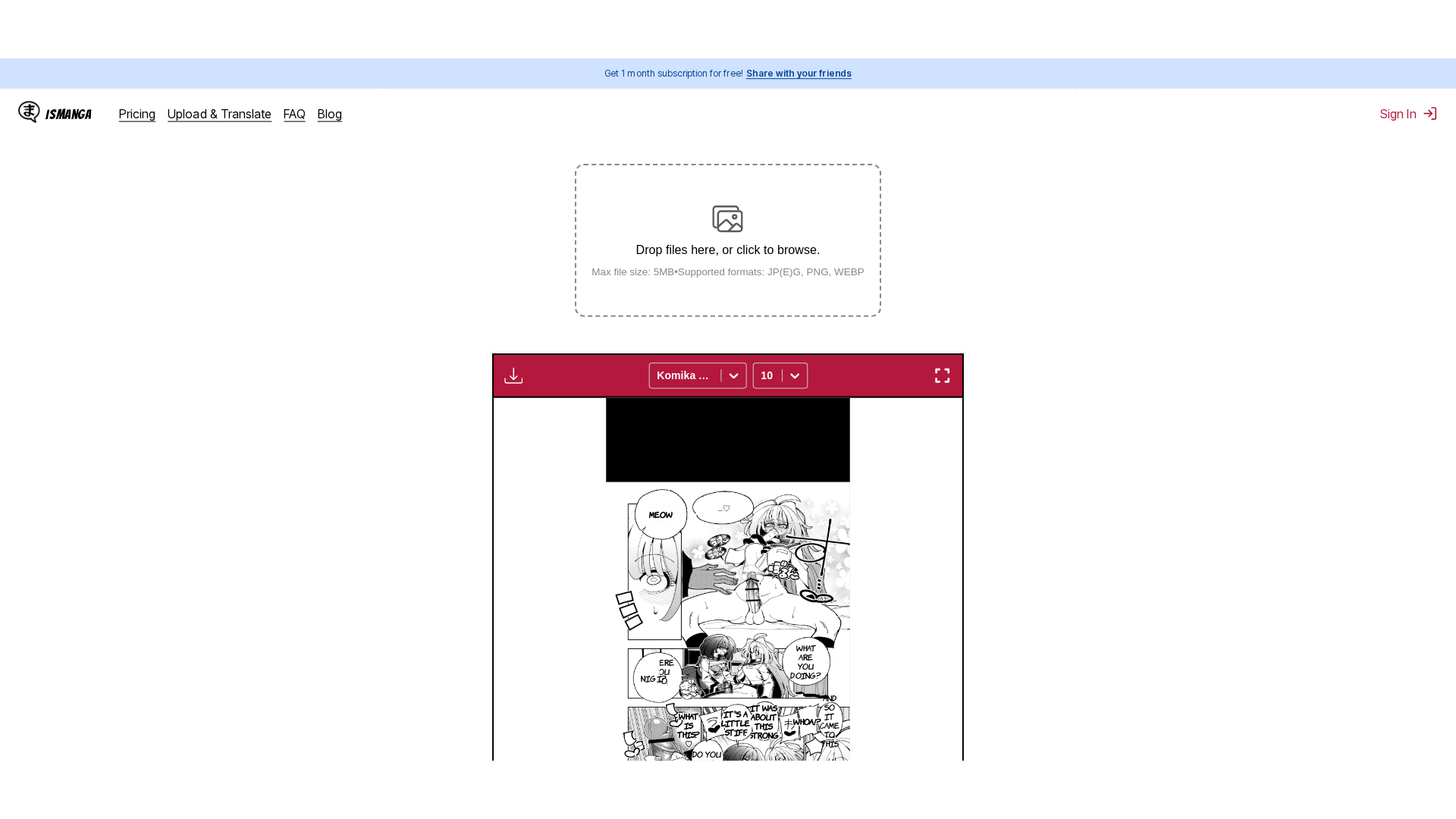 scroll, scrollTop: 159, scrollLeft: 0, axis: vertical 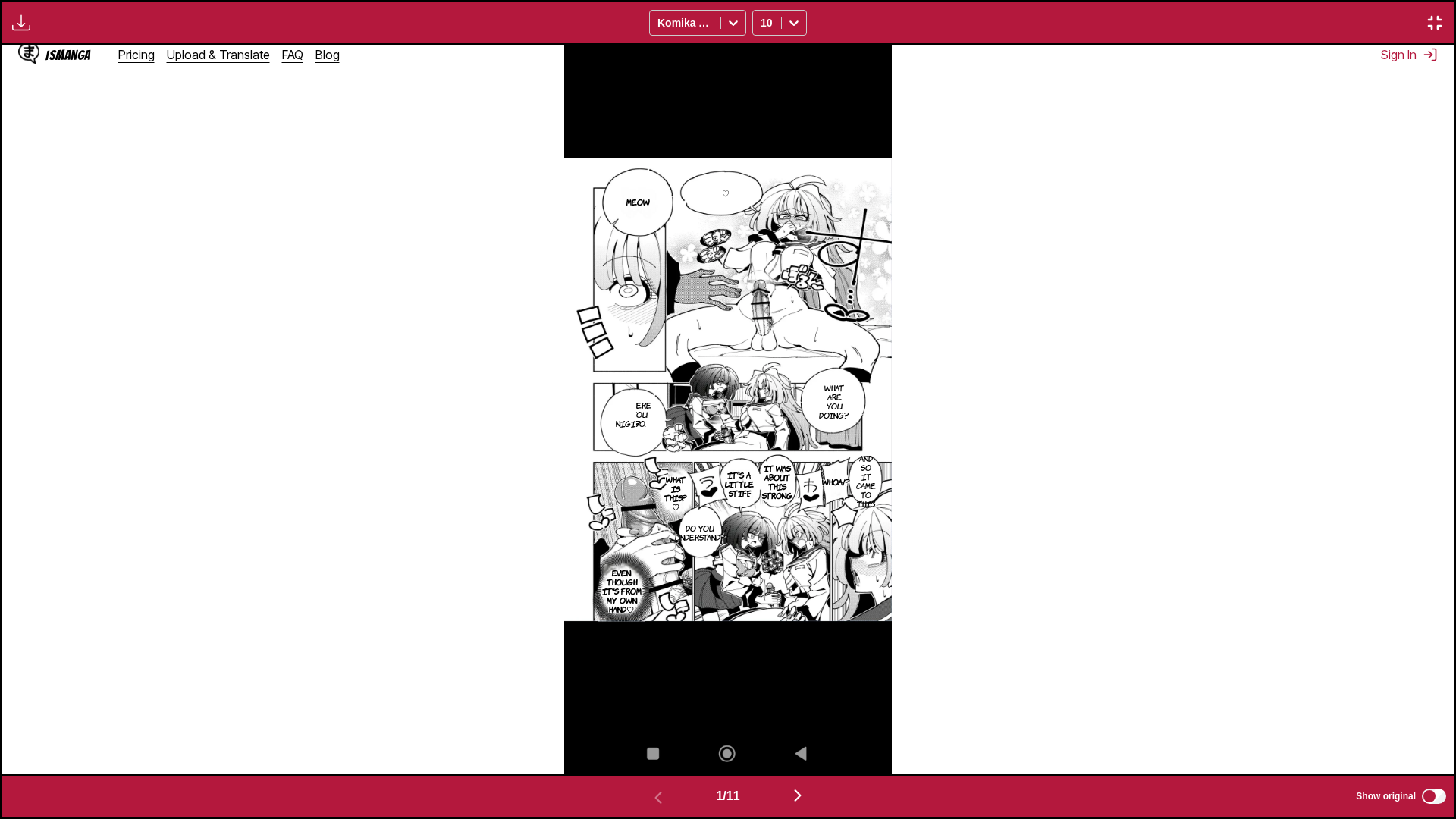 click at bounding box center [798, 795] 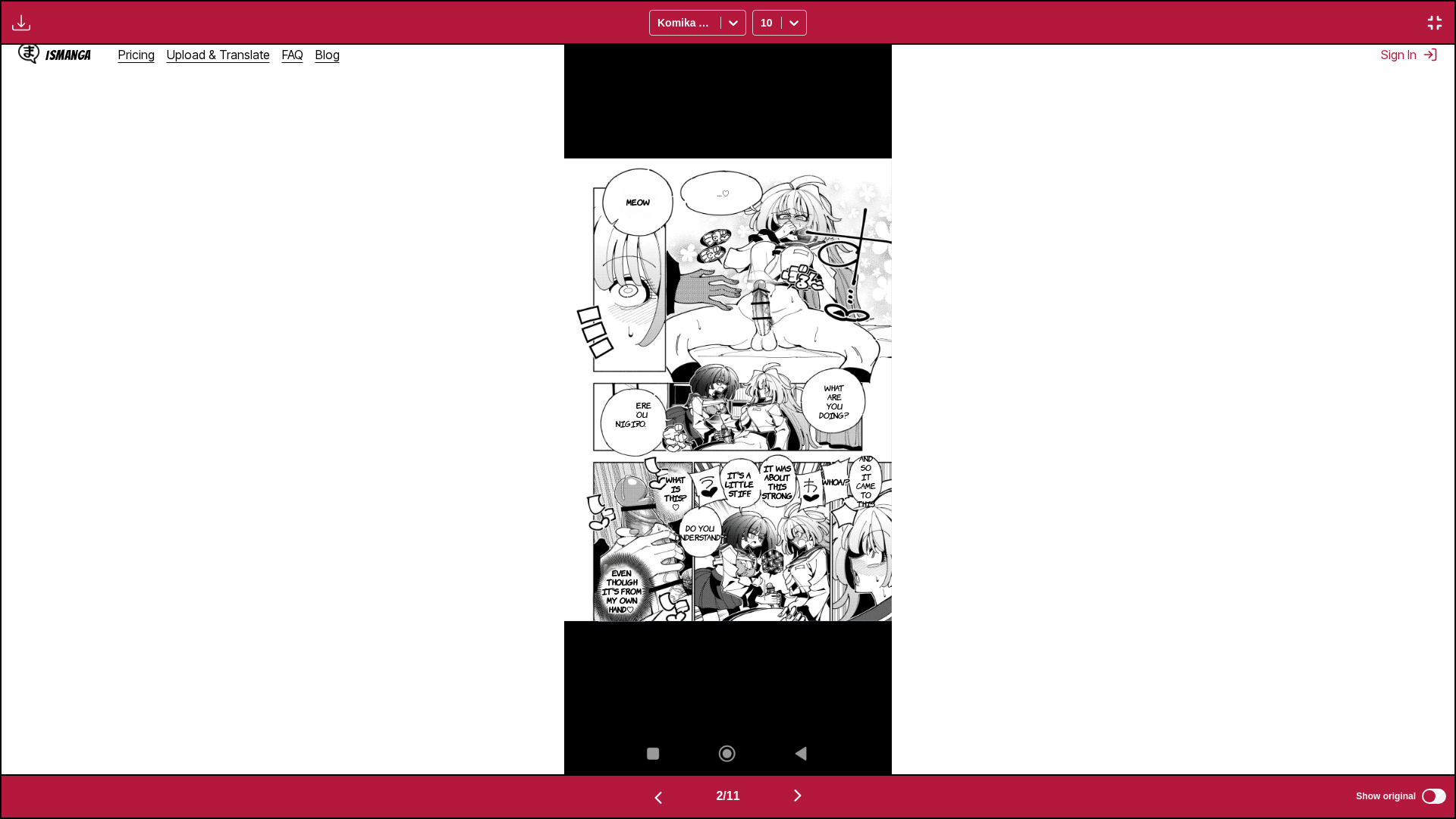 scroll, scrollTop: 0, scrollLeft: 1453, axis: horizontal 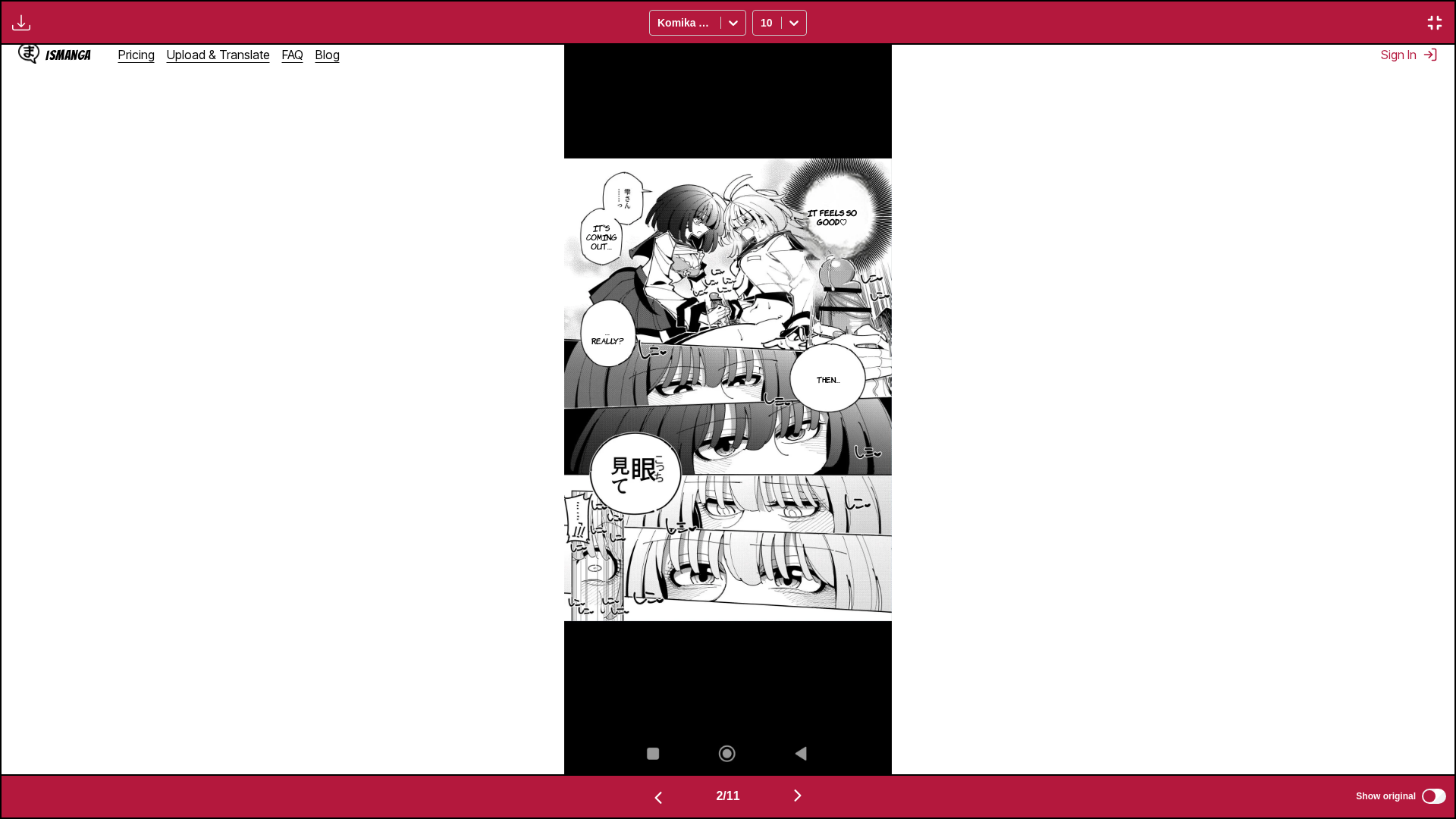 click at bounding box center [798, 795] 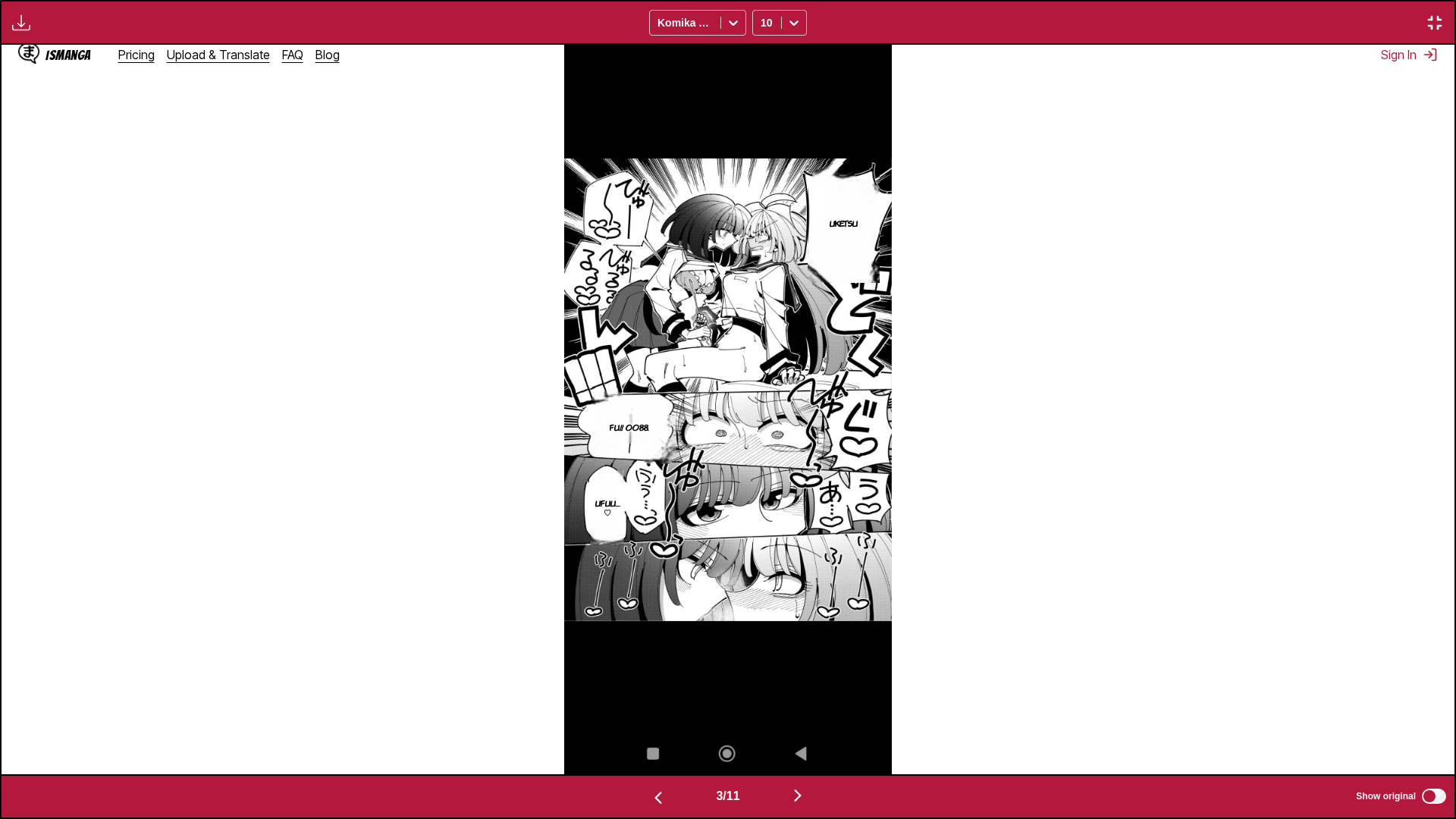 click at bounding box center (798, 795) 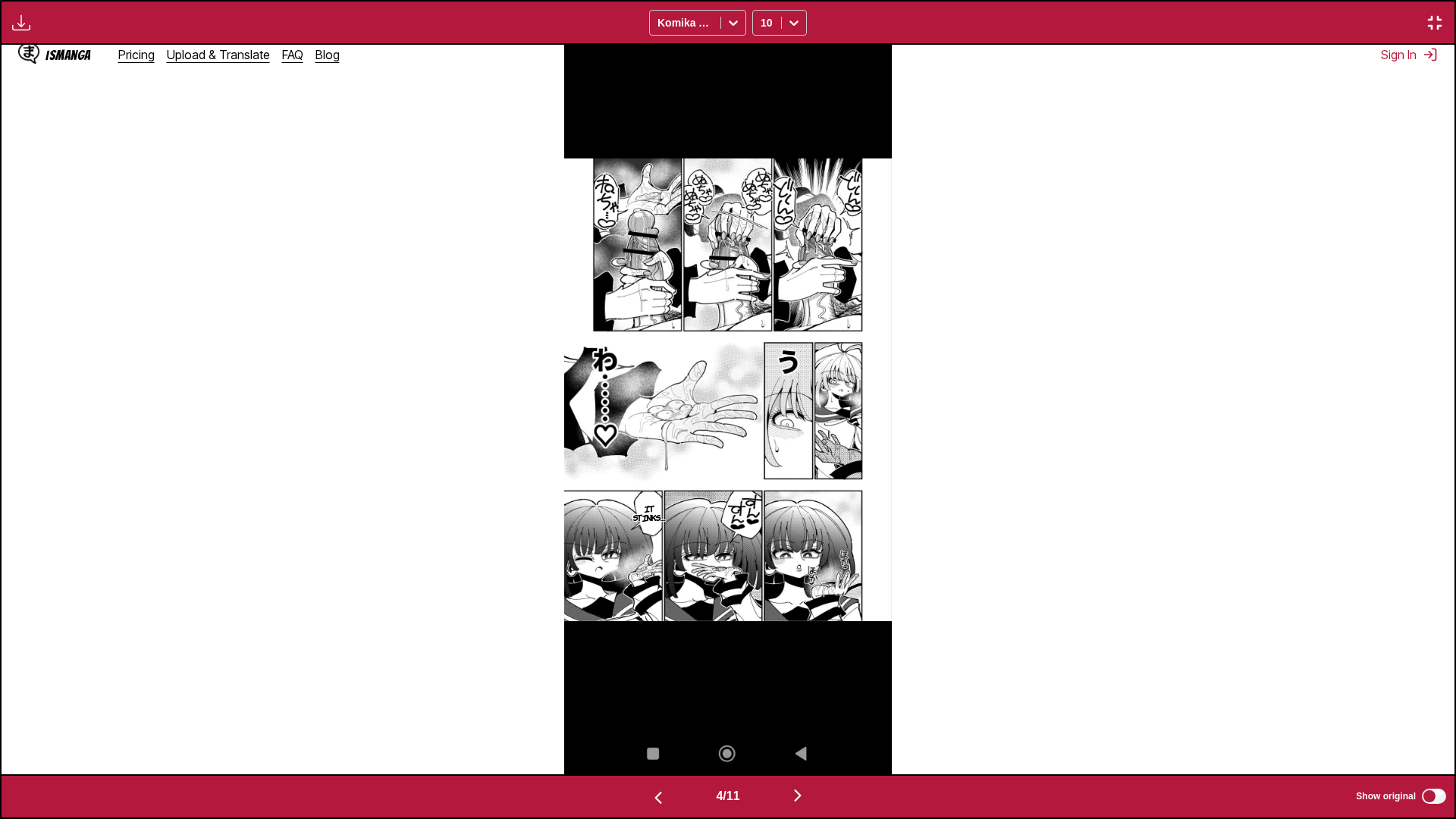 click at bounding box center (798, 795) 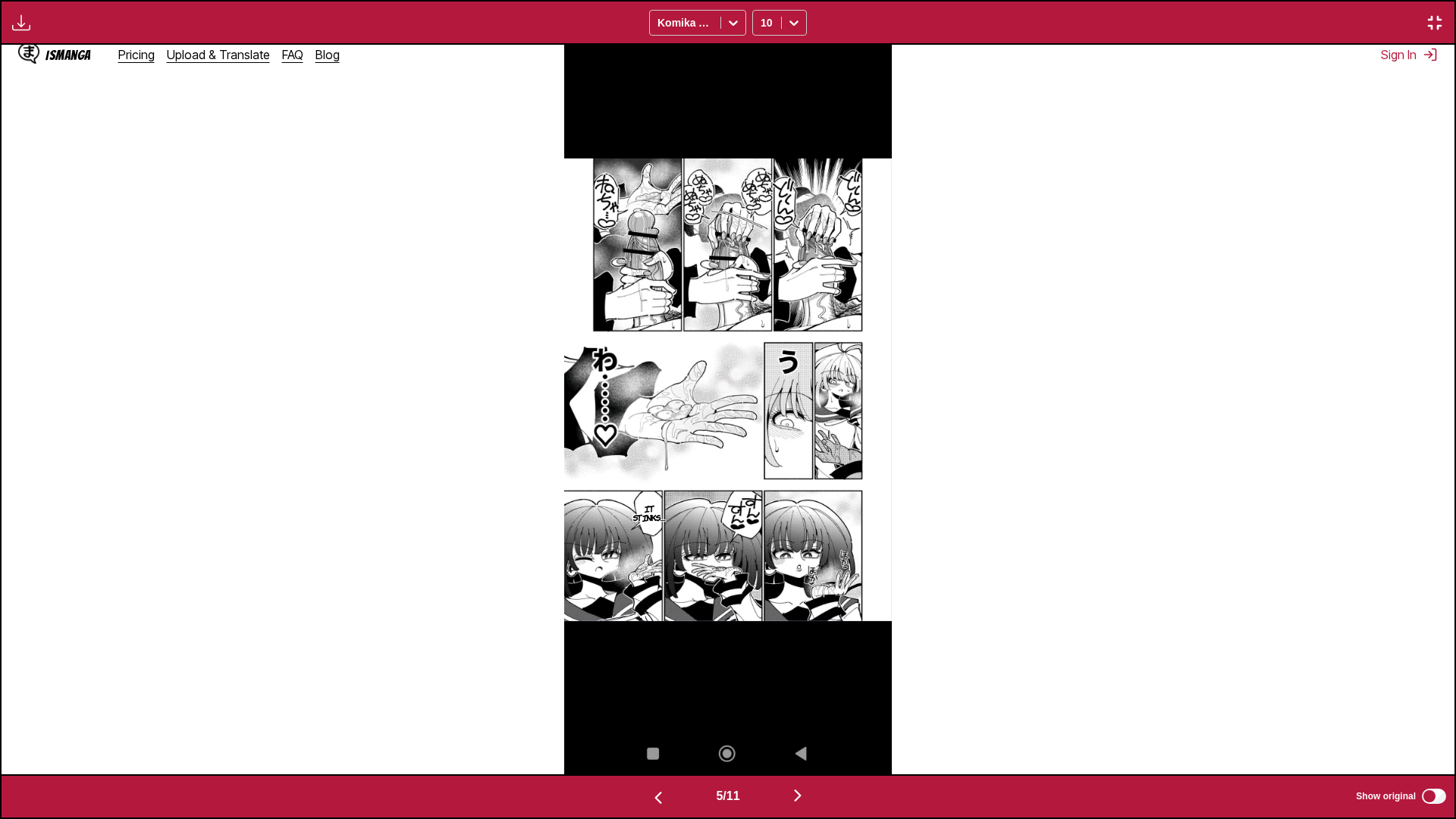 scroll, scrollTop: 0, scrollLeft: 5812, axis: horizontal 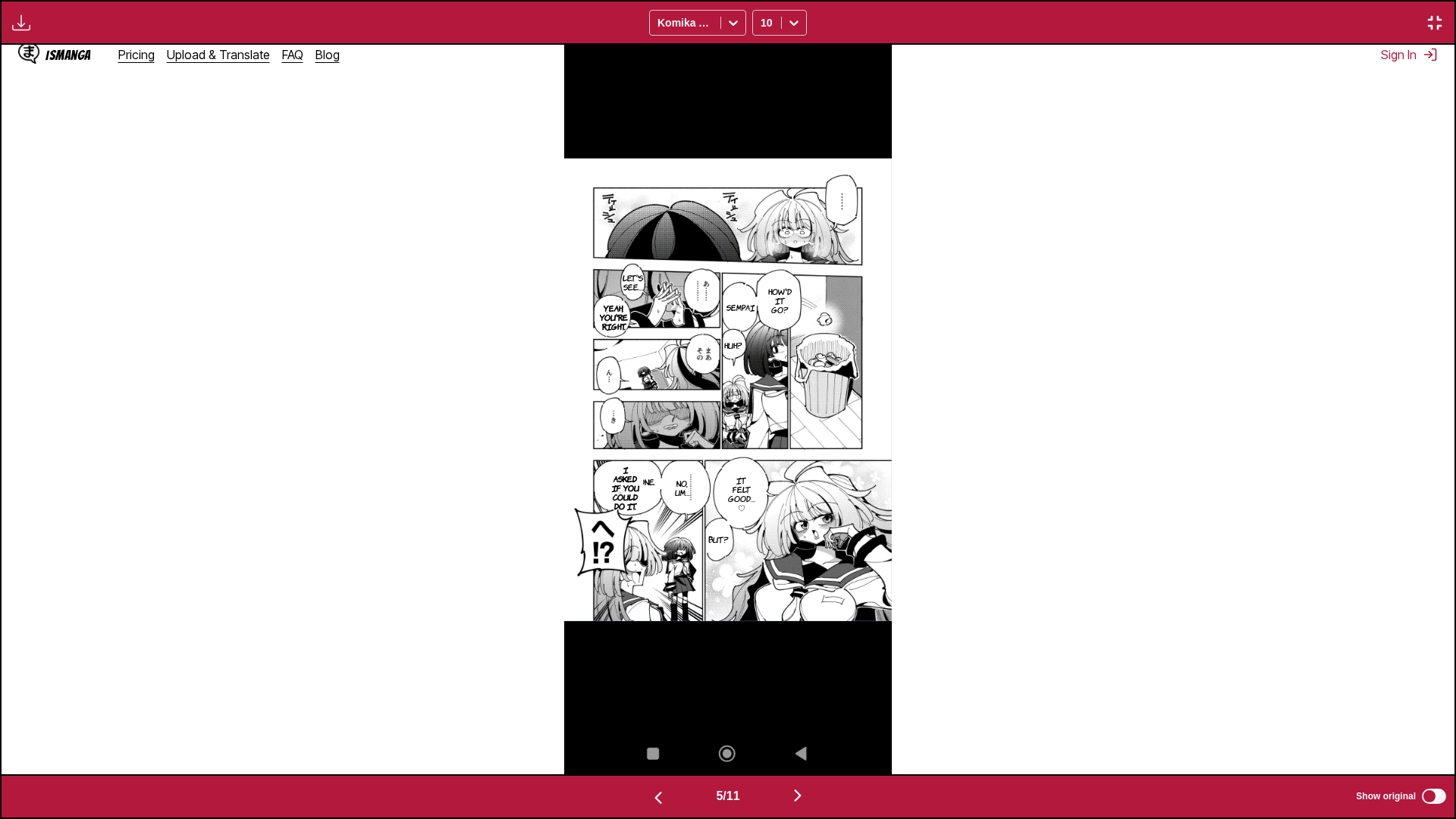 click on "5  /  11 Show original" at bounding box center [728, 796] 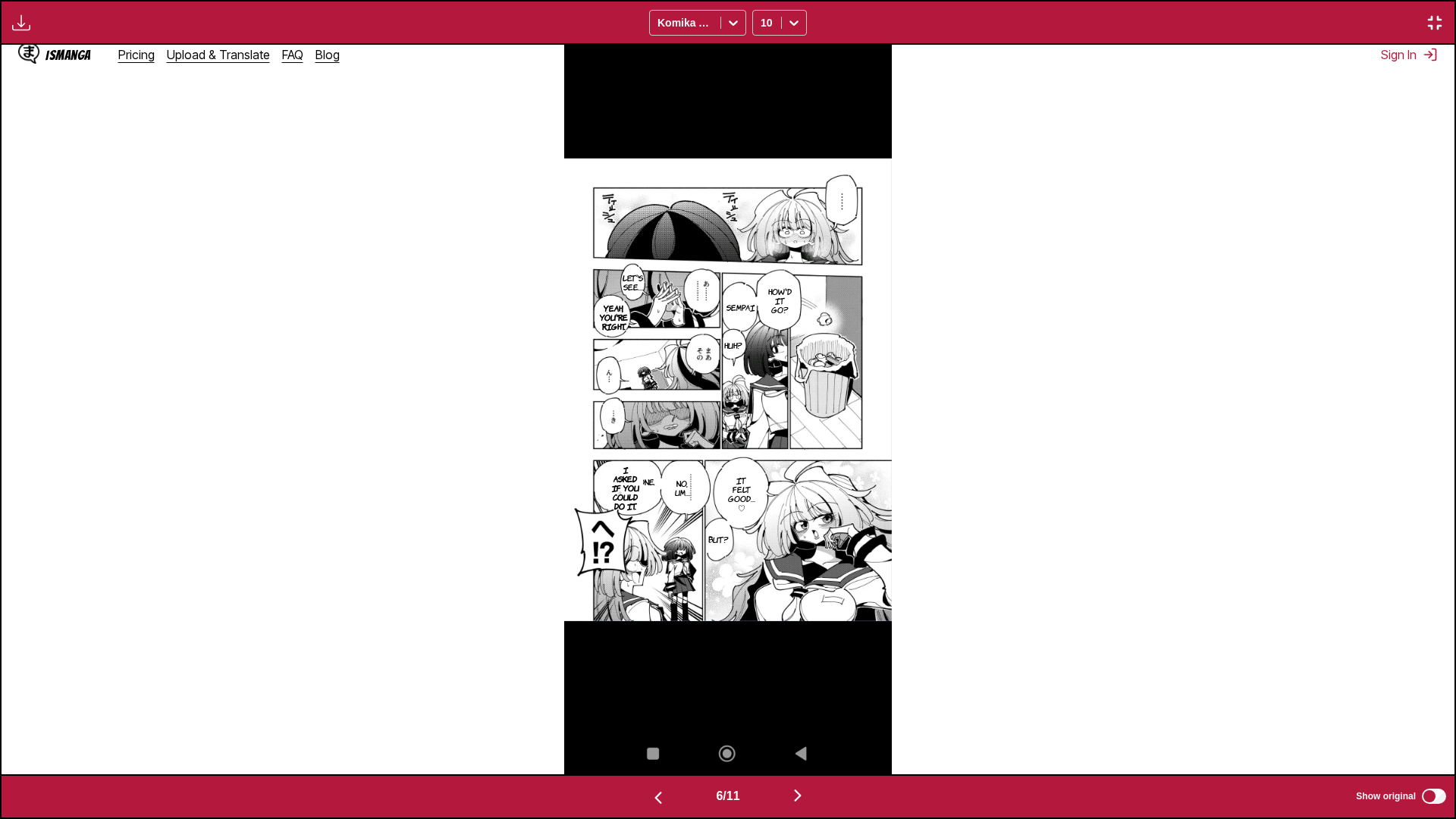 scroll, scrollTop: 0, scrollLeft: 7265, axis: horizontal 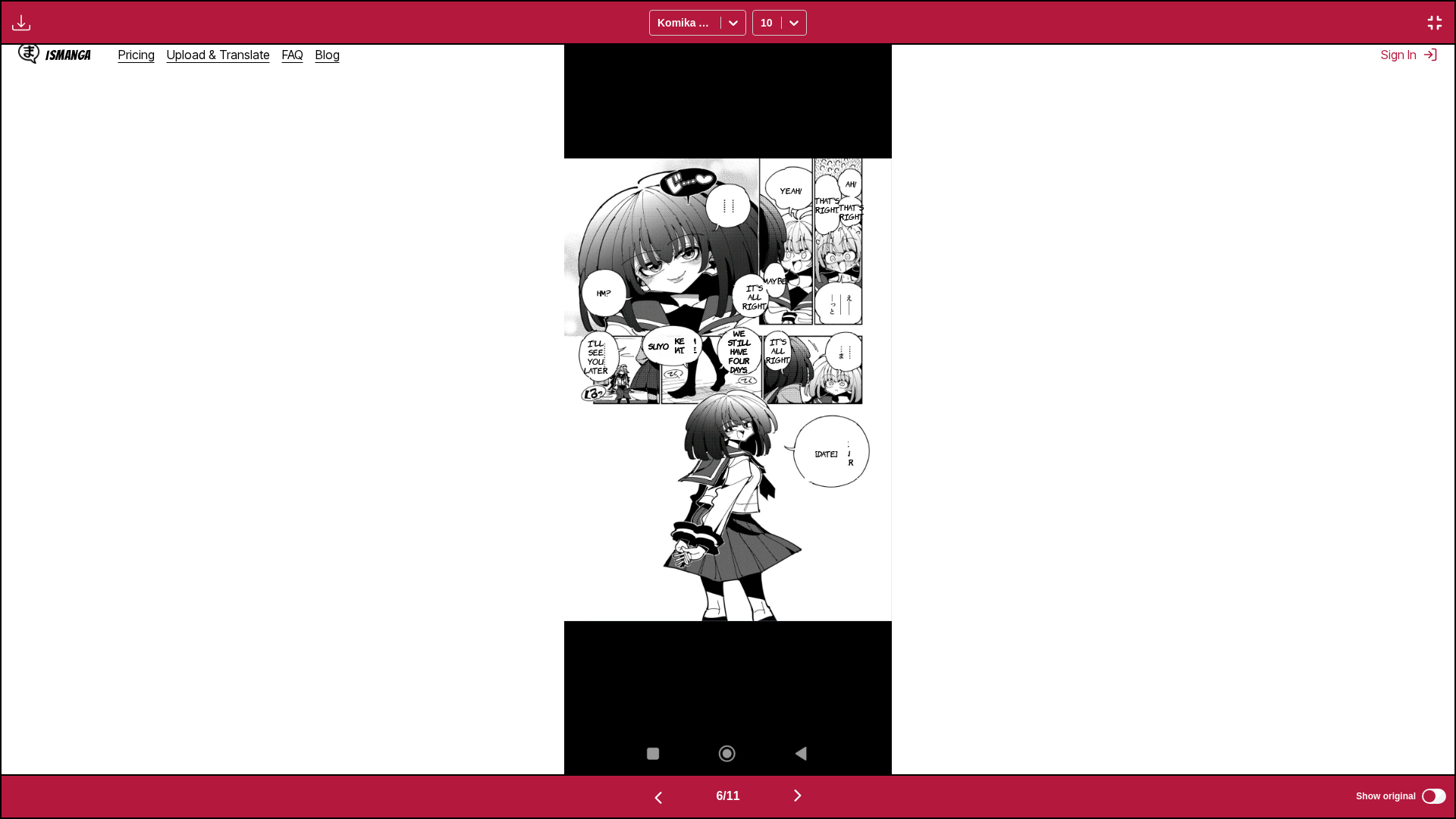 click on "6  /  11 Show original" at bounding box center (728, 796) 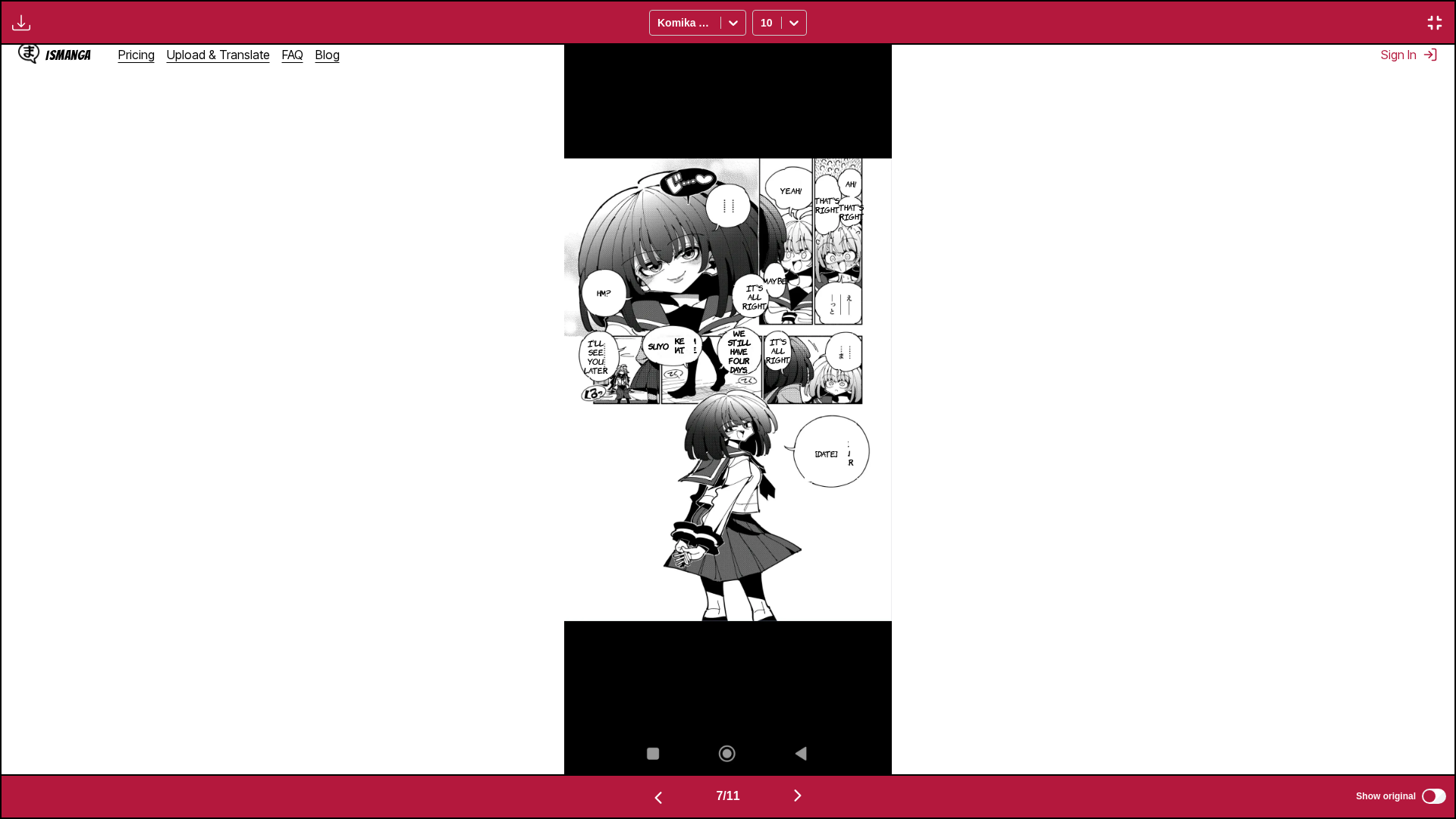 scroll, scrollTop: 0, scrollLeft: 8718, axis: horizontal 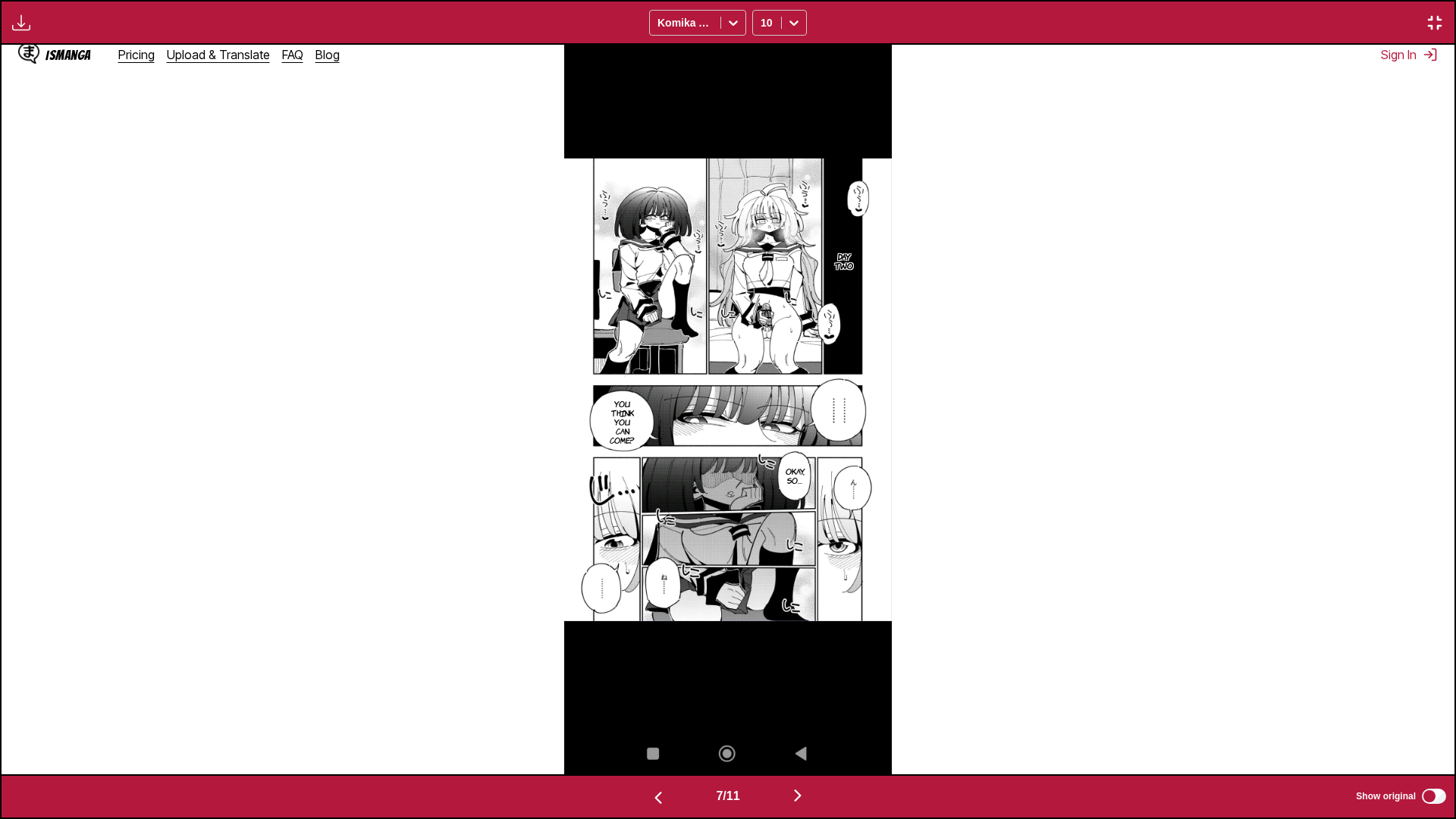 click at bounding box center (798, 795) 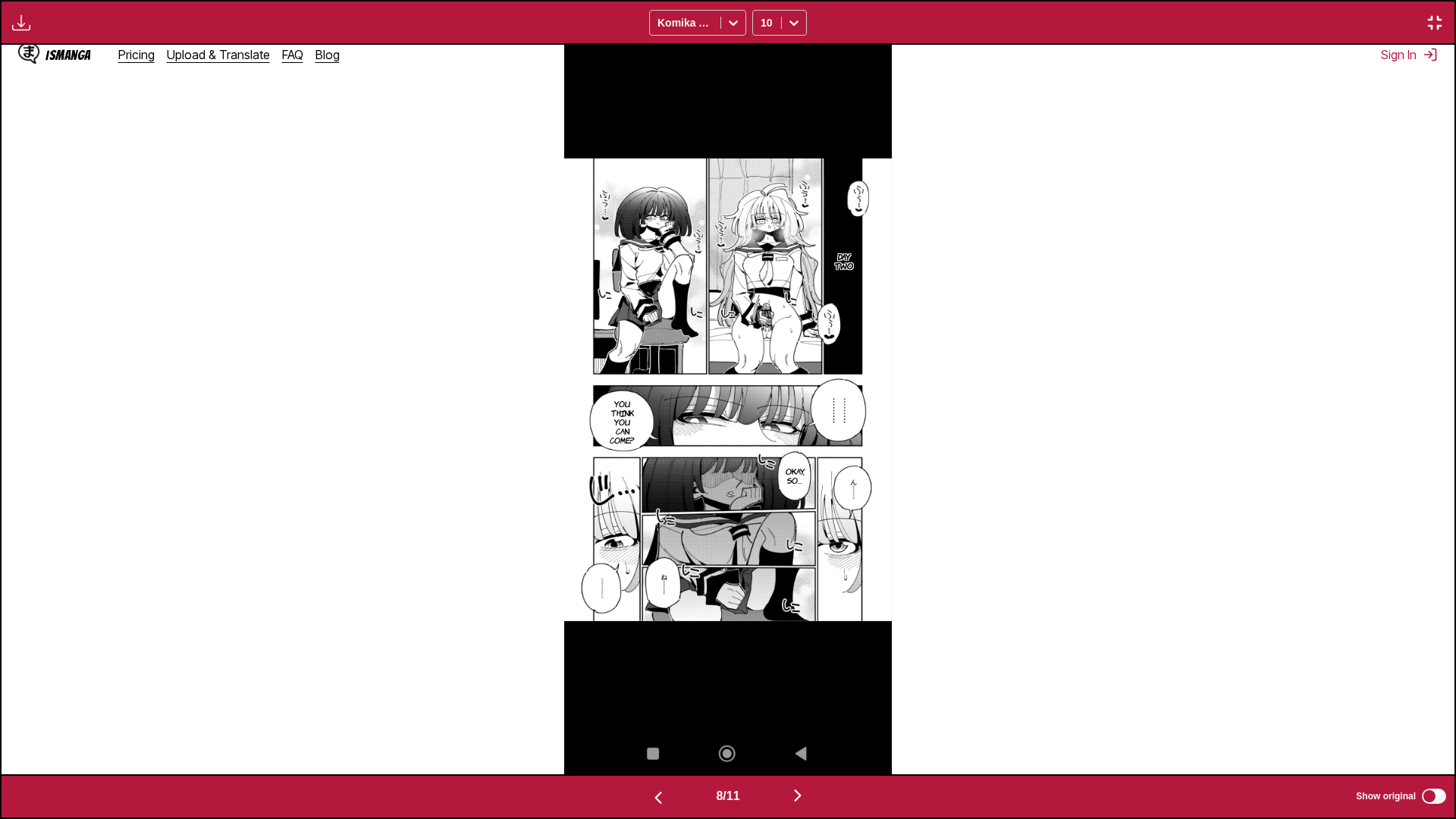 scroll, scrollTop: 0, scrollLeft: 10171, axis: horizontal 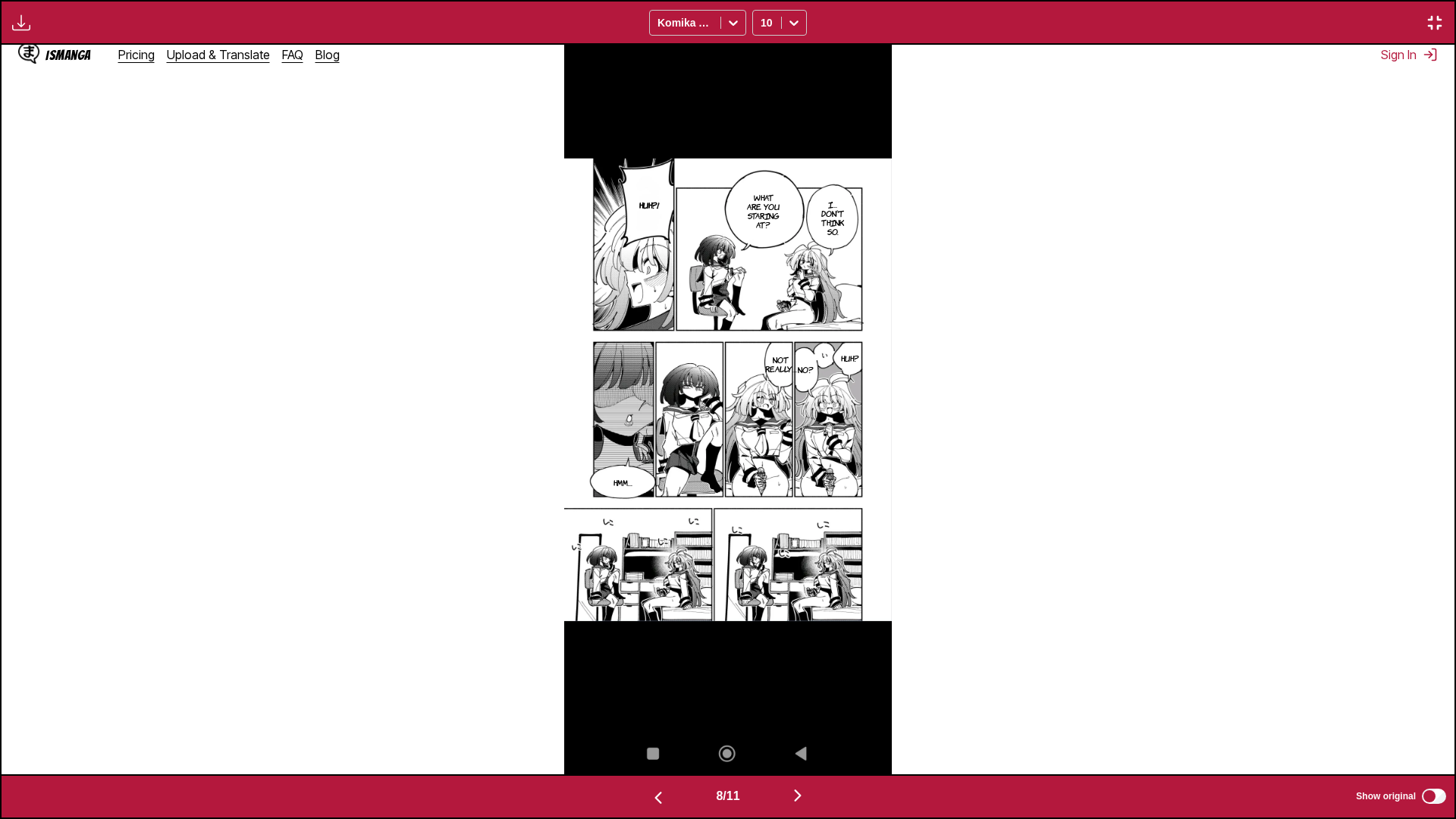 click at bounding box center (798, 795) 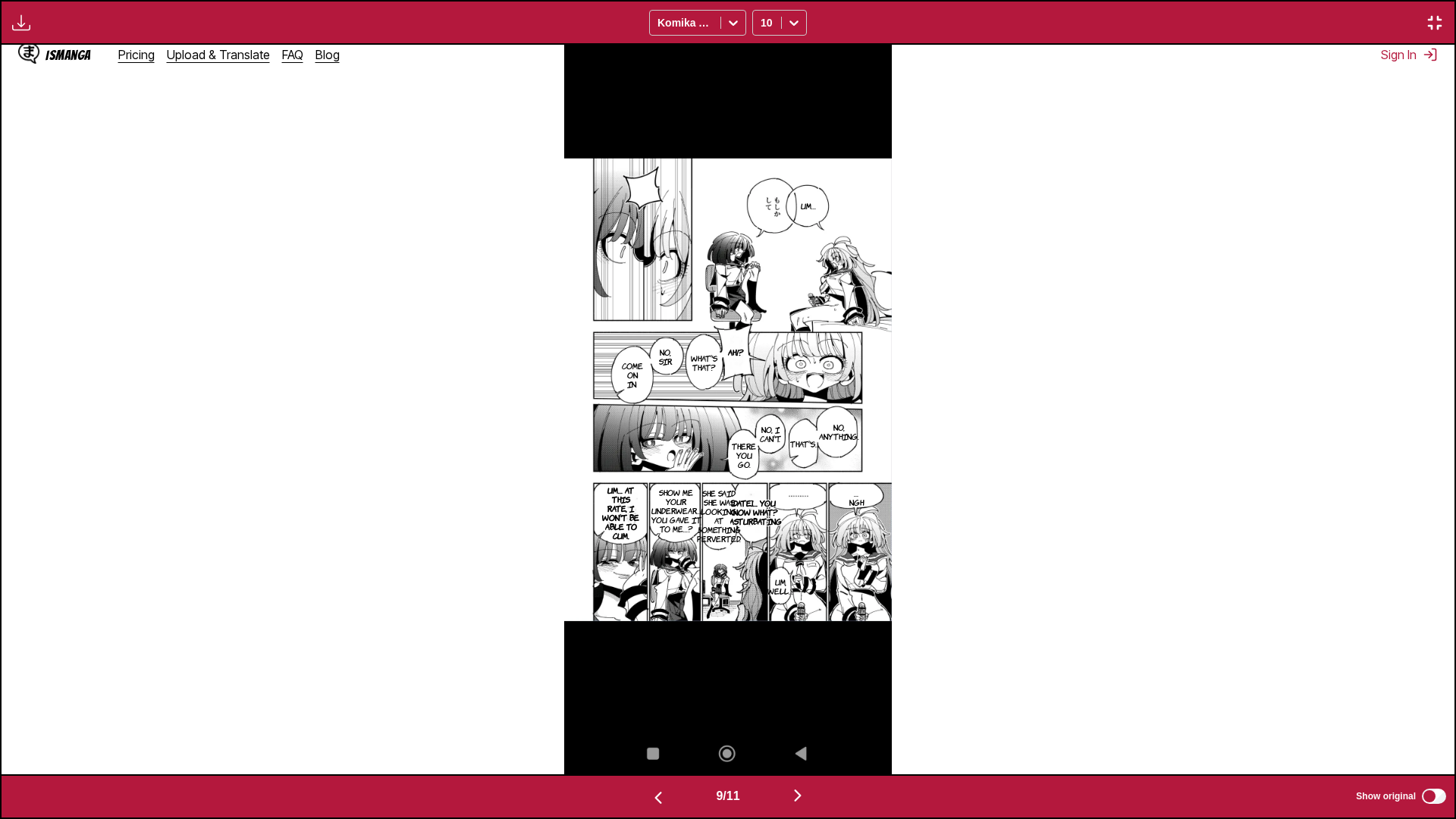 click at bounding box center [798, 795] 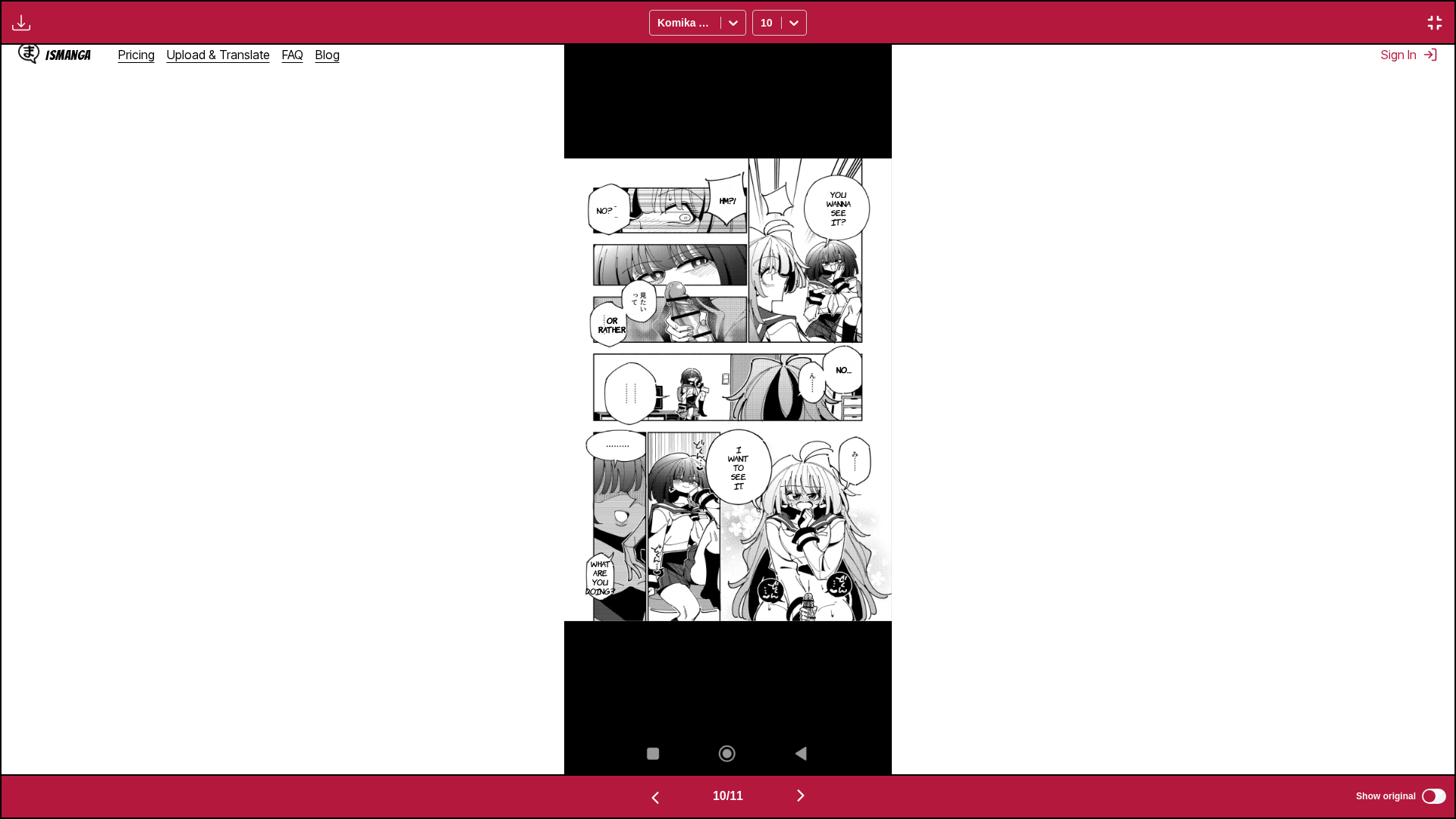 click at bounding box center [801, 795] 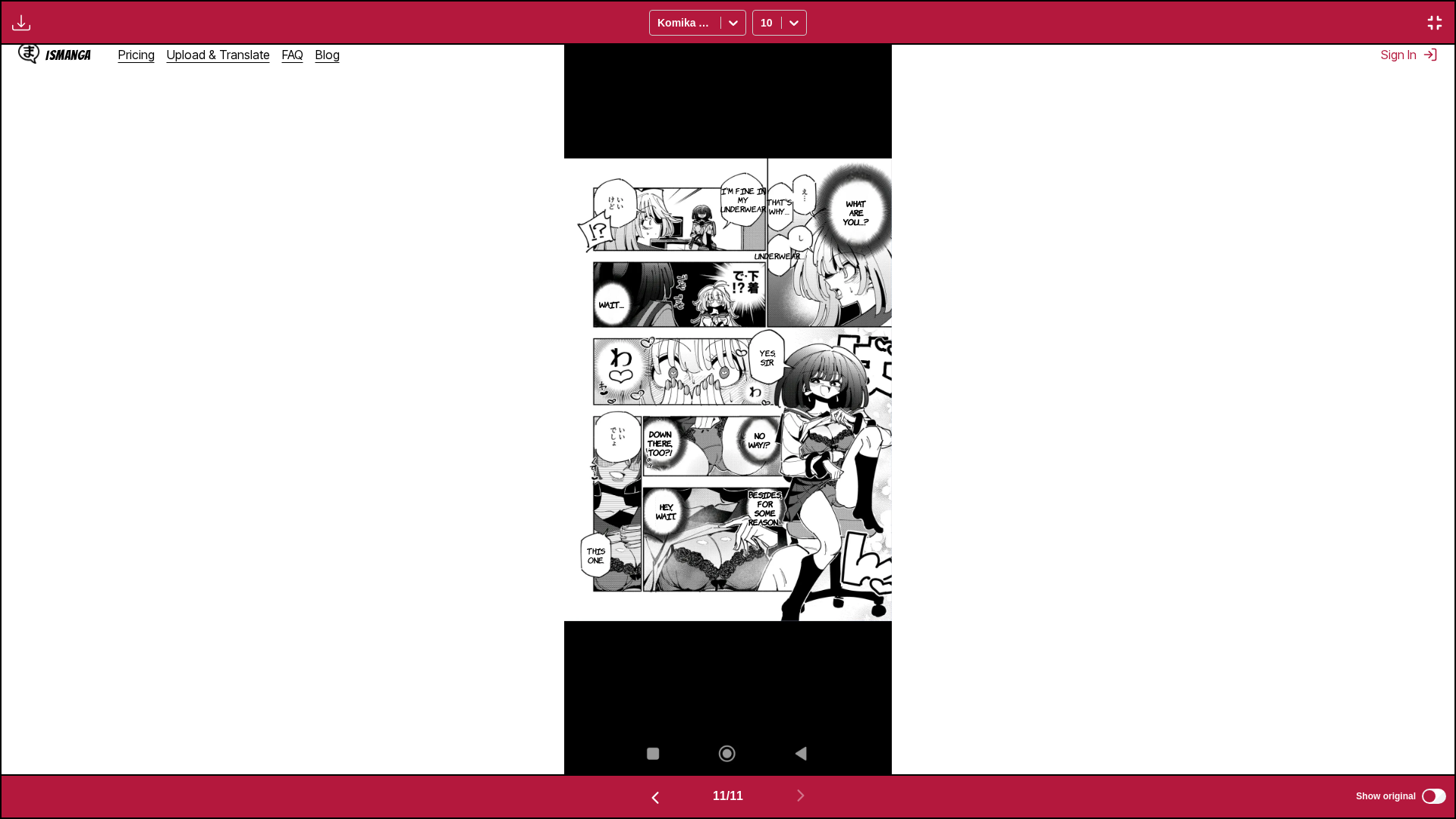 click at bounding box center [1435, 23] 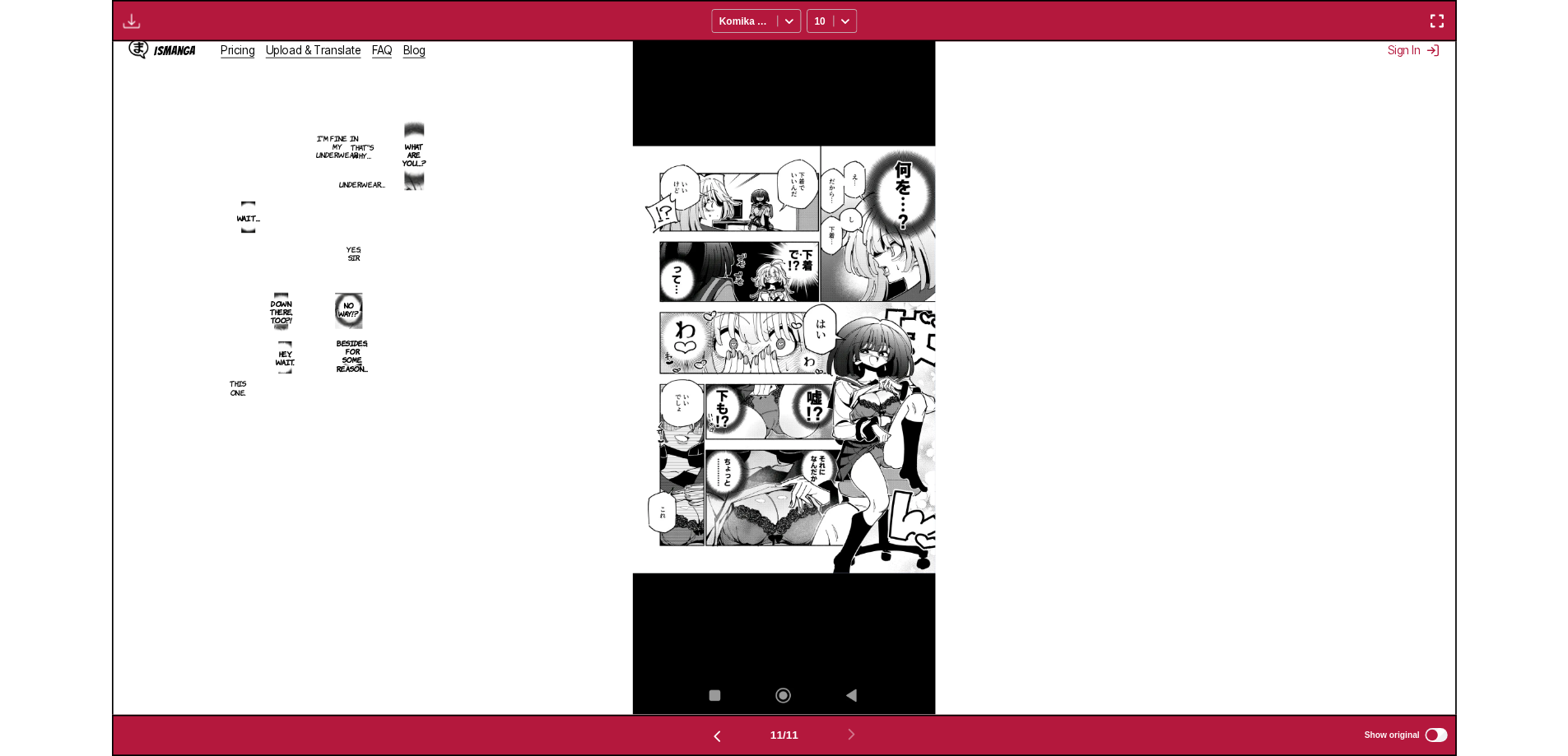 scroll, scrollTop: 428, scrollLeft: 0, axis: vertical 